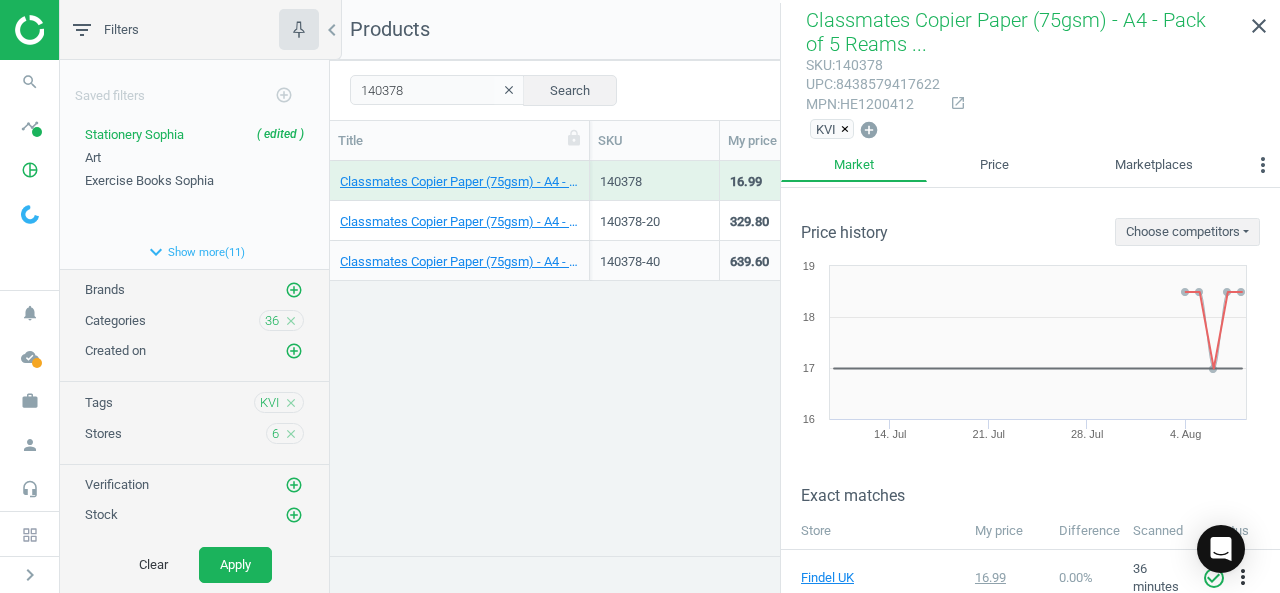 scroll, scrollTop: 0, scrollLeft: 0, axis: both 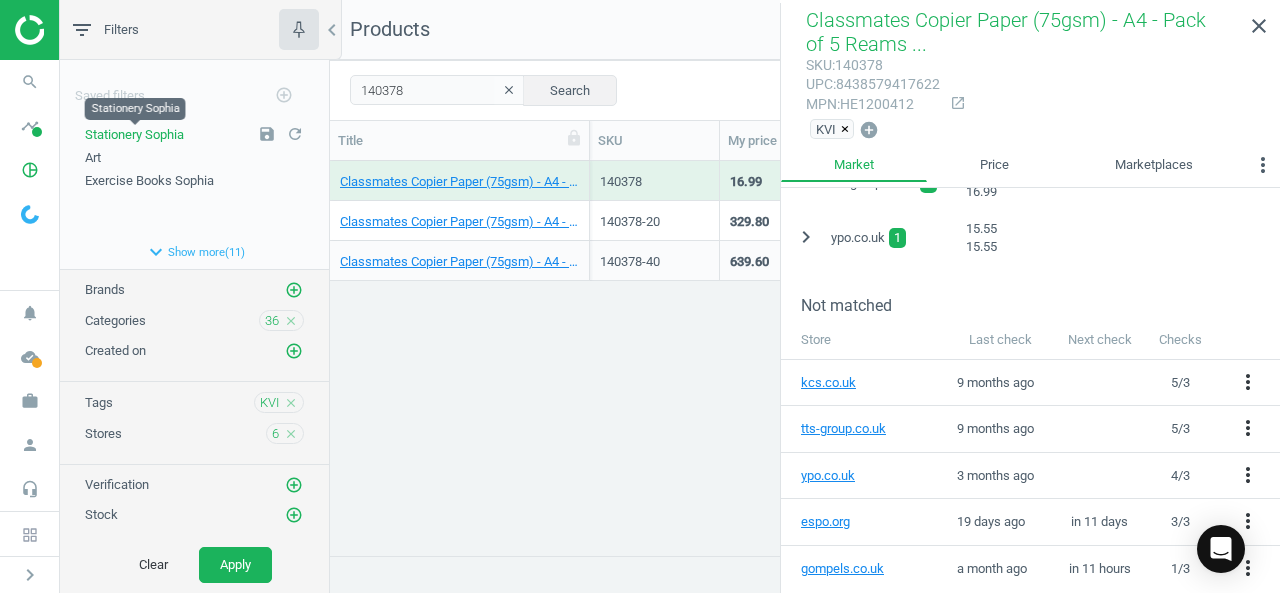 click on "Stationery Sophia" at bounding box center (134, 134) 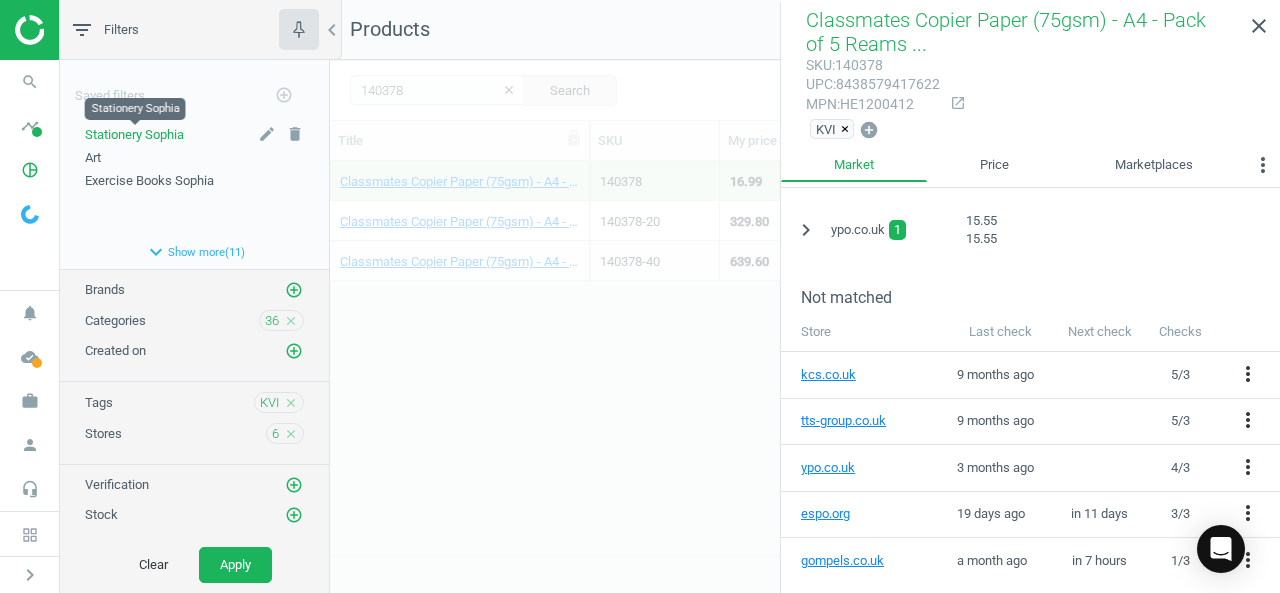 scroll, scrollTop: 760, scrollLeft: 0, axis: vertical 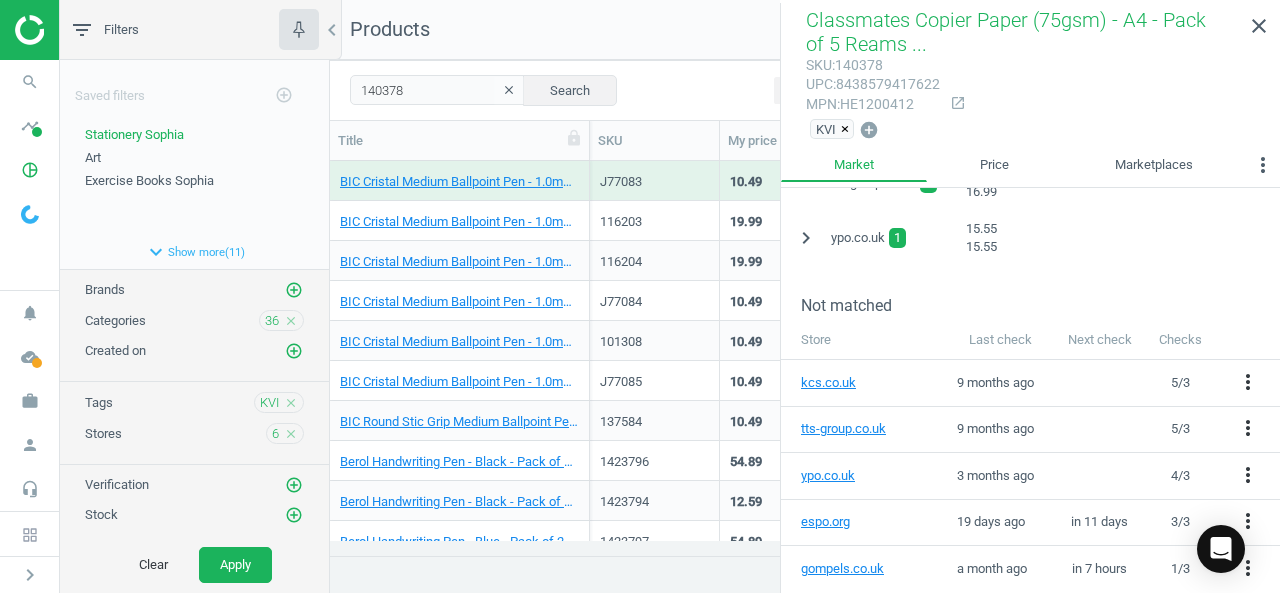 click on "J77083" at bounding box center [654, 185] 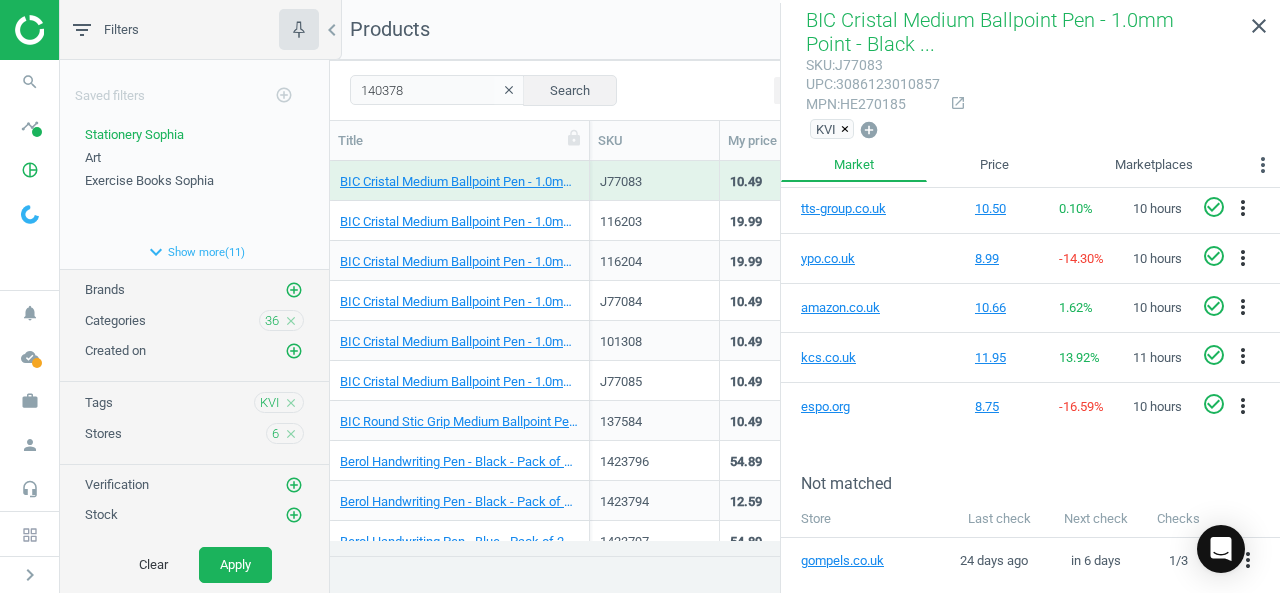 scroll, scrollTop: 402, scrollLeft: 0, axis: vertical 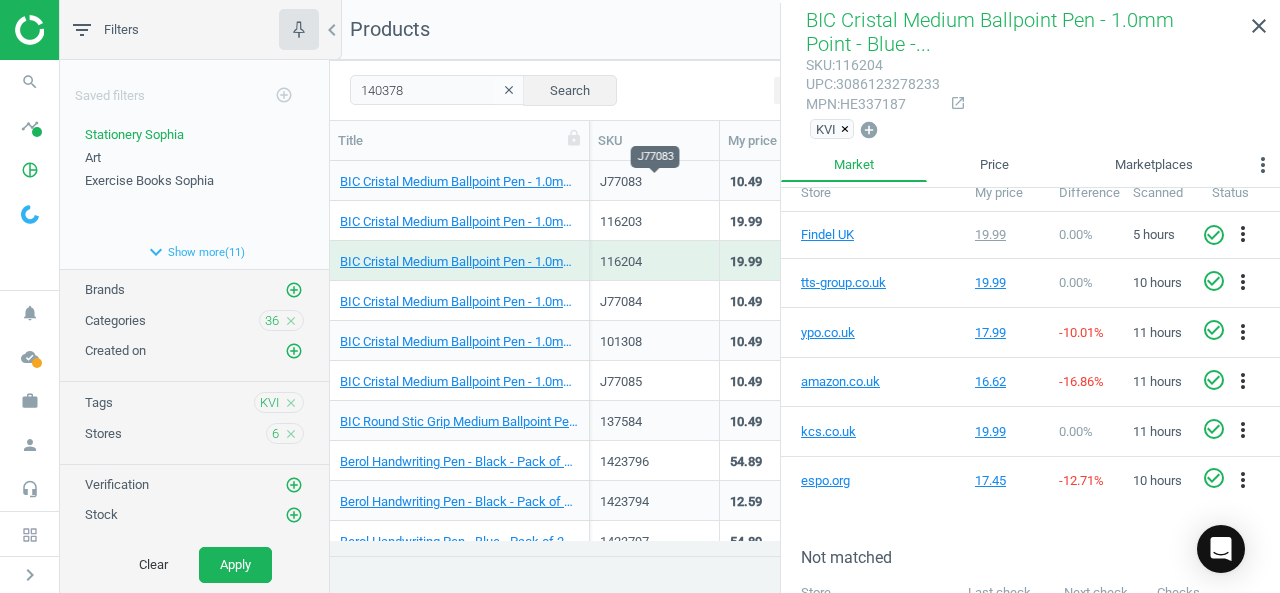 click on "J77083" at bounding box center (654, 182) 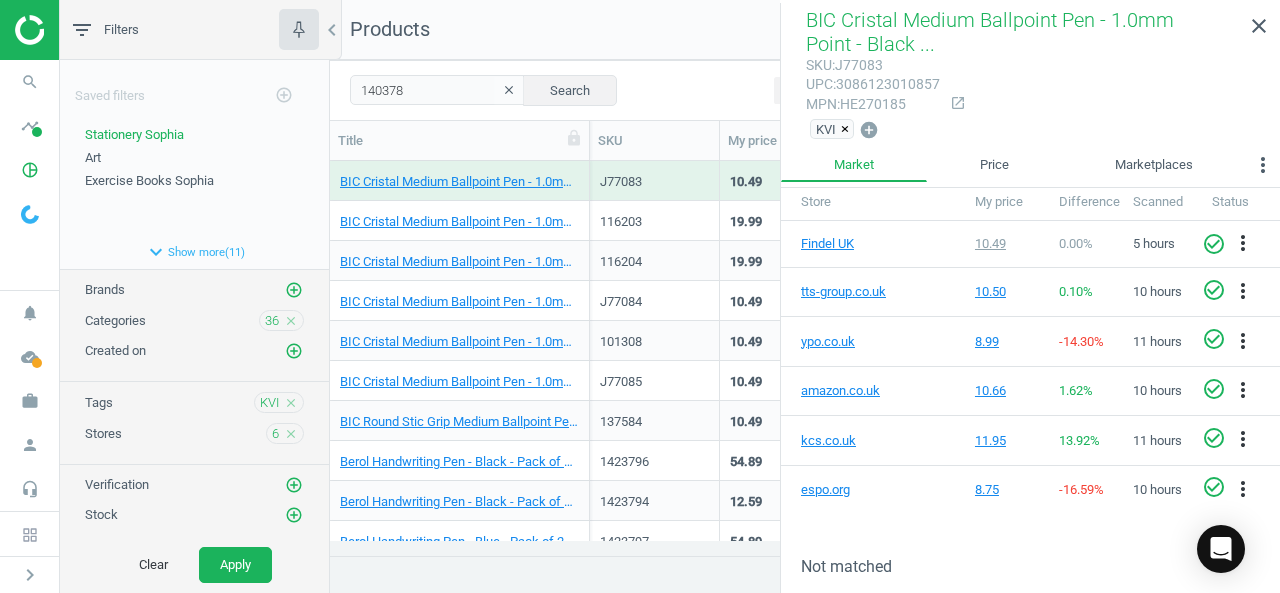 scroll, scrollTop: 339, scrollLeft: 0, axis: vertical 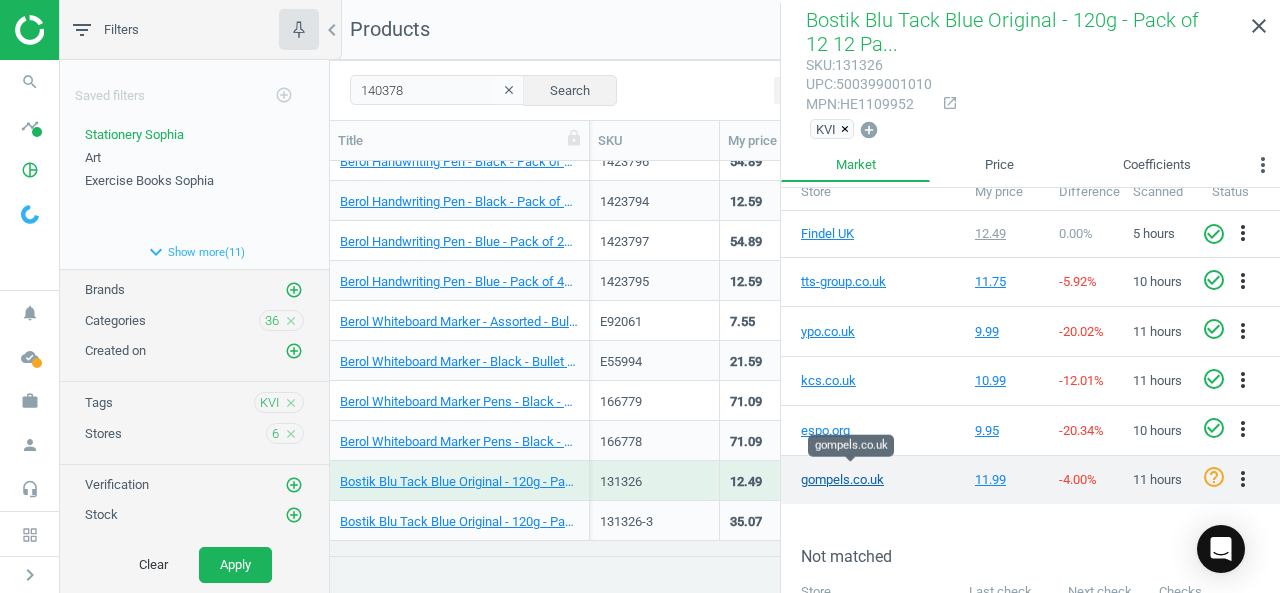 click on "gompels.co.uk" at bounding box center [851, 480] 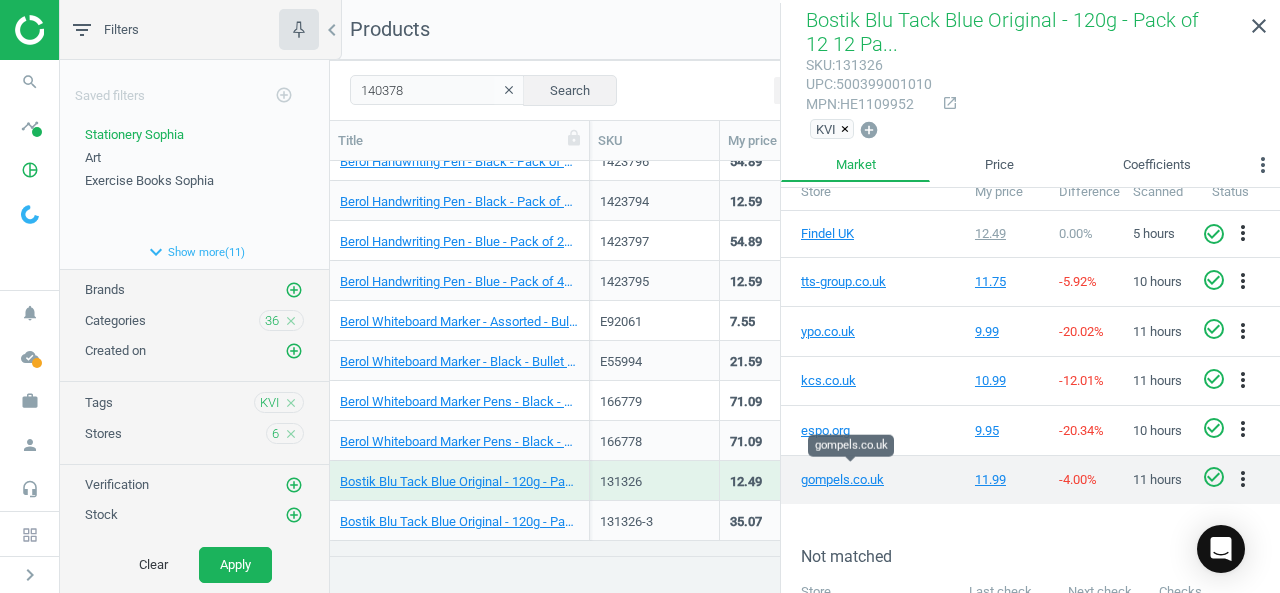 click on "check_circle_outline" at bounding box center (1214, 477) 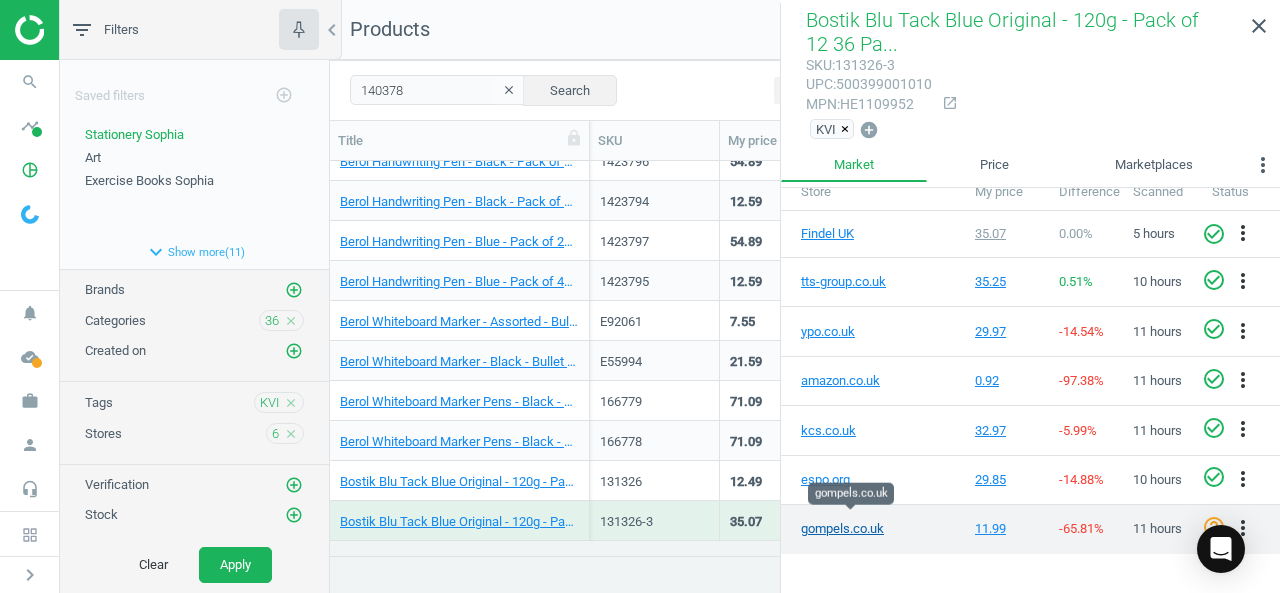 click on "gompels.co.uk" at bounding box center (851, 529) 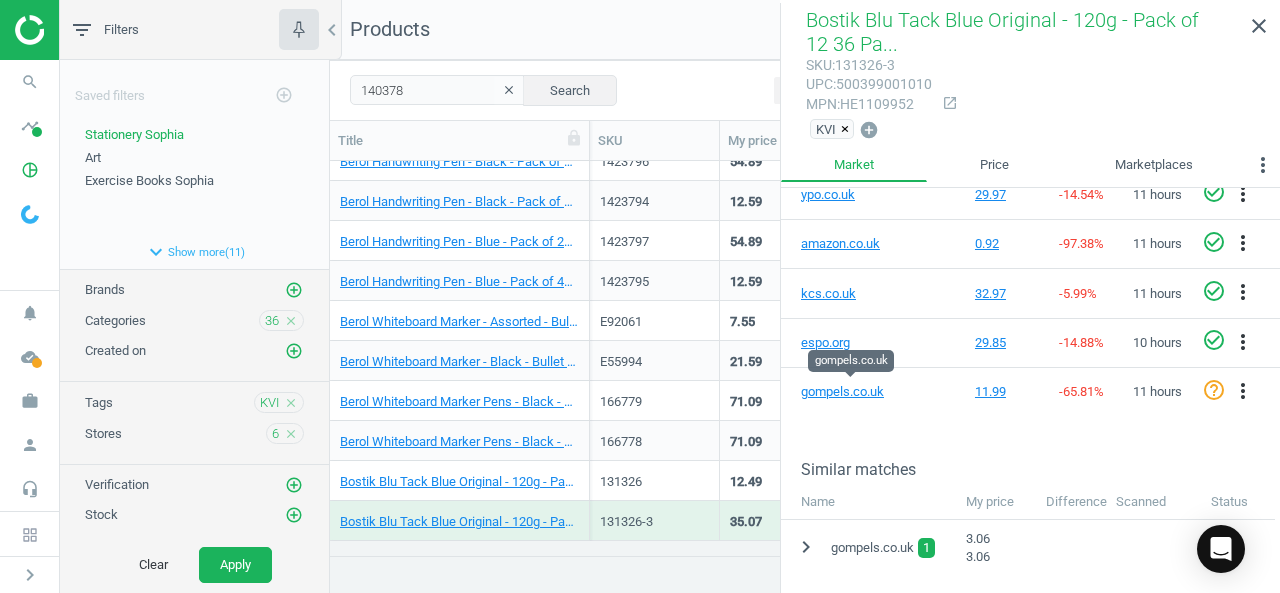 scroll, scrollTop: 458, scrollLeft: 0, axis: vertical 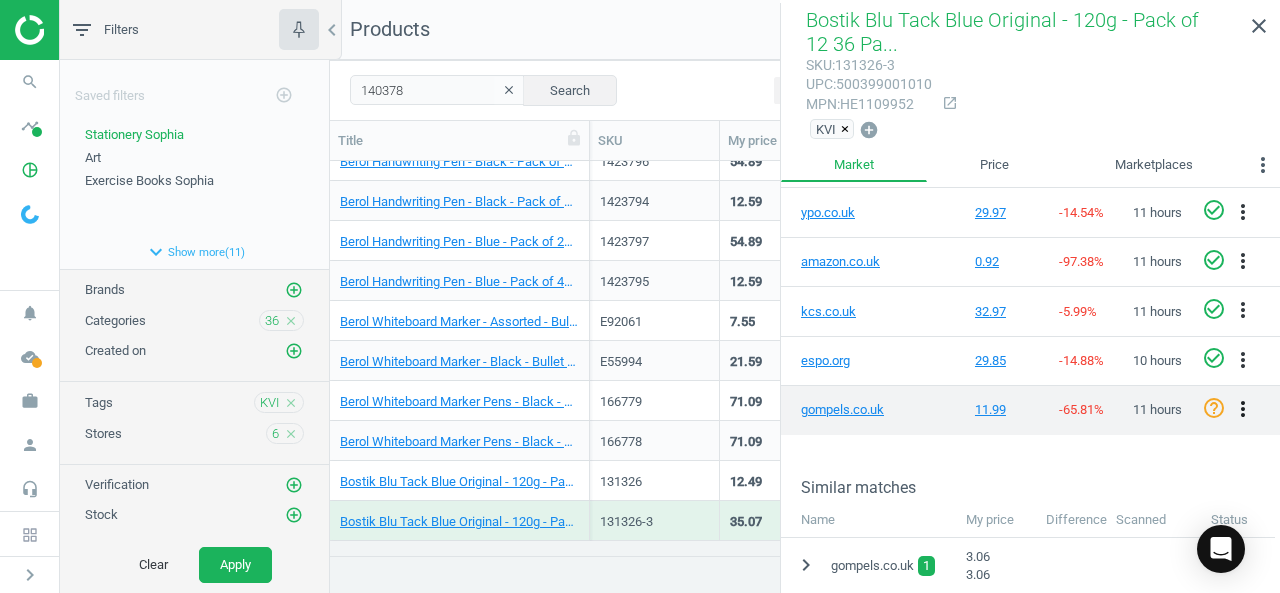click on "more_vert" at bounding box center [1243, 409] 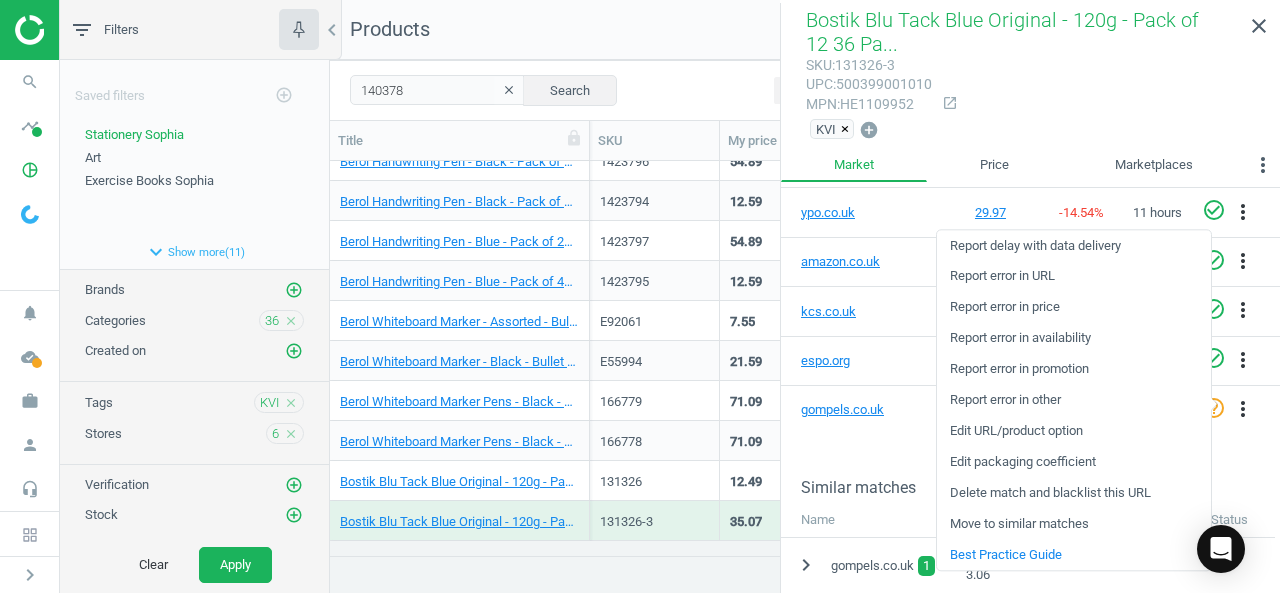 click on "Edit packaging coefficient" at bounding box center (1074, 462) 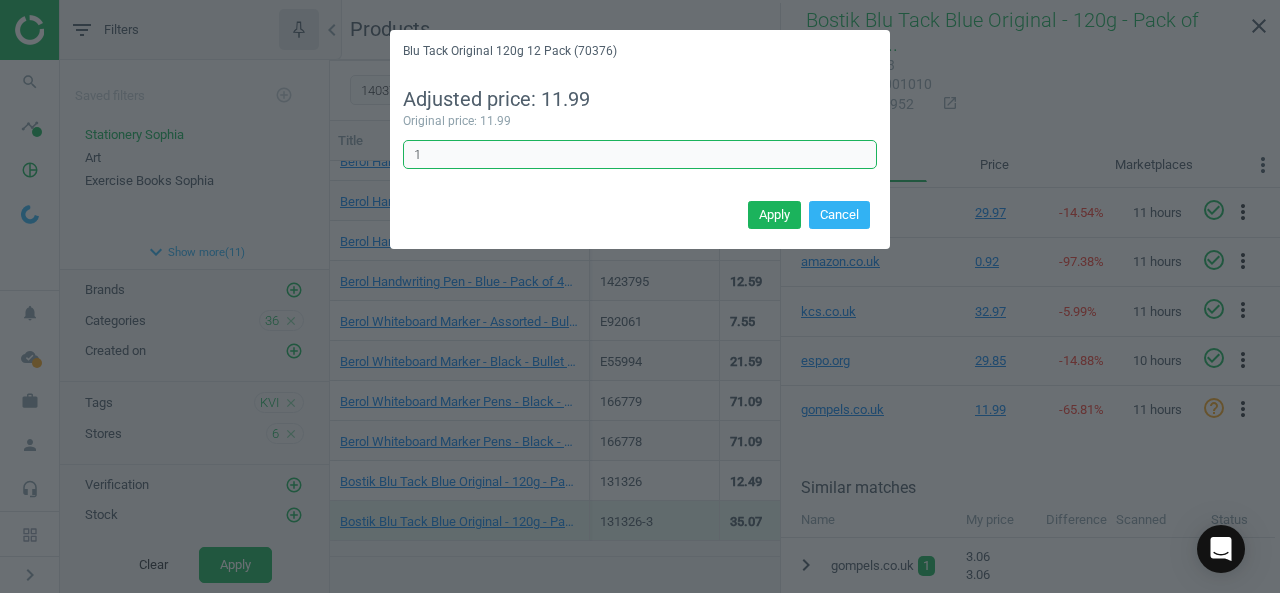 click on "1" at bounding box center (640, 155) 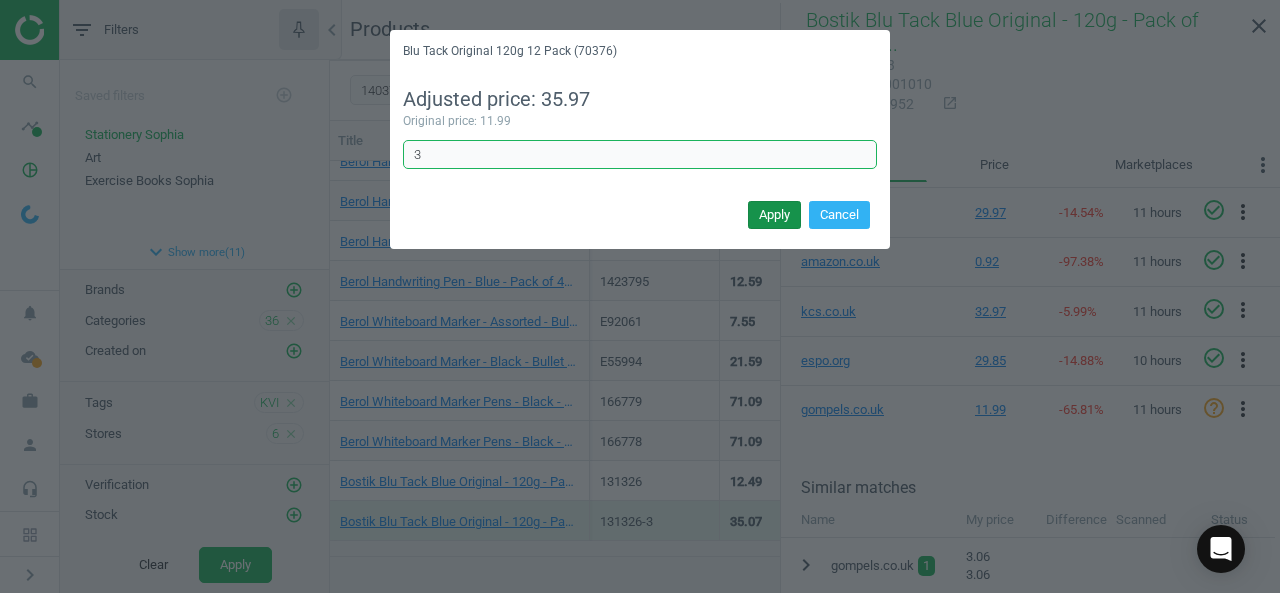 type on "3" 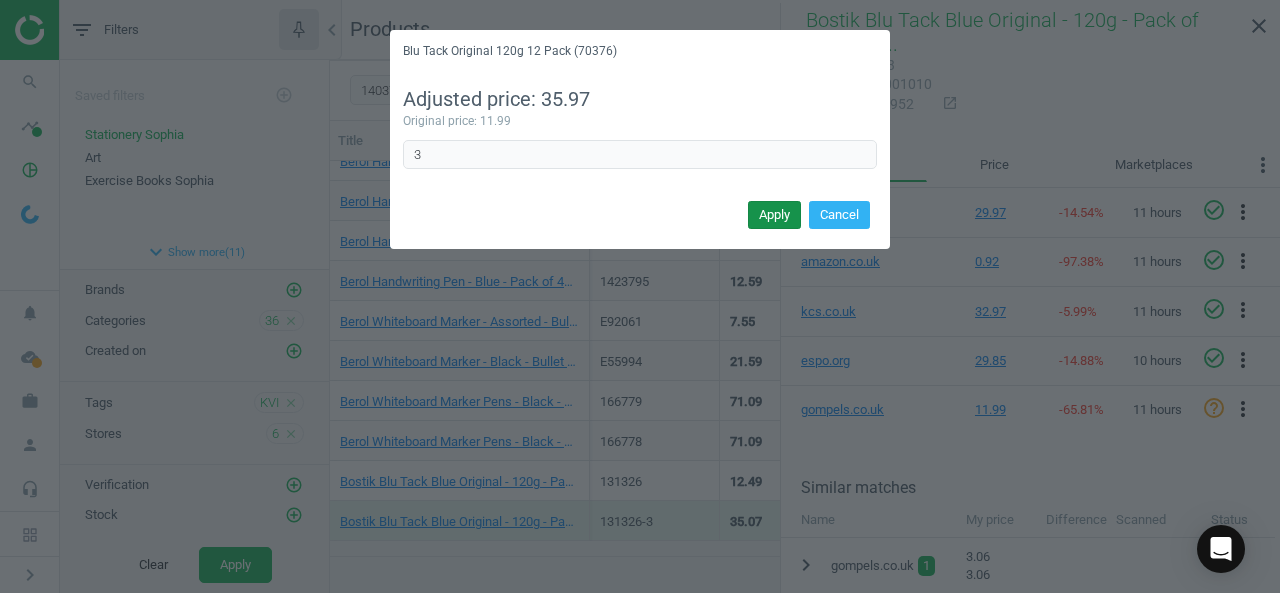 click on "Apply" at bounding box center [774, 215] 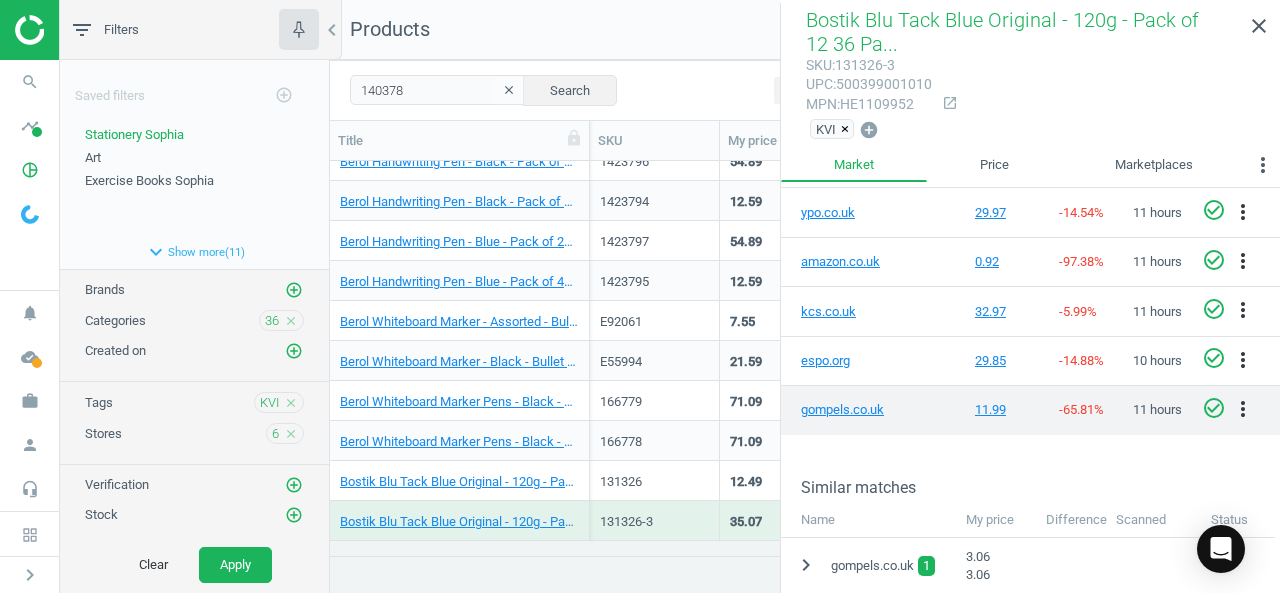 click on "check_circle_outline" at bounding box center [1214, 408] 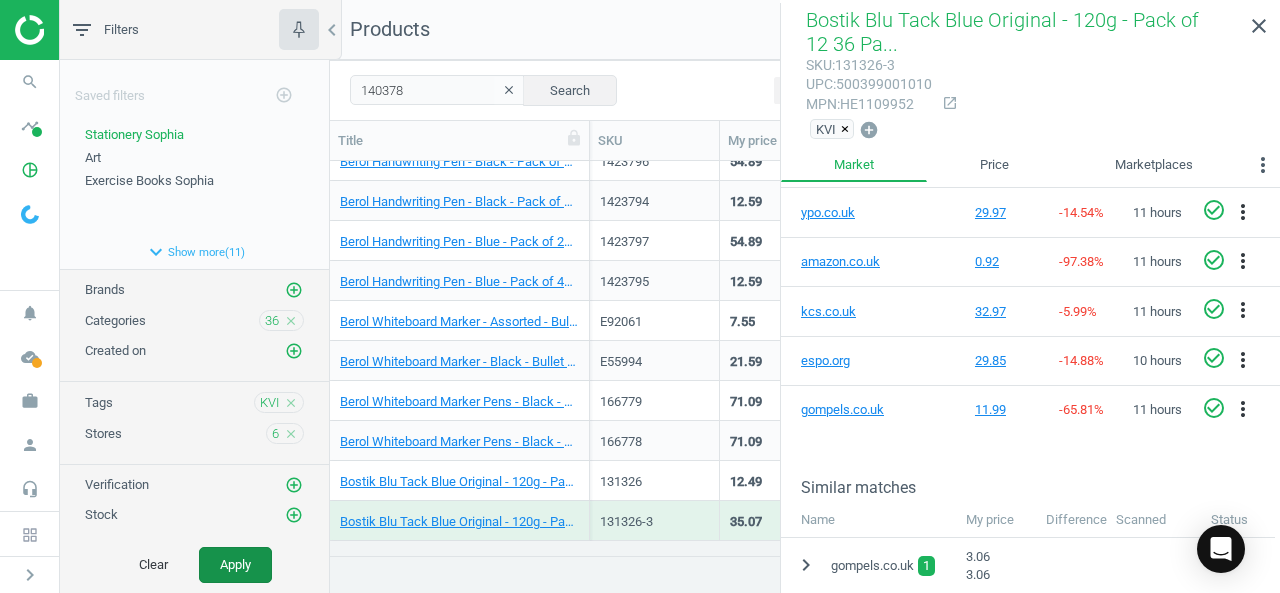 click on "Apply" at bounding box center [235, 565] 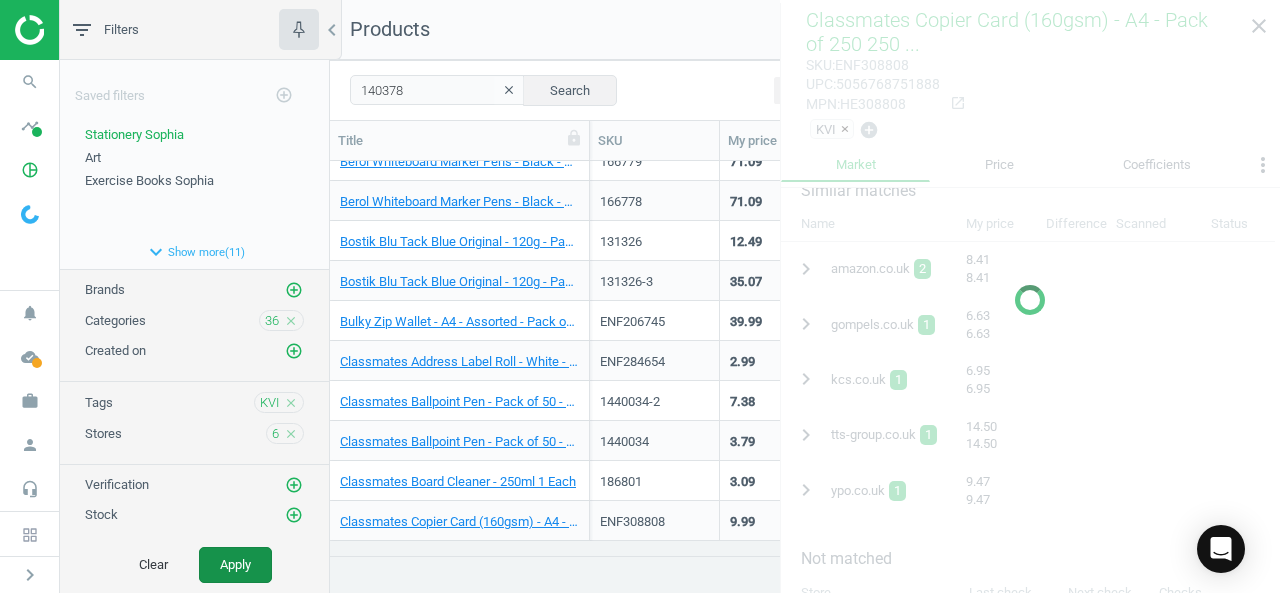 scroll, scrollTop: 580, scrollLeft: 0, axis: vertical 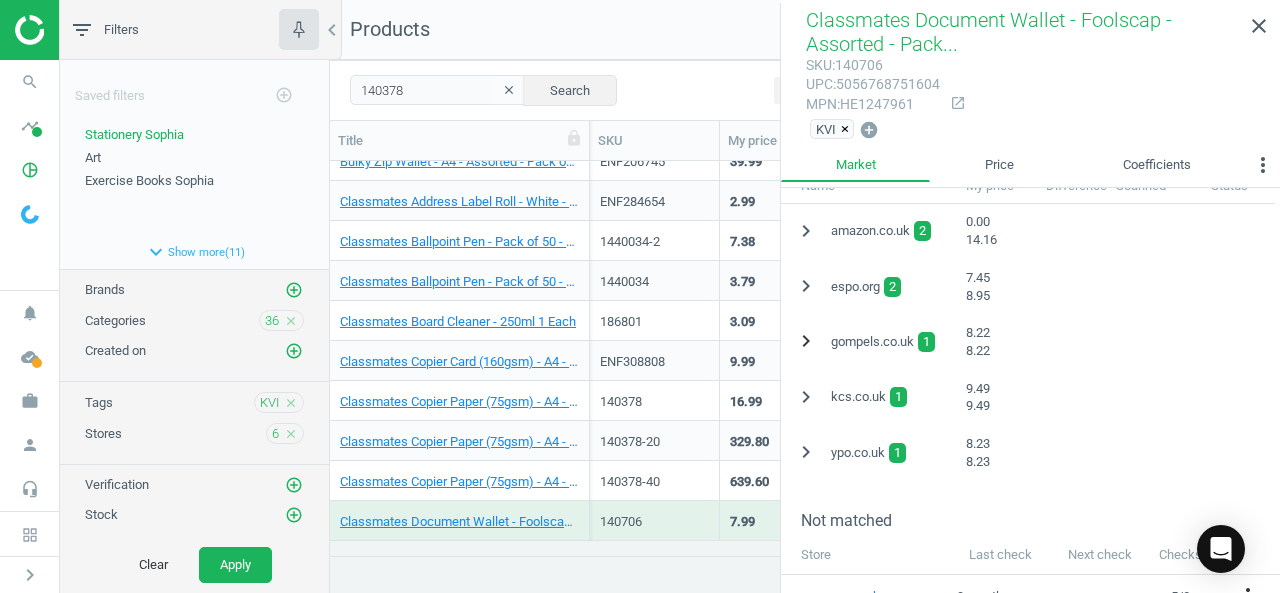click on "chevron_right" at bounding box center [806, 341] 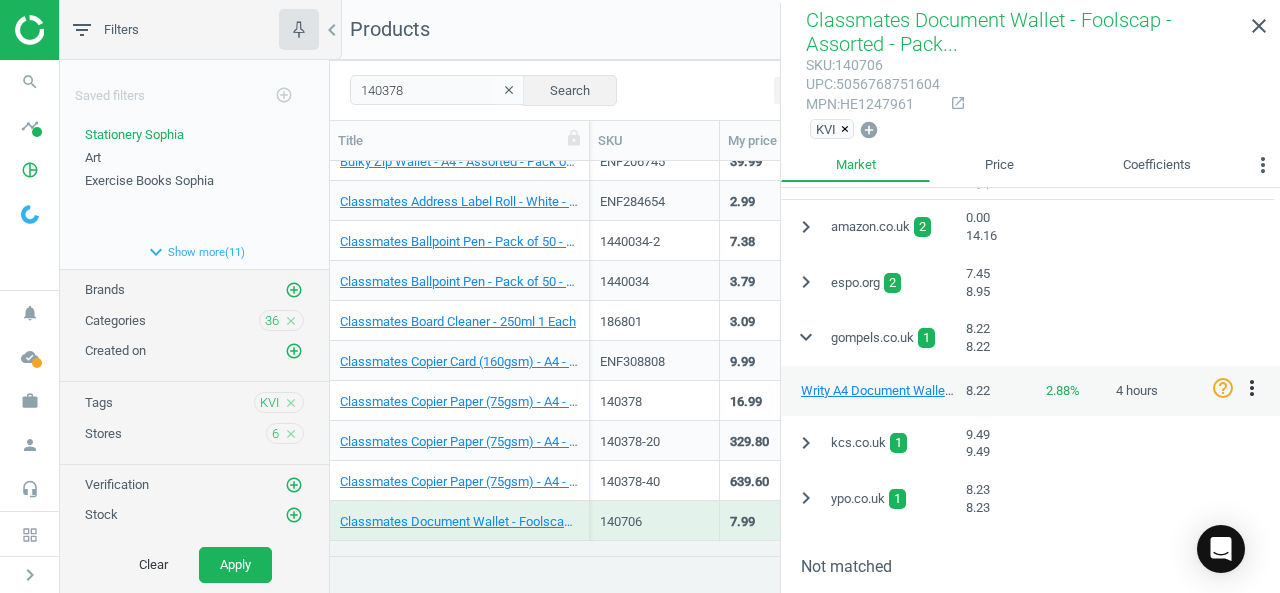 scroll, scrollTop: 521, scrollLeft: 0, axis: vertical 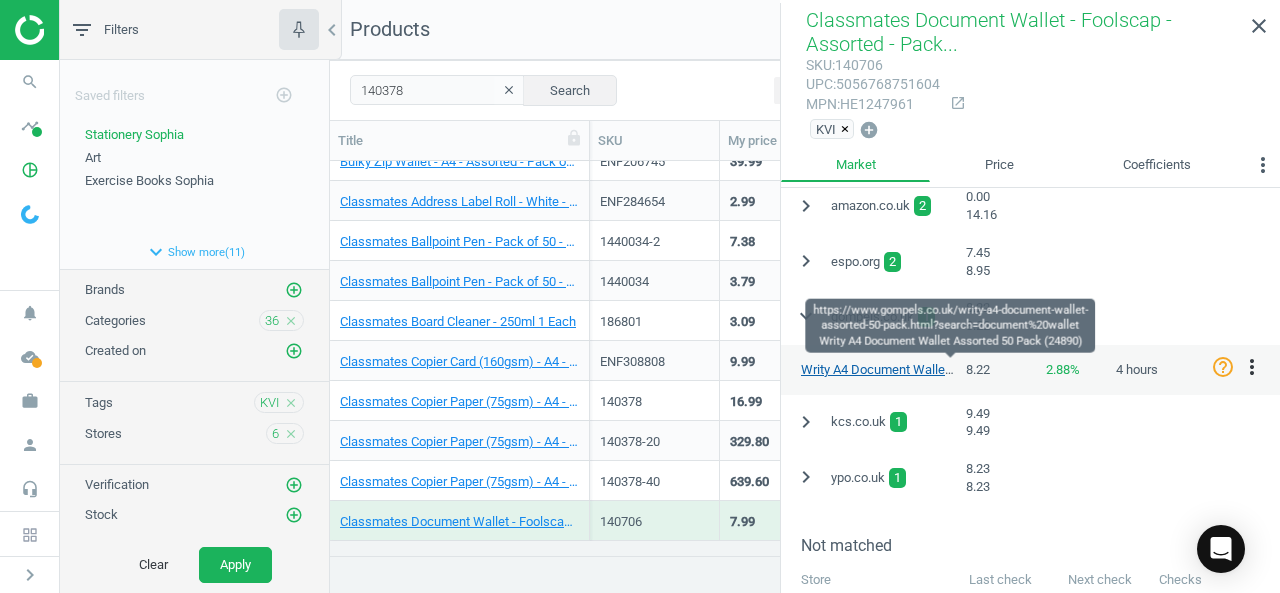 click on "Writy A4 Document Wallet Assorted 50 Pack  (24890)" at bounding box center (950, 369) 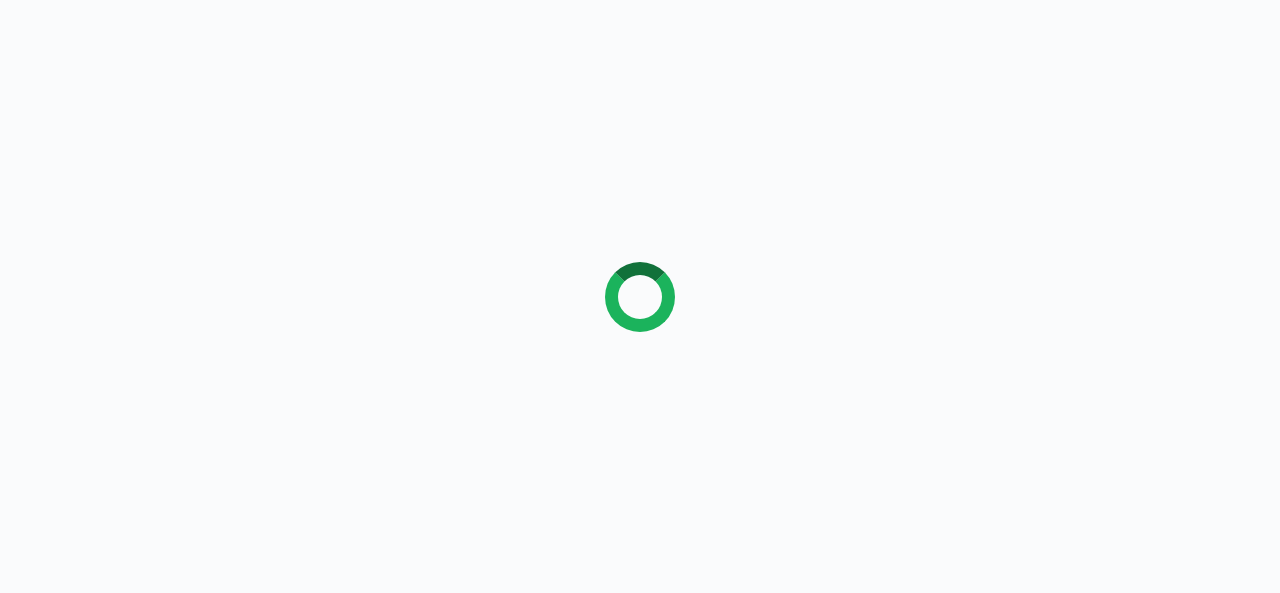 scroll, scrollTop: 0, scrollLeft: 0, axis: both 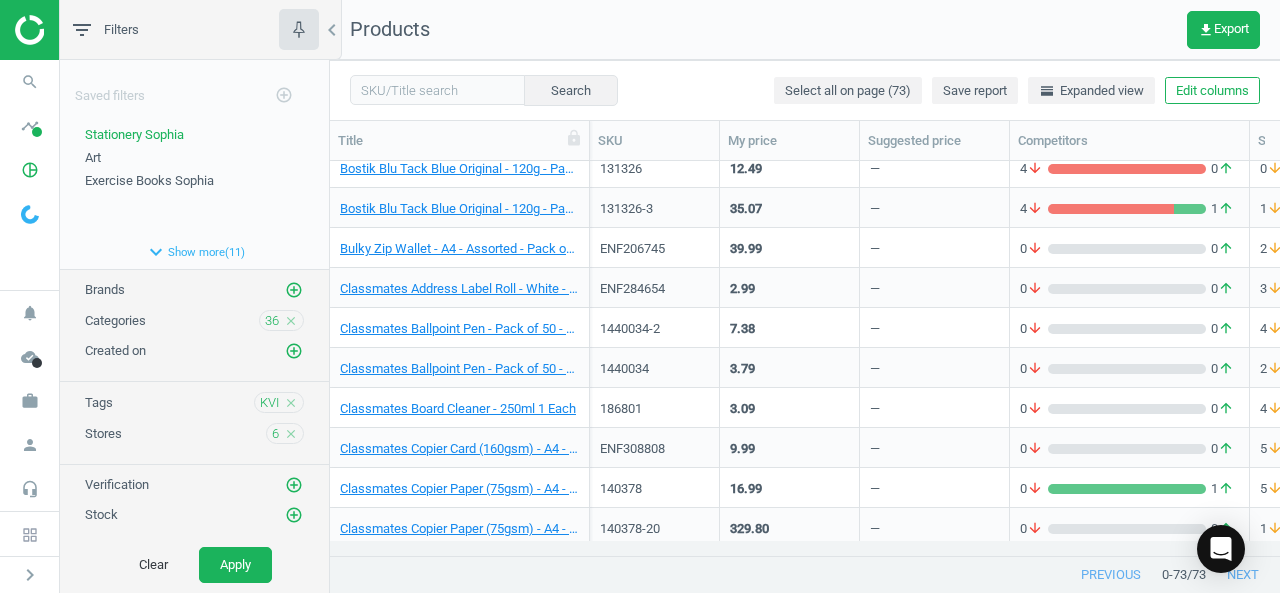 click on "—" at bounding box center (934, 247) 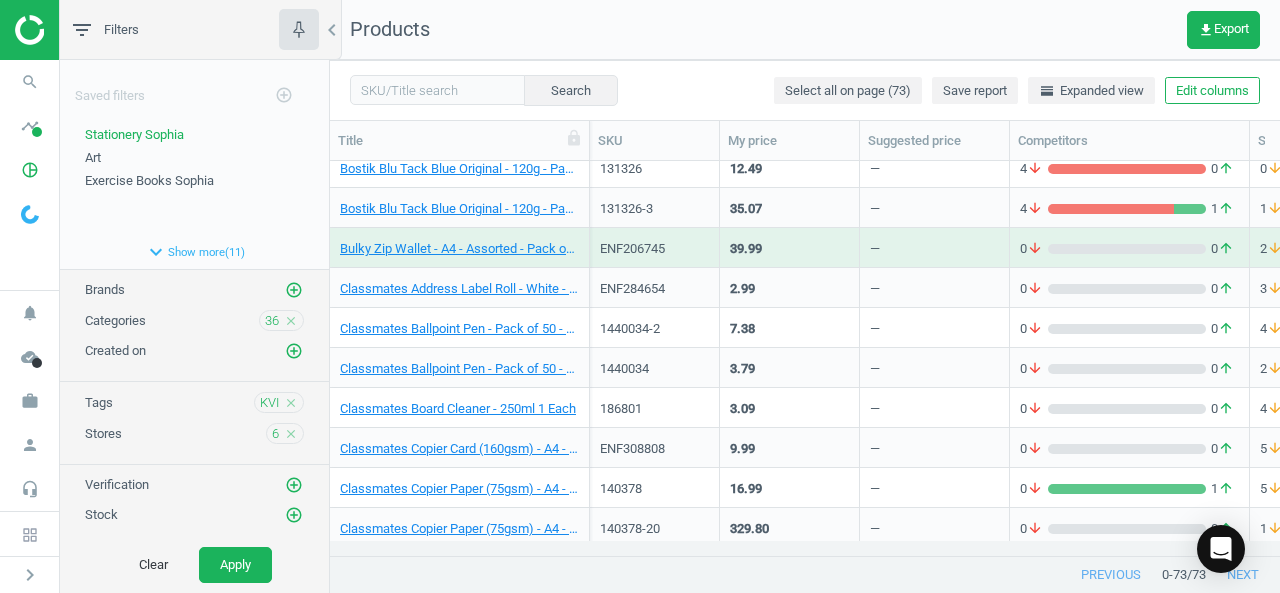 click on "—" at bounding box center [934, 247] 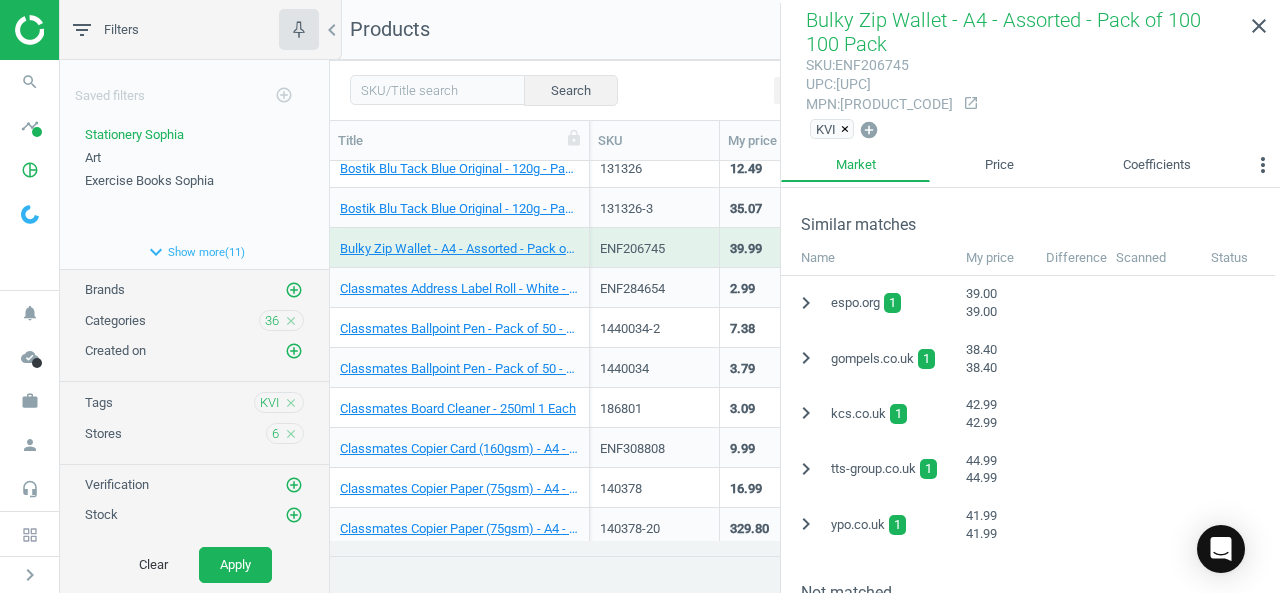 scroll, scrollTop: 428, scrollLeft: 0, axis: vertical 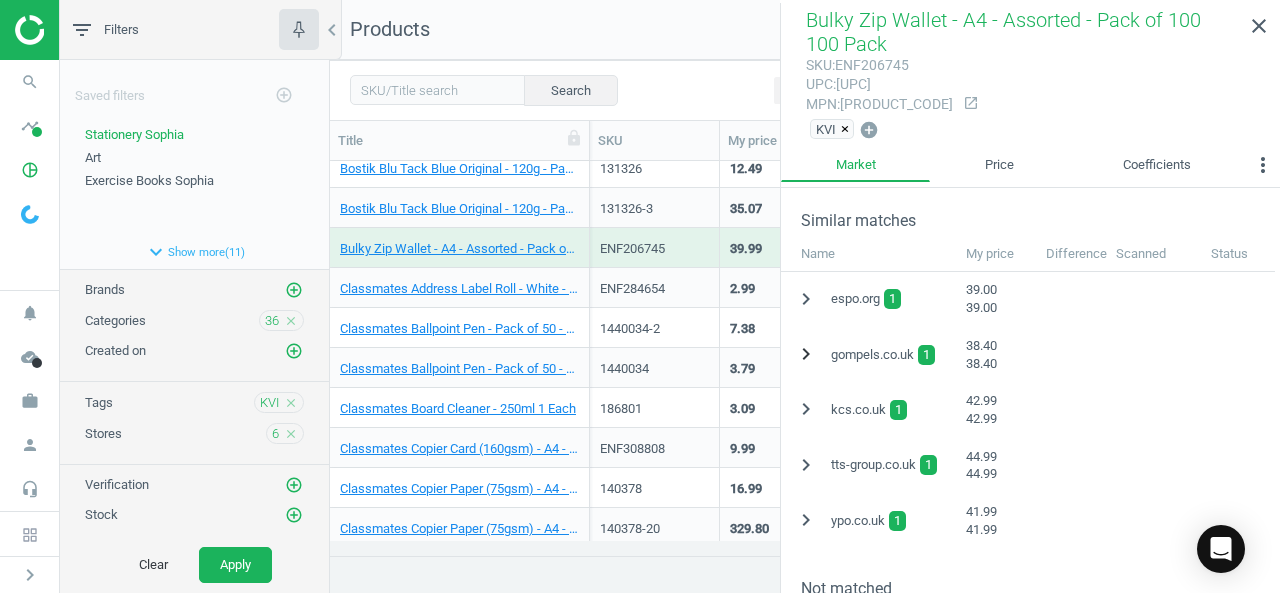 click on "chevron_right" at bounding box center [806, 354] 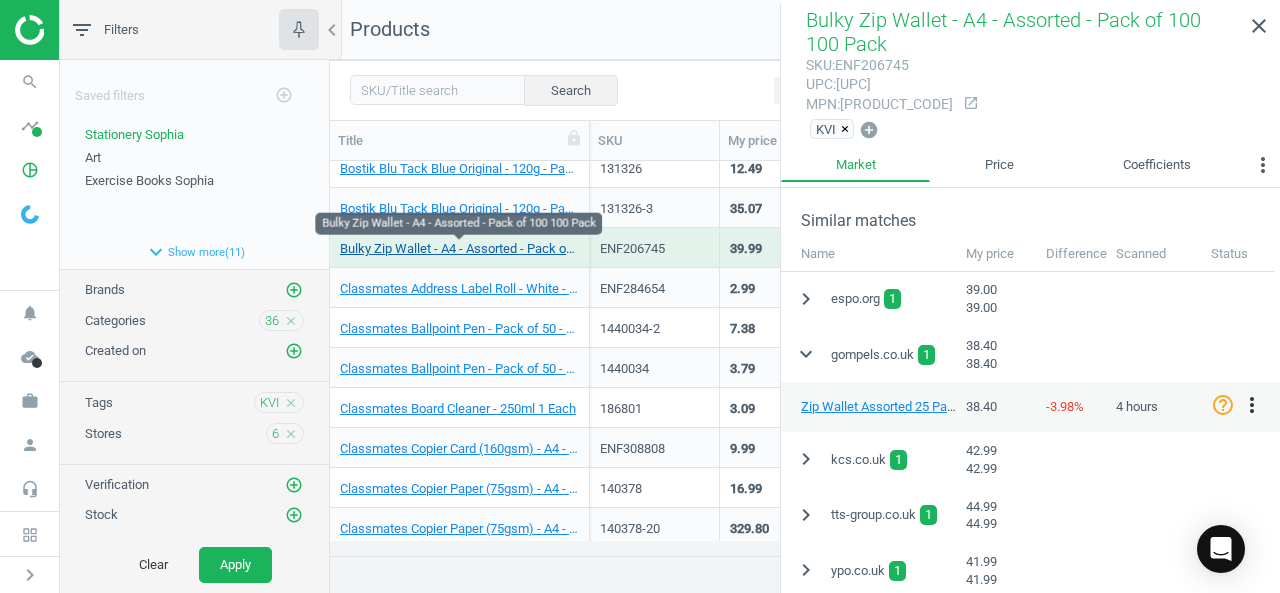 click on "Bulky Zip Wallet - A4 - Assorted - Pack of 100 100 Pack" at bounding box center (459, 249) 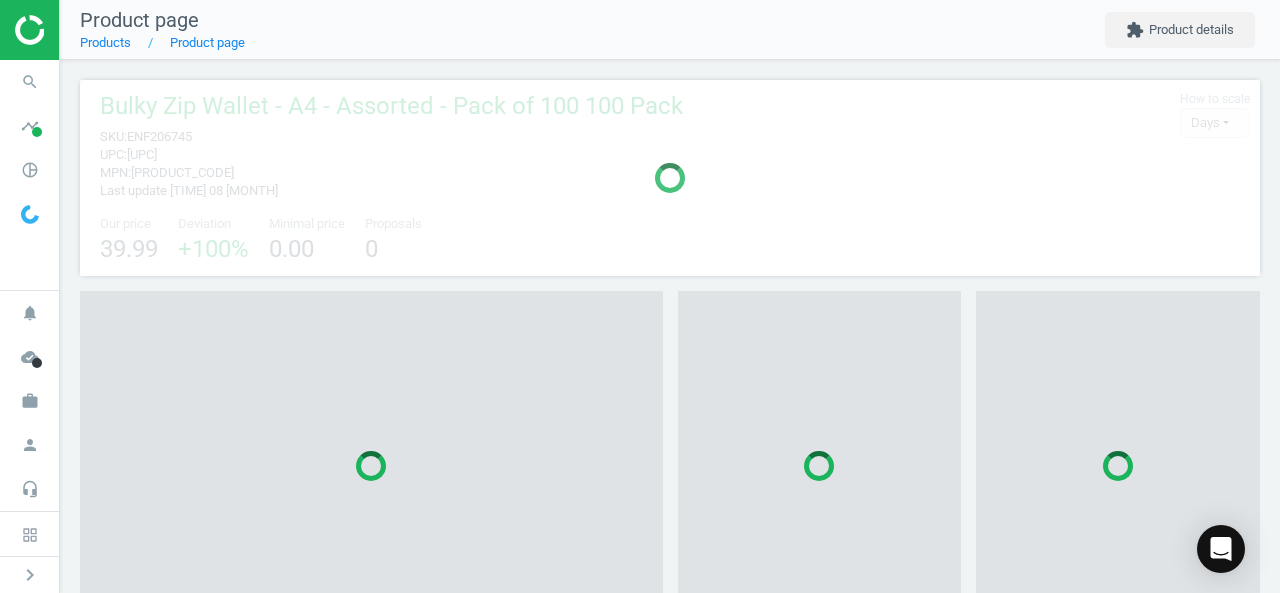 scroll, scrollTop: 10, scrollLeft: 10, axis: both 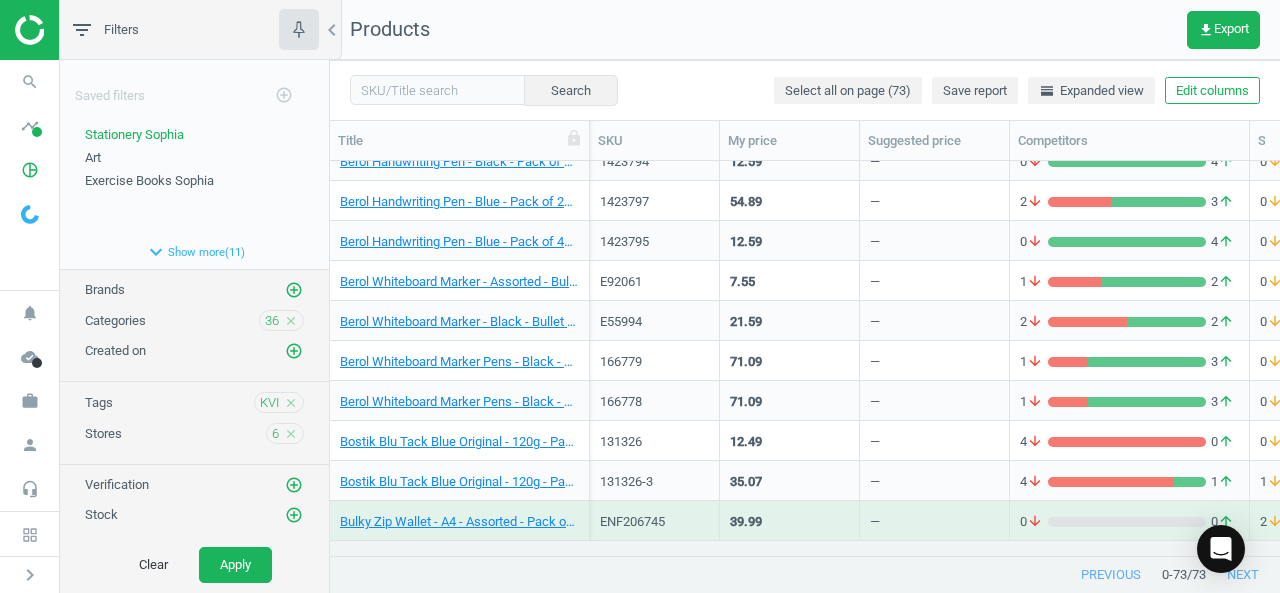 click on "—" at bounding box center [934, 520] 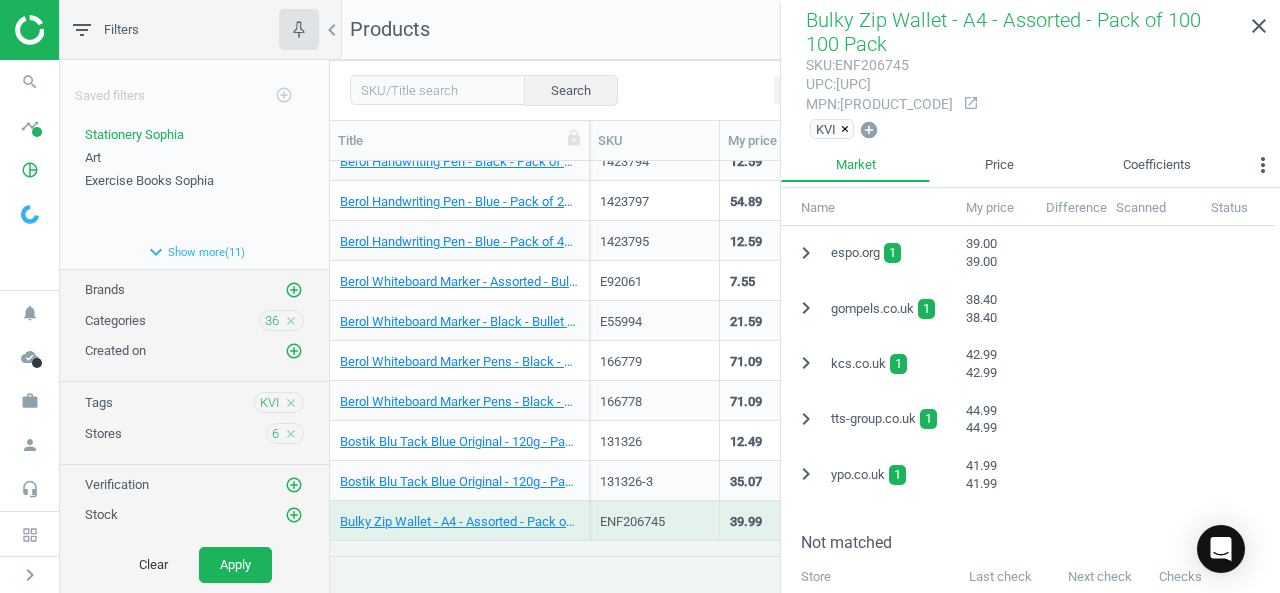 scroll, scrollTop: 480, scrollLeft: 0, axis: vertical 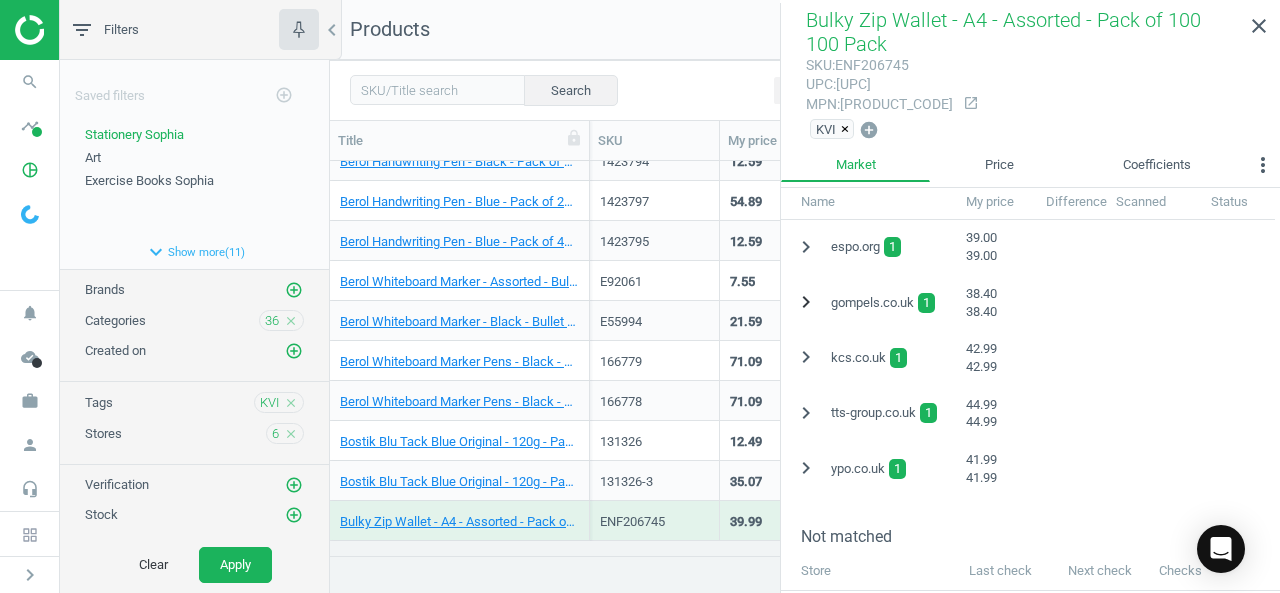 click on "chevron_right" at bounding box center (806, 302) 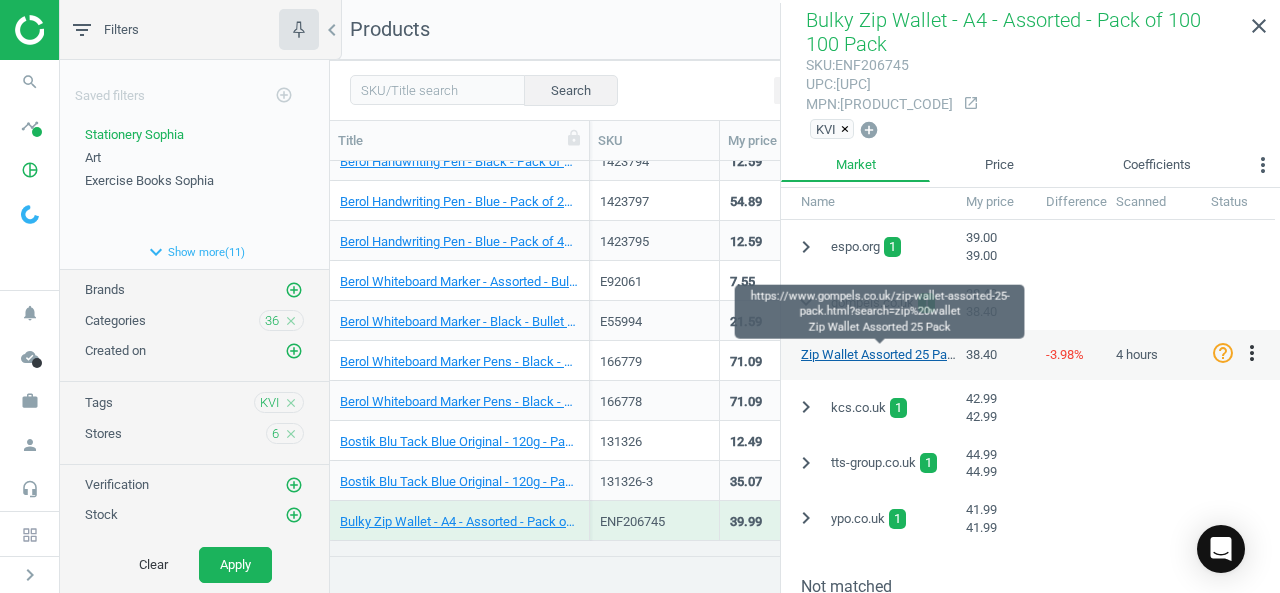 click on "Zip Wallet Assorted 25 Pack" at bounding box center (881, 354) 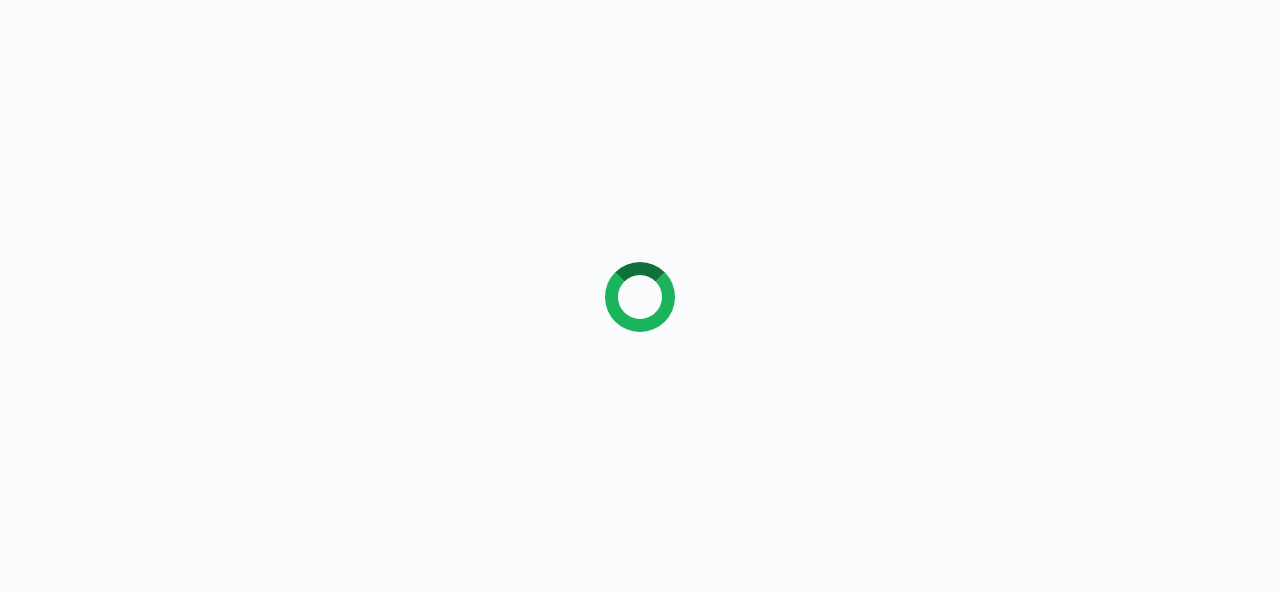 scroll, scrollTop: 0, scrollLeft: 0, axis: both 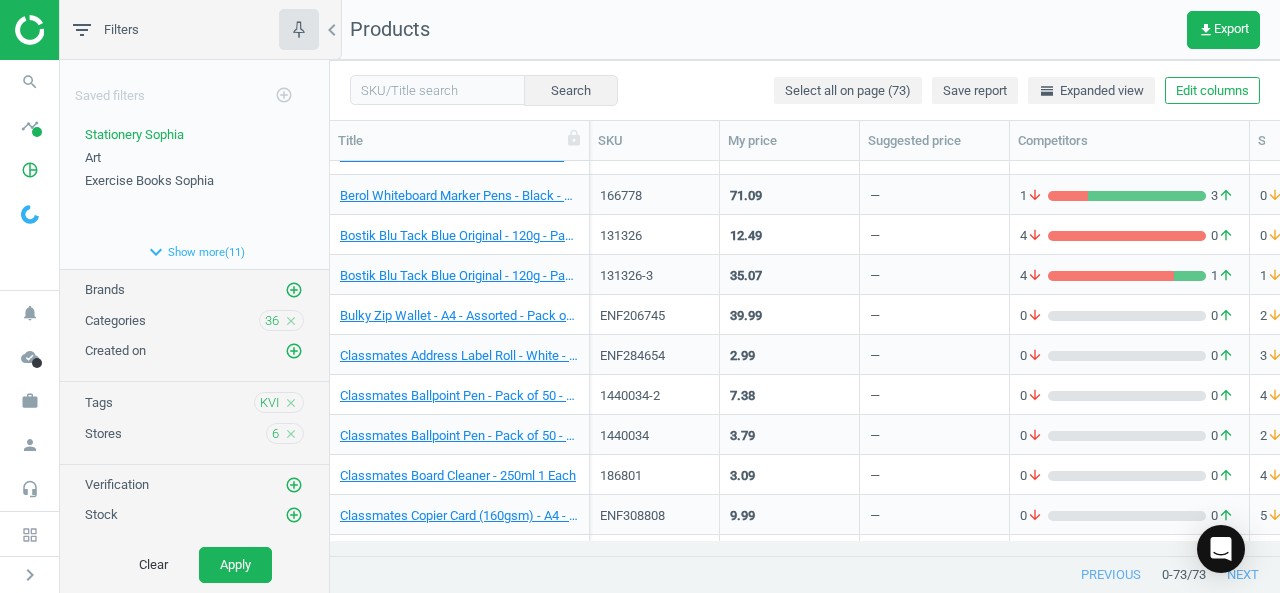 click on "—" at bounding box center [934, 314] 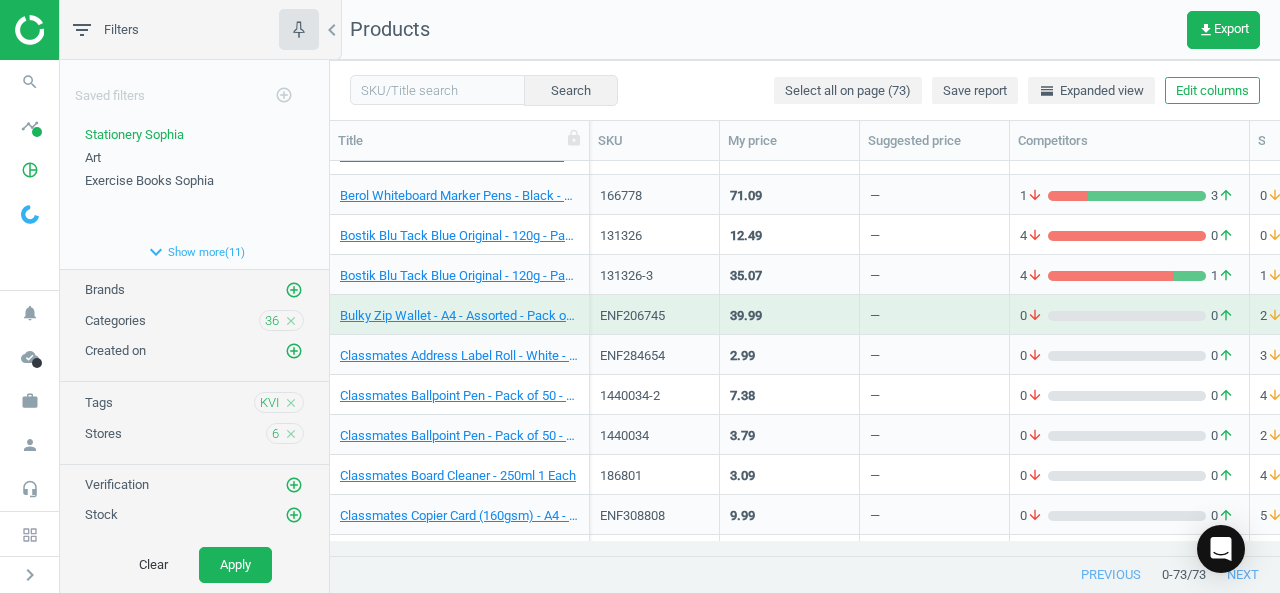 click on "—" at bounding box center (934, 314) 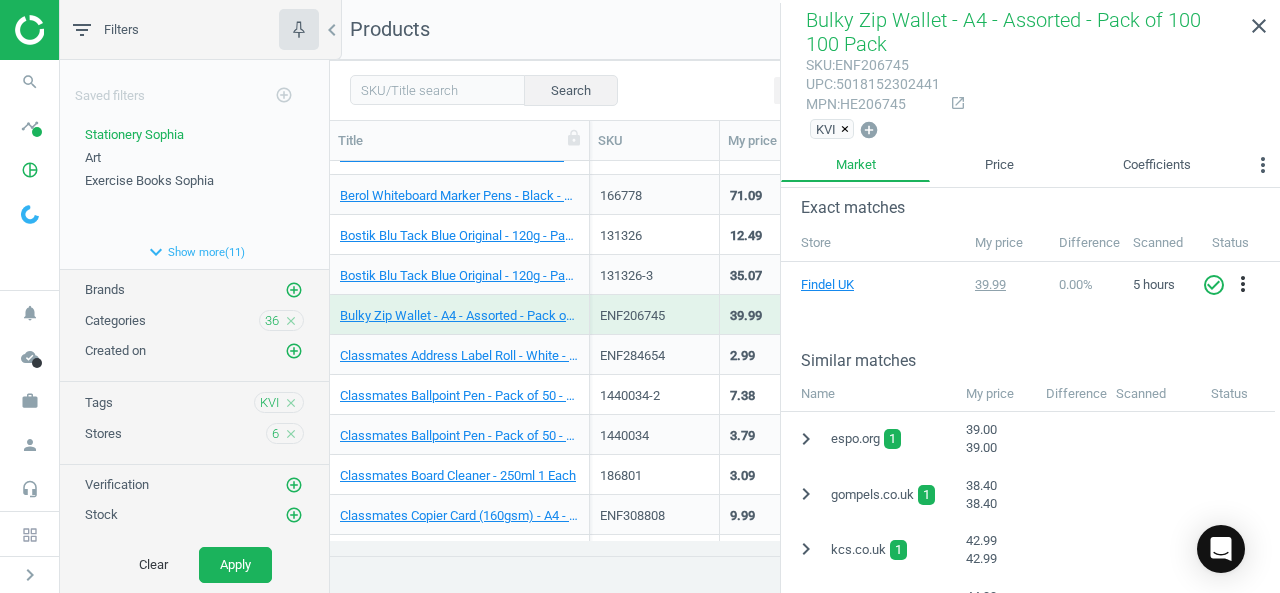 scroll, scrollTop: 317, scrollLeft: 0, axis: vertical 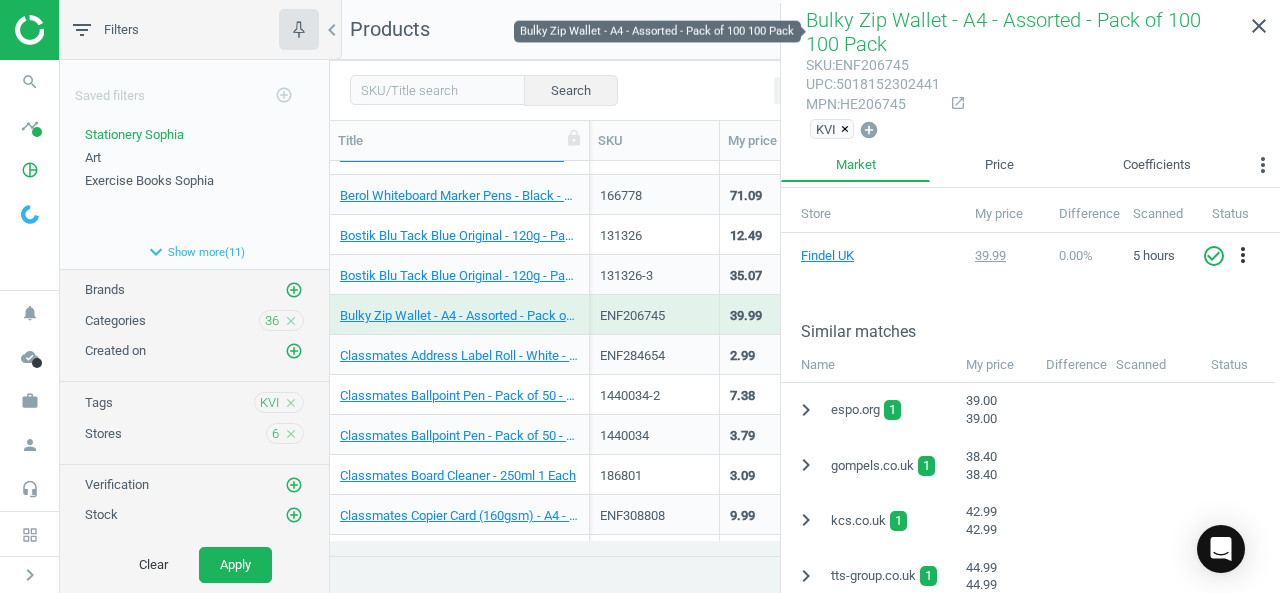 click on "Bulky Zip Wallet - A4 - Assorted - Pack of 100 100 Pack" at bounding box center [1003, 32] 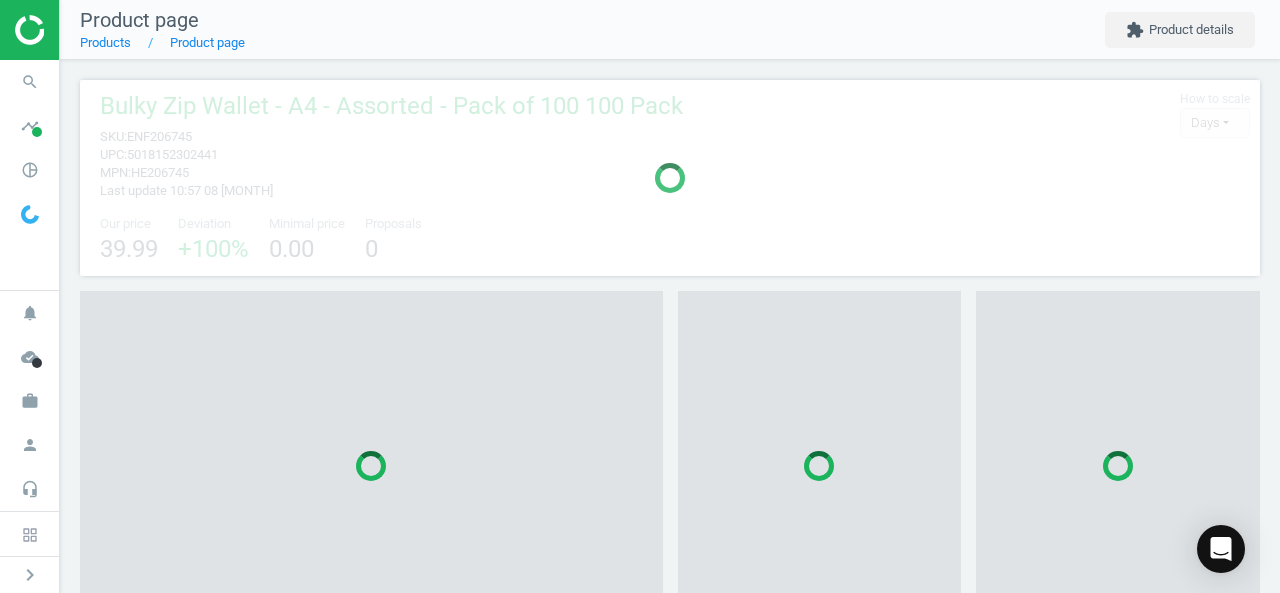 scroll, scrollTop: 10, scrollLeft: 10, axis: both 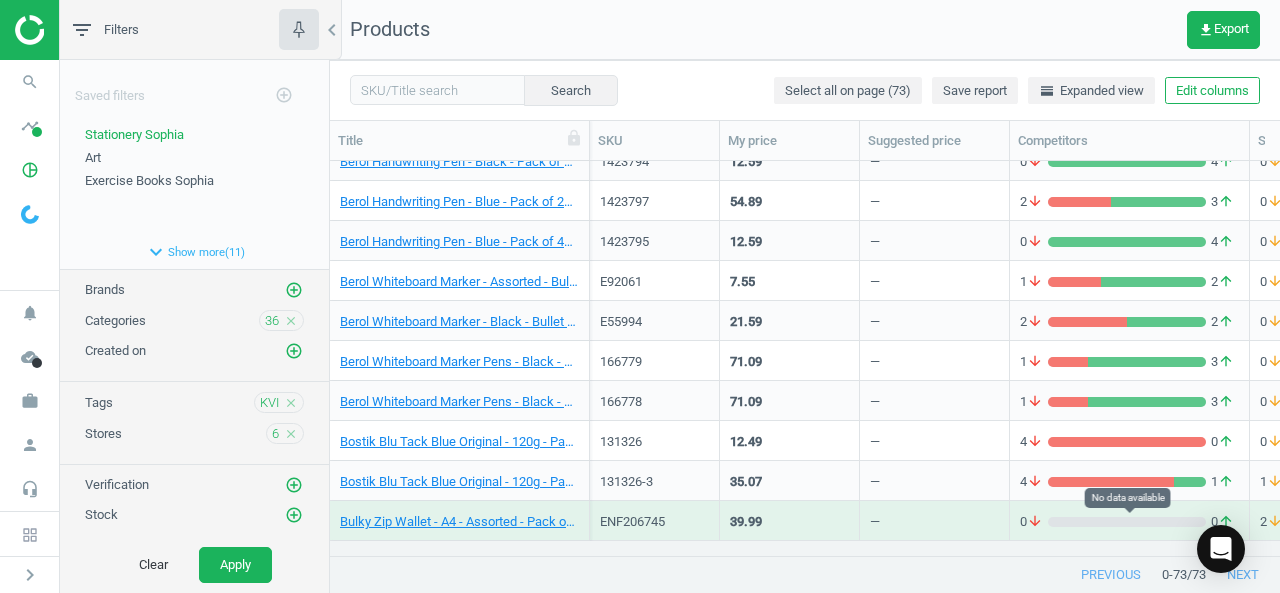 click on "0 arrow_downward 0 arrow_upward" at bounding box center (1129, 522) 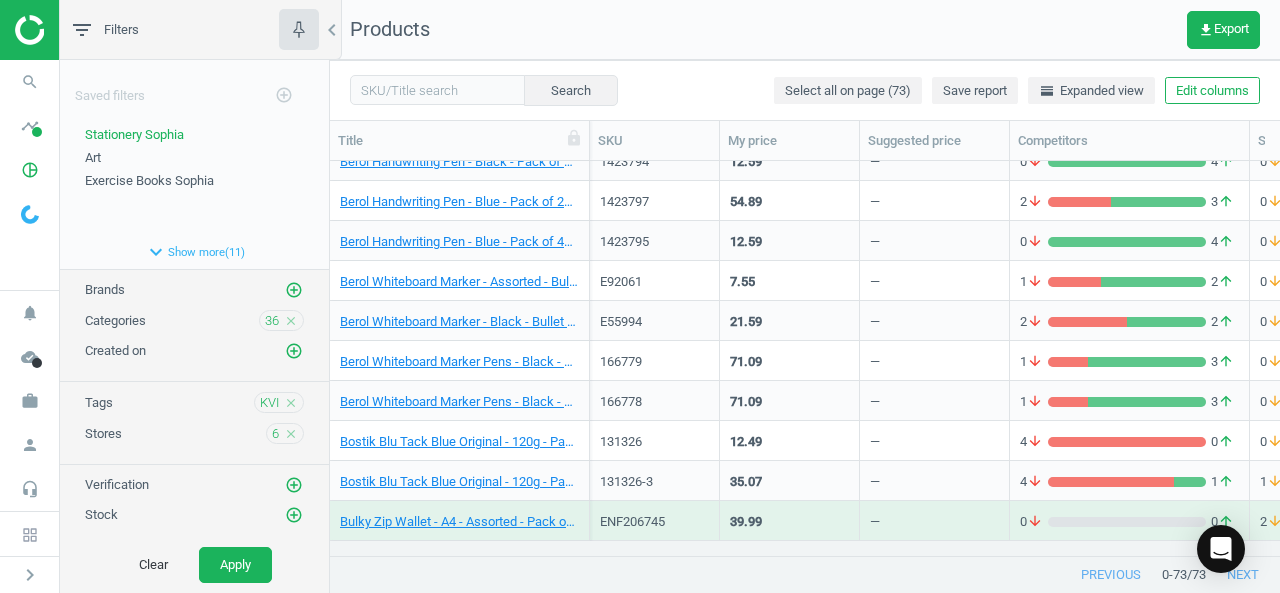 scroll, scrollTop: 345, scrollLeft: 0, axis: vertical 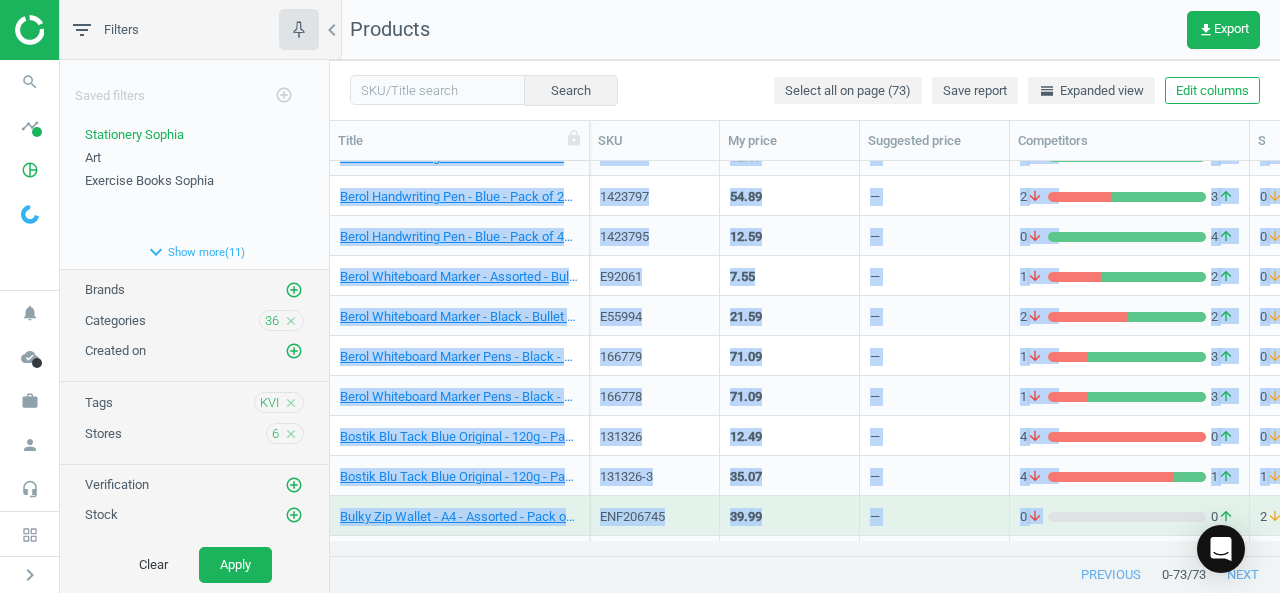 click on "—" at bounding box center (934, 515) 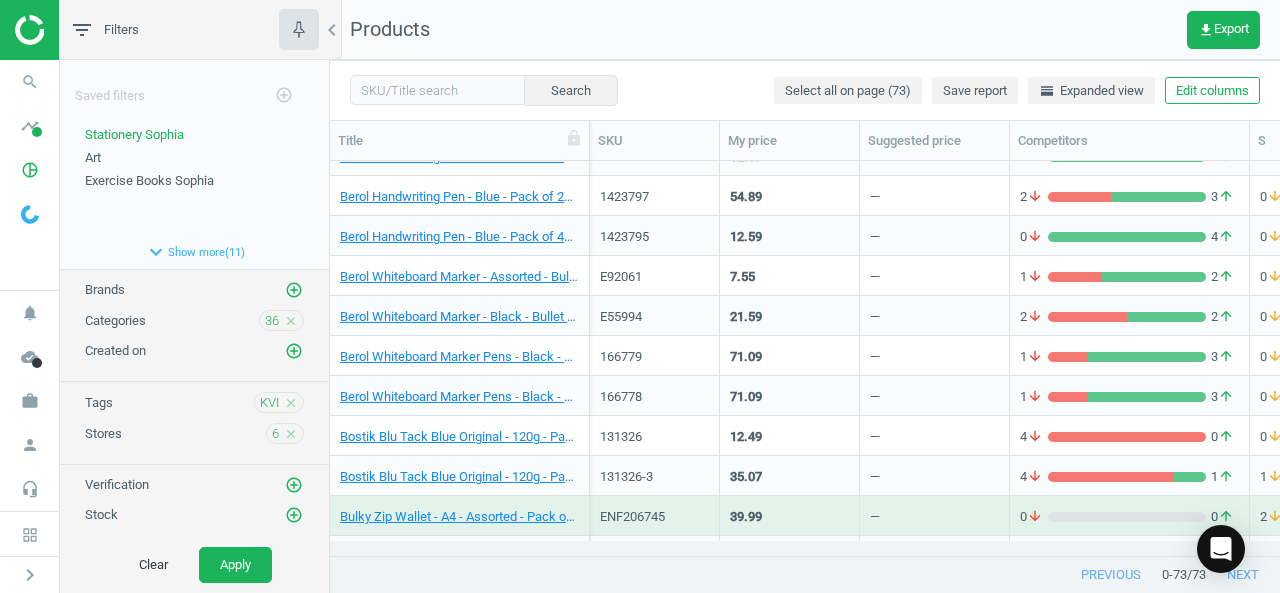 click on "0 arrow_downward 0 arrow_upward" at bounding box center (1129, 520) 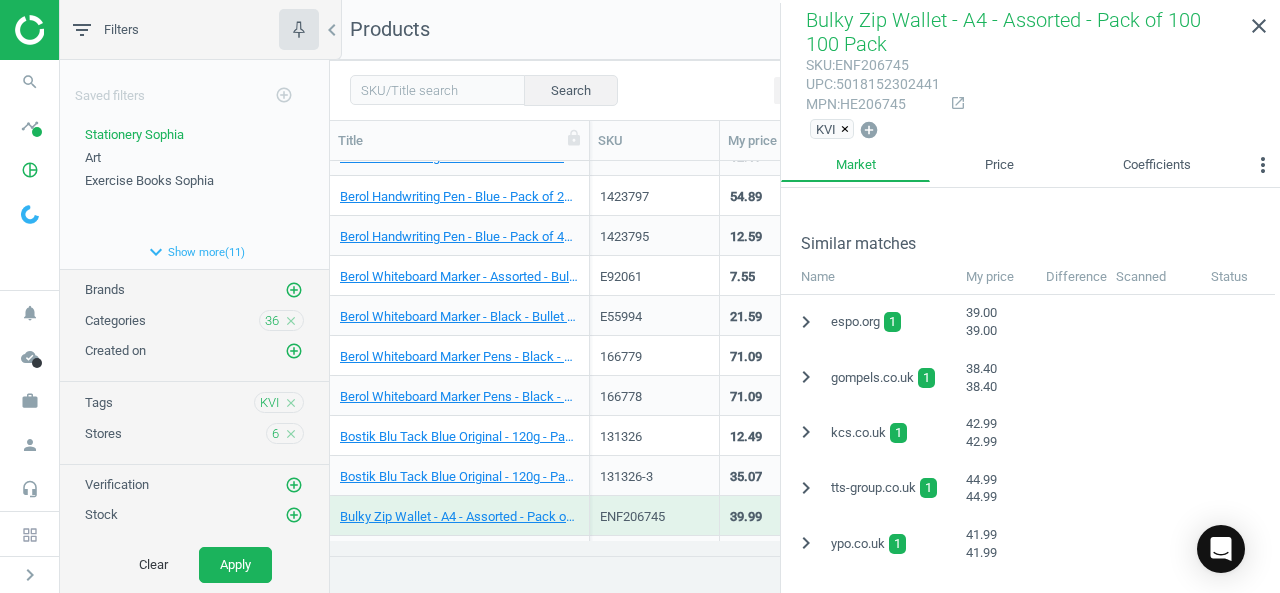 scroll, scrollTop: 402, scrollLeft: 0, axis: vertical 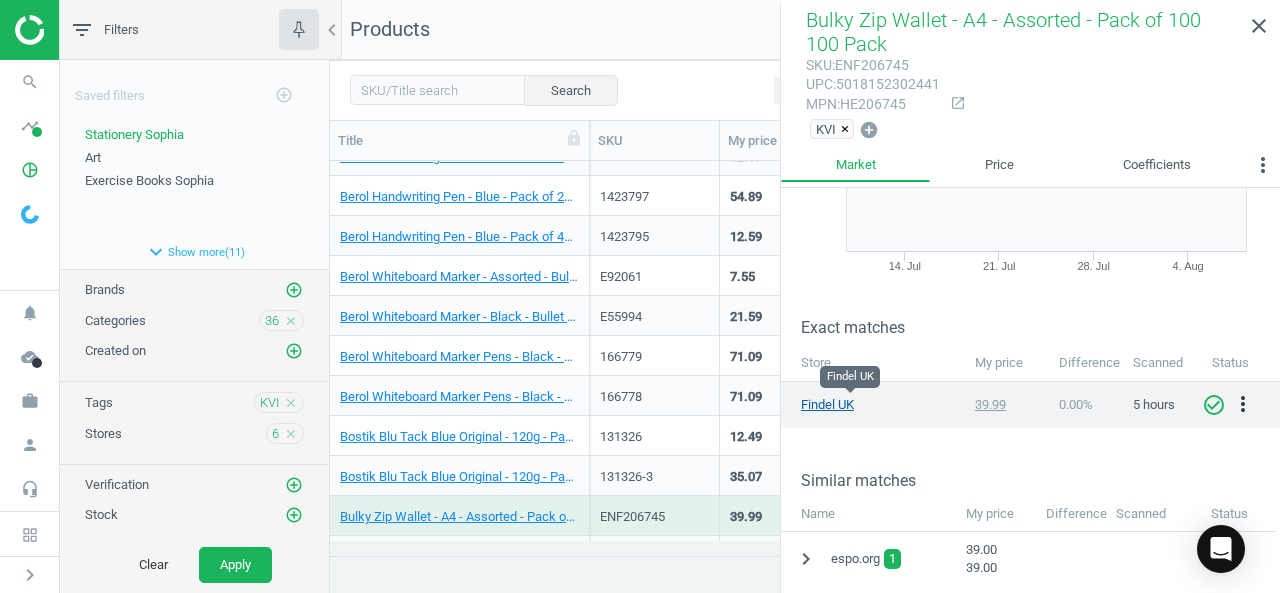 click on "Findel UK" at bounding box center (851, 405) 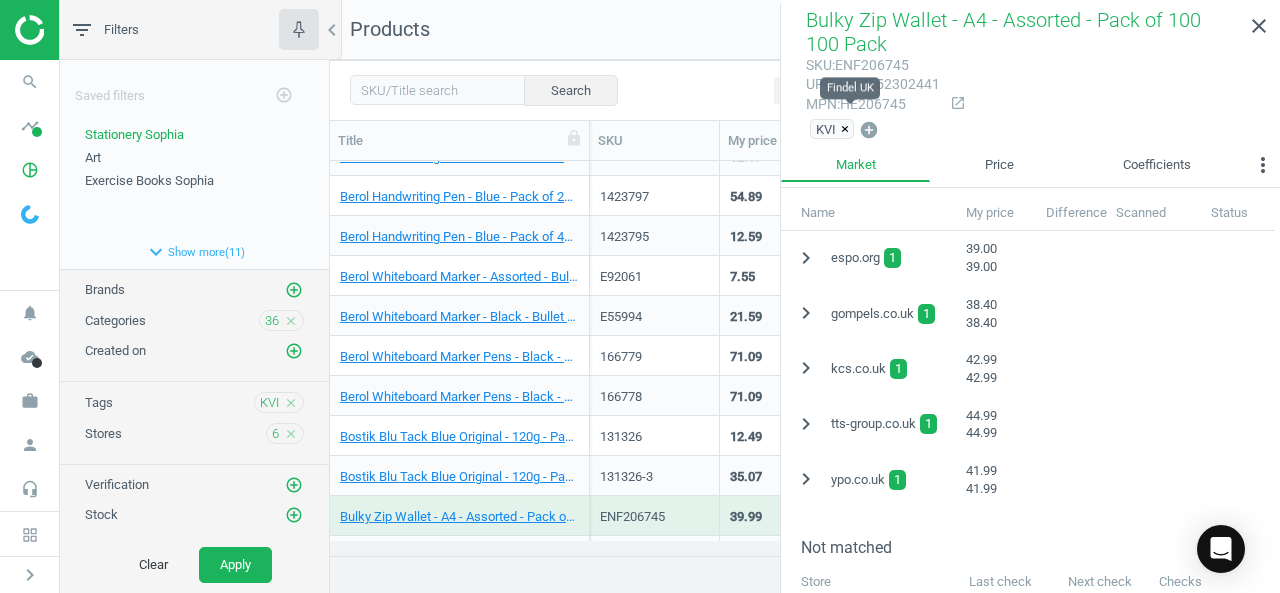 scroll, scrollTop: 496, scrollLeft: 0, axis: vertical 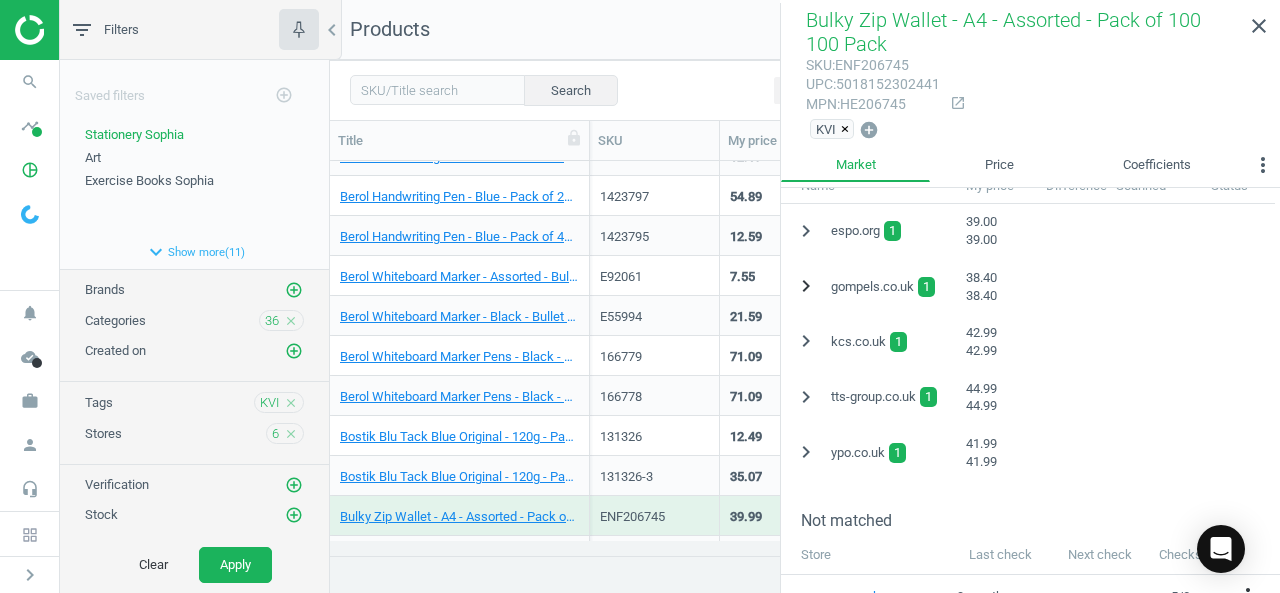click on "chevron_right" at bounding box center (806, 286) 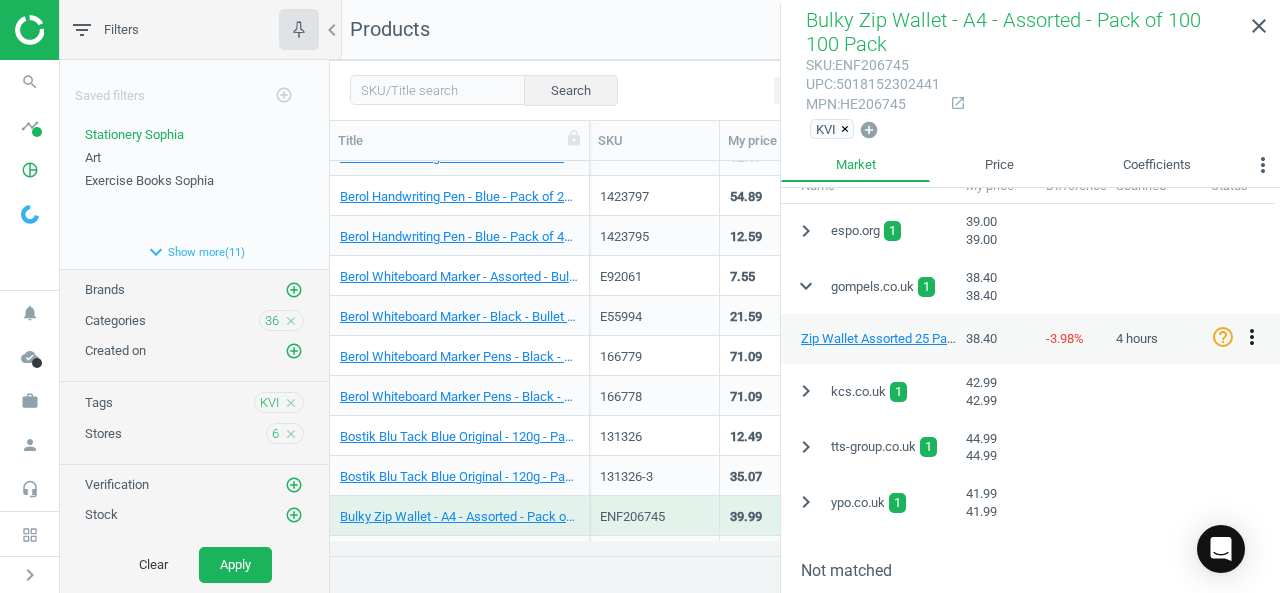 click on "more_vert" at bounding box center [1252, 337] 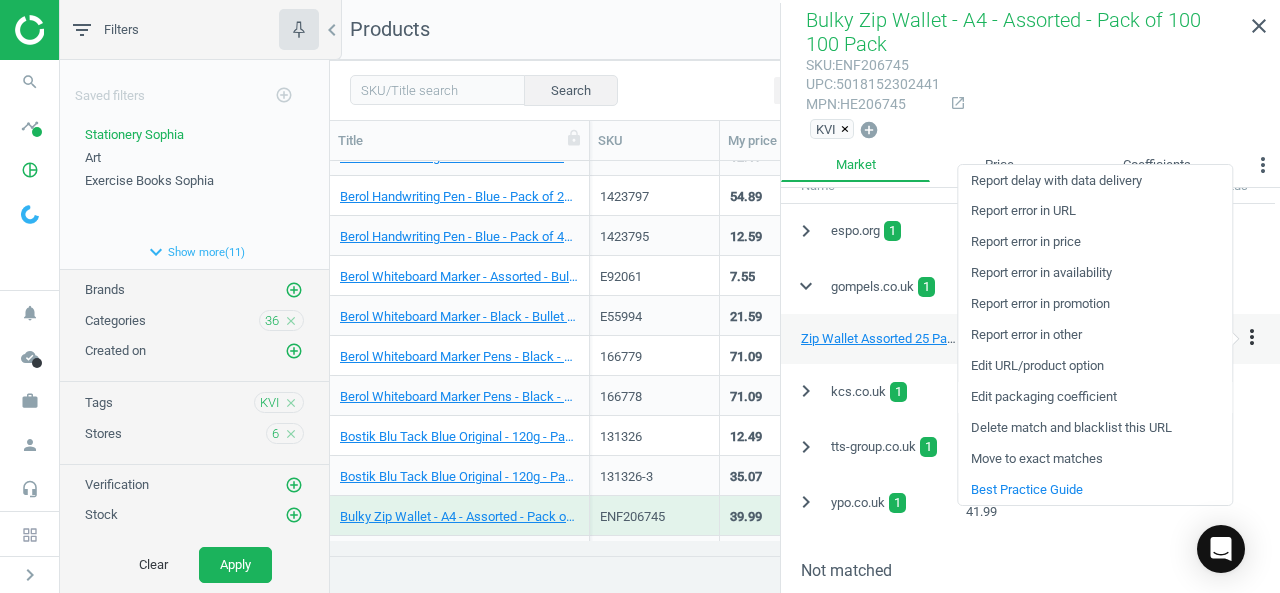 click on "Edit packaging coefficient" at bounding box center (1095, 397) 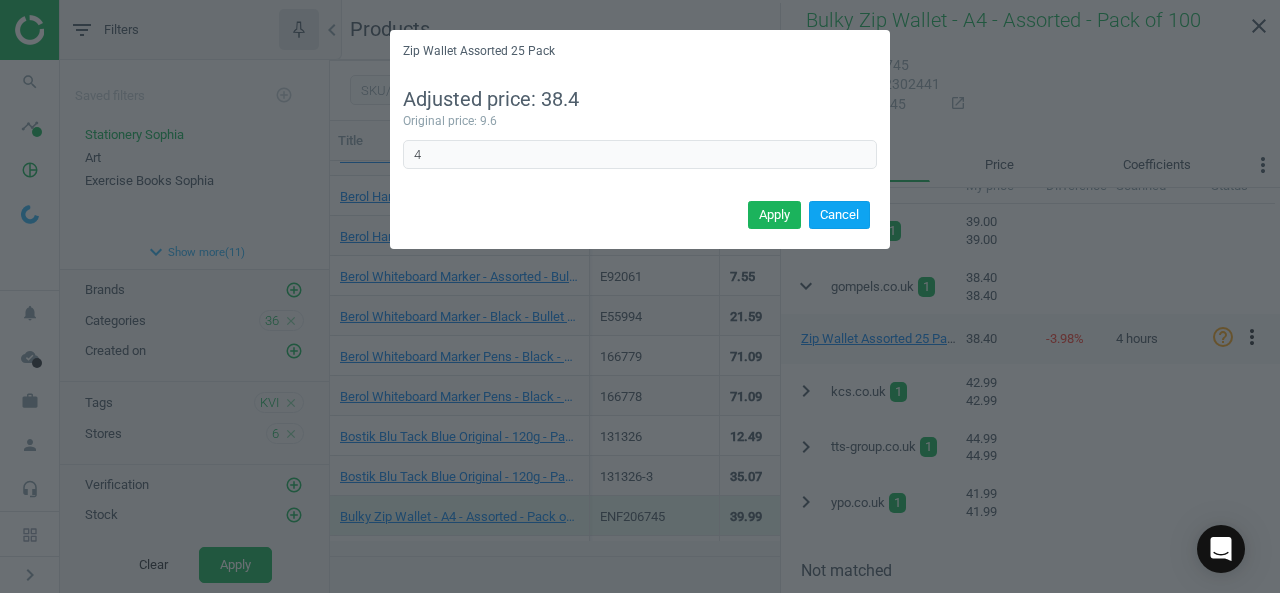 click on "Cancel" at bounding box center (839, 215) 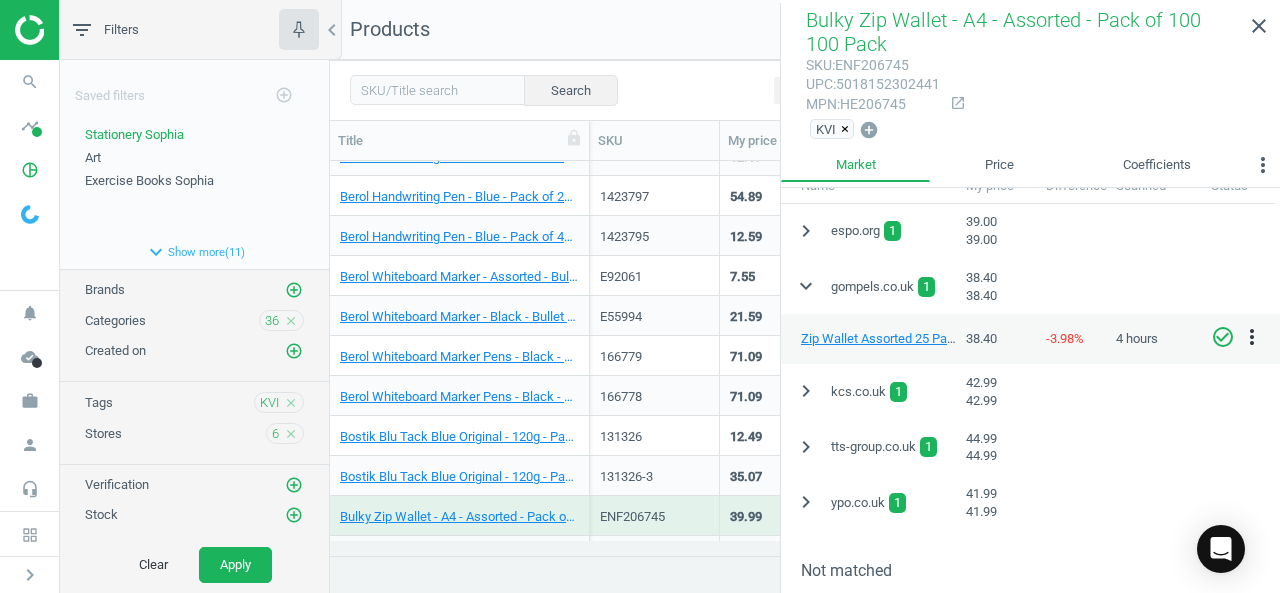 click on "check_circle_outline" at bounding box center (1223, 337) 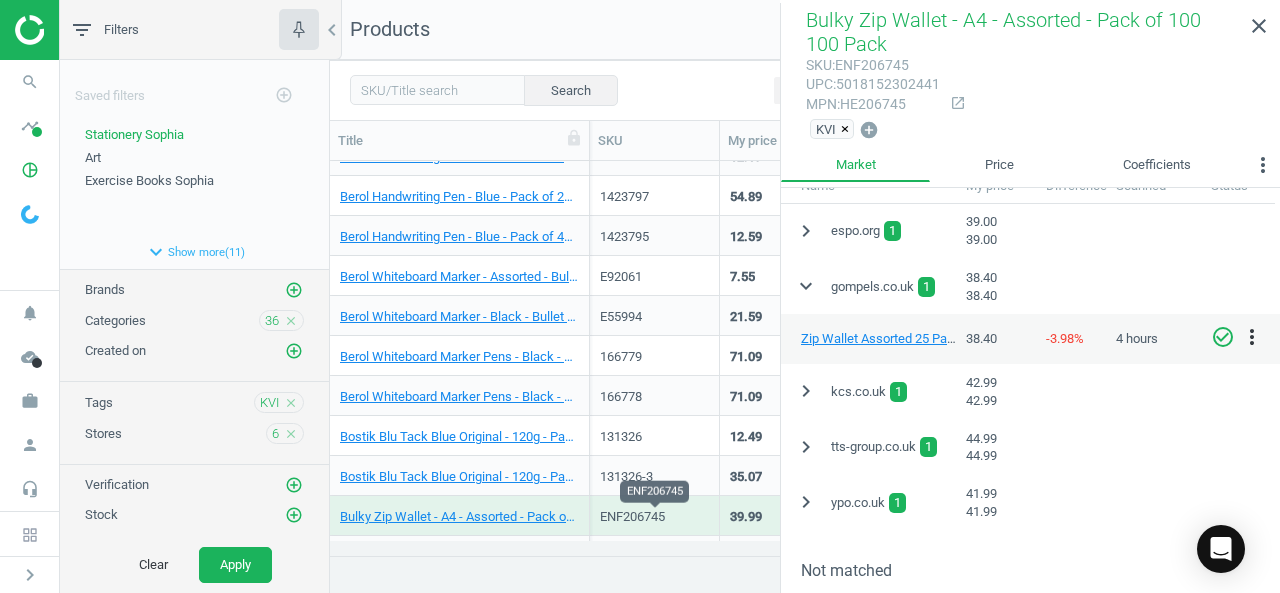click on "ENF206745" at bounding box center (654, 517) 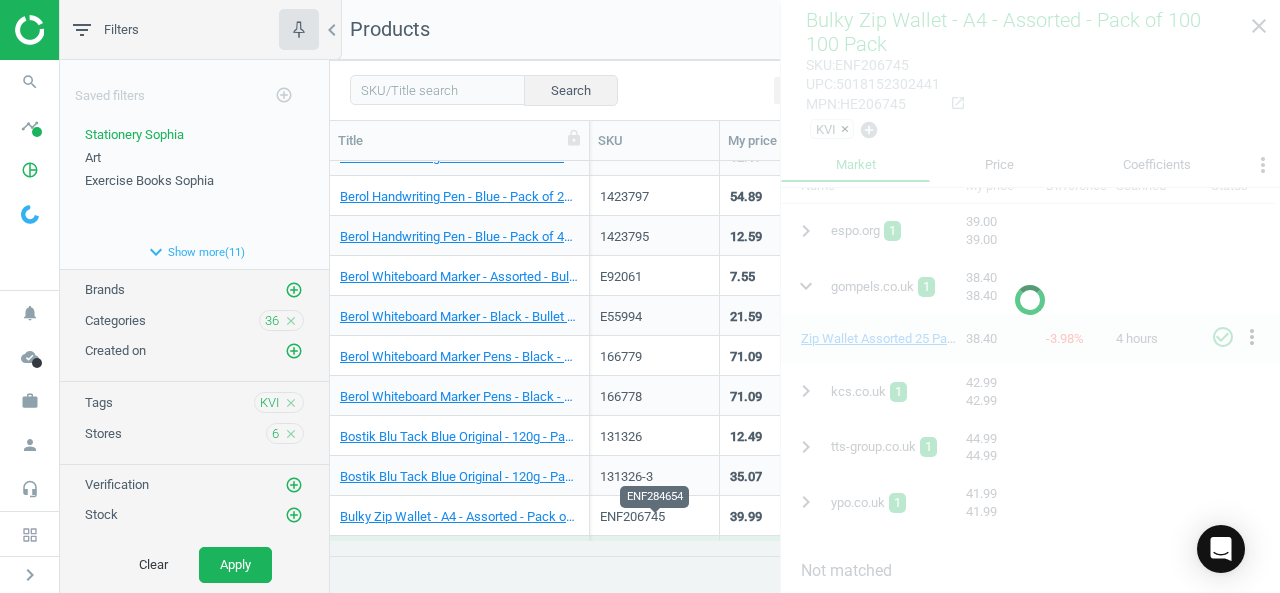 scroll, scrollTop: 380, scrollLeft: 0, axis: vertical 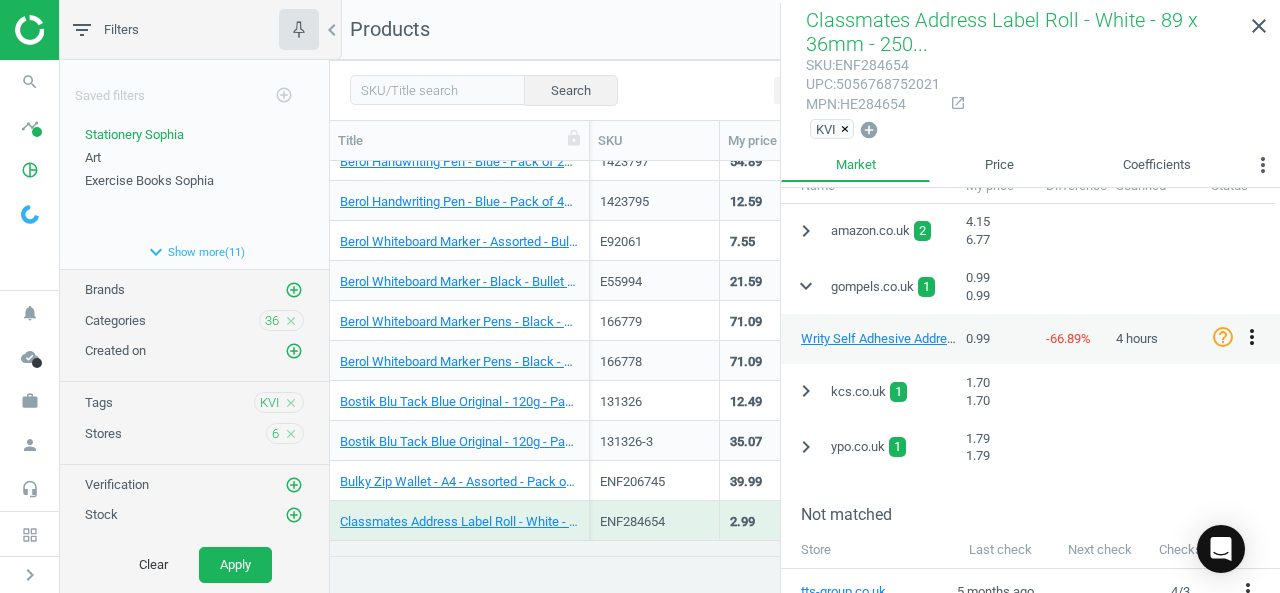 click on "more_vert" at bounding box center [1252, 337] 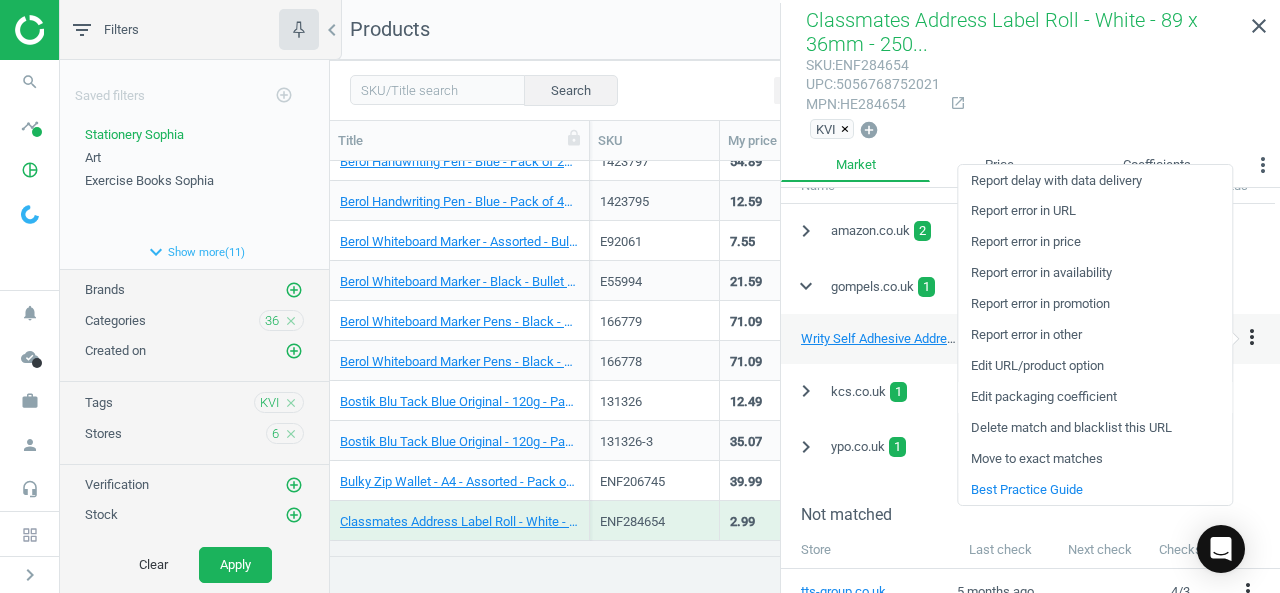 click on "Edit packaging coefficient" at bounding box center (1095, 397) 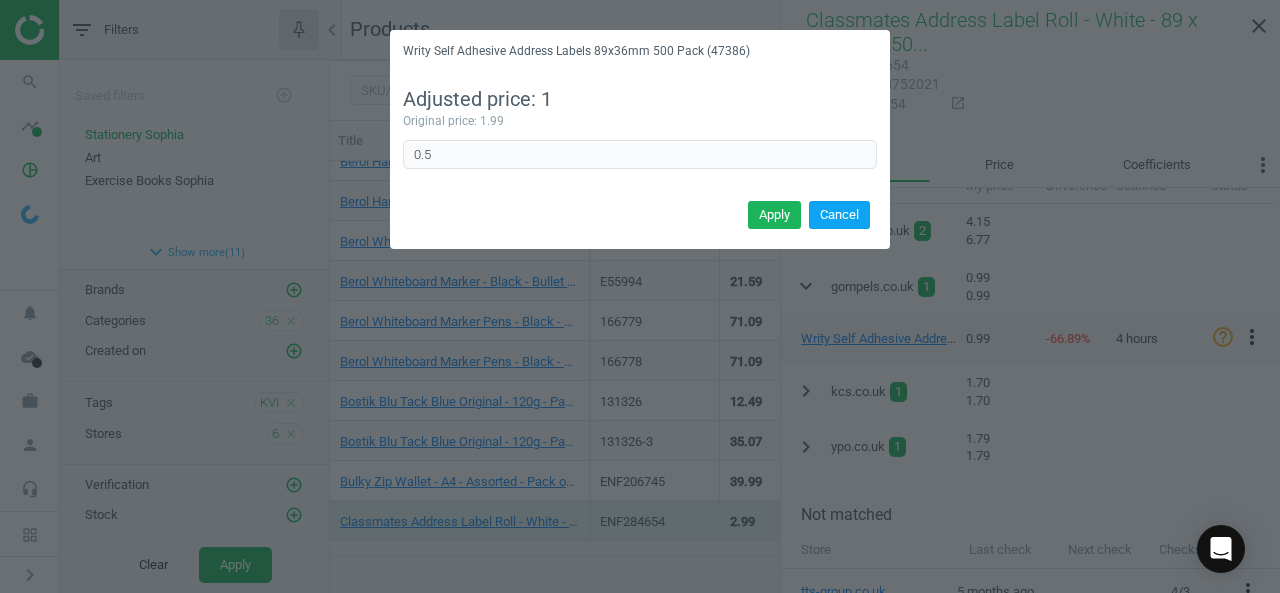 click on "Cancel" at bounding box center [839, 215] 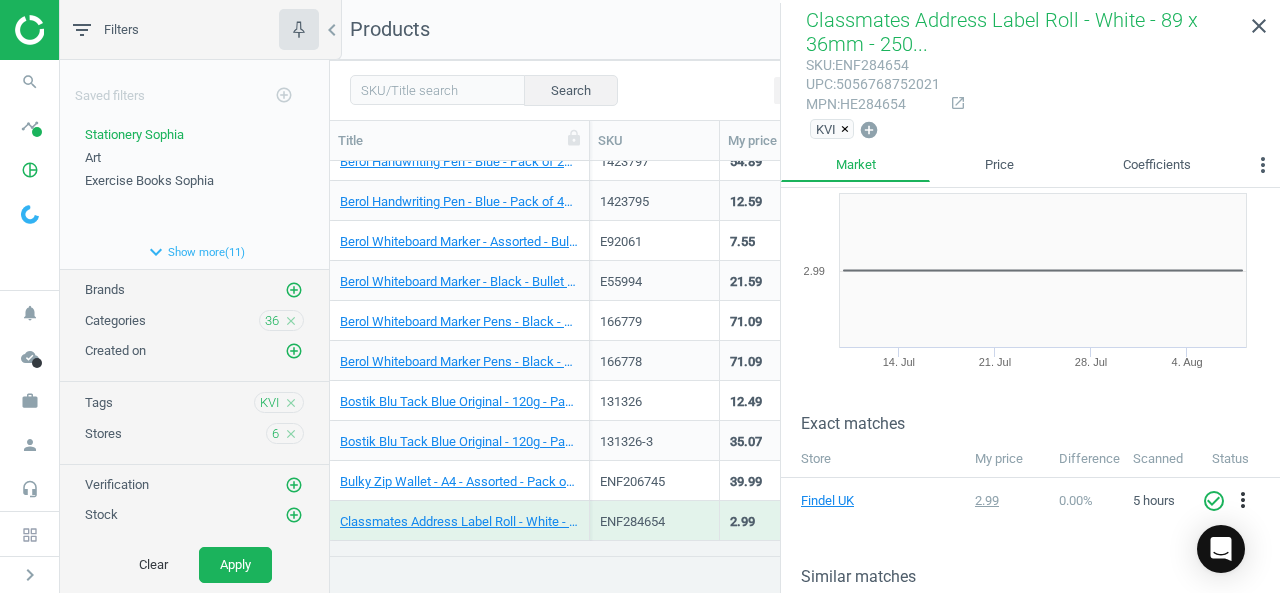 scroll, scrollTop: 52, scrollLeft: 0, axis: vertical 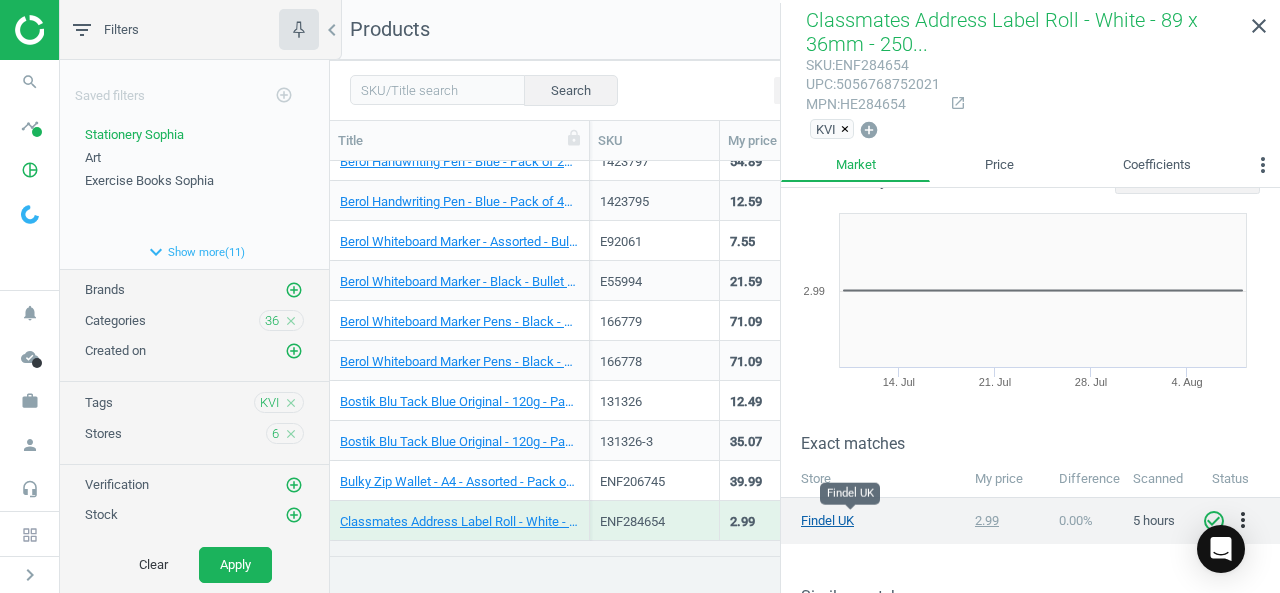 click on "Findel UK" at bounding box center (851, 521) 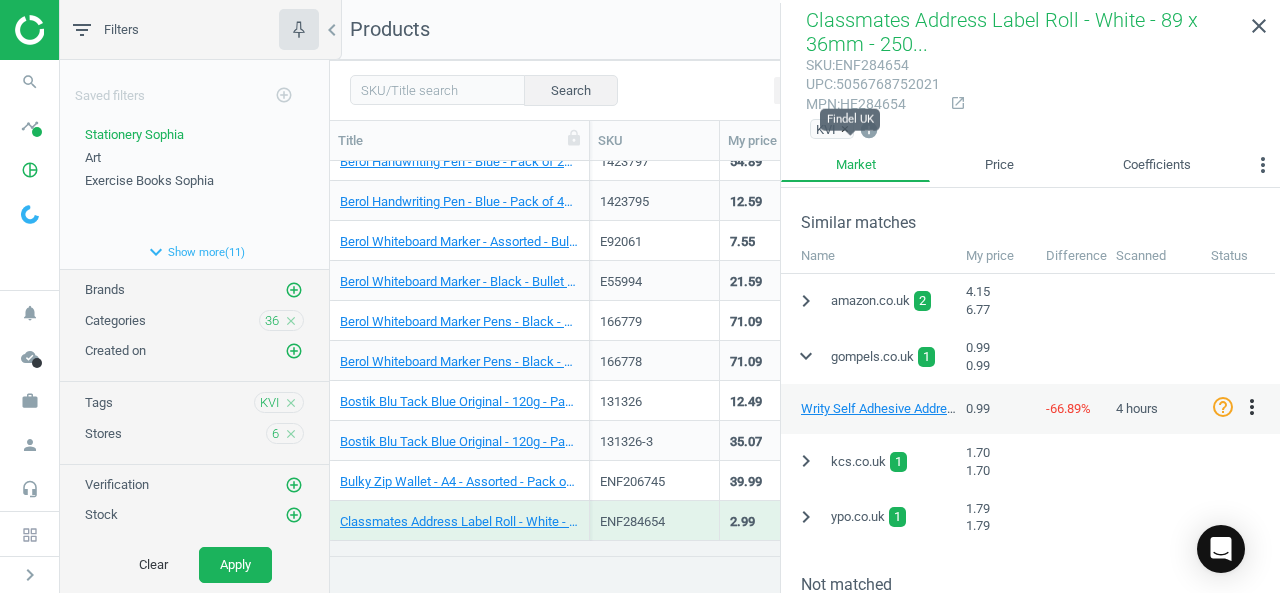 scroll, scrollTop: 434, scrollLeft: 0, axis: vertical 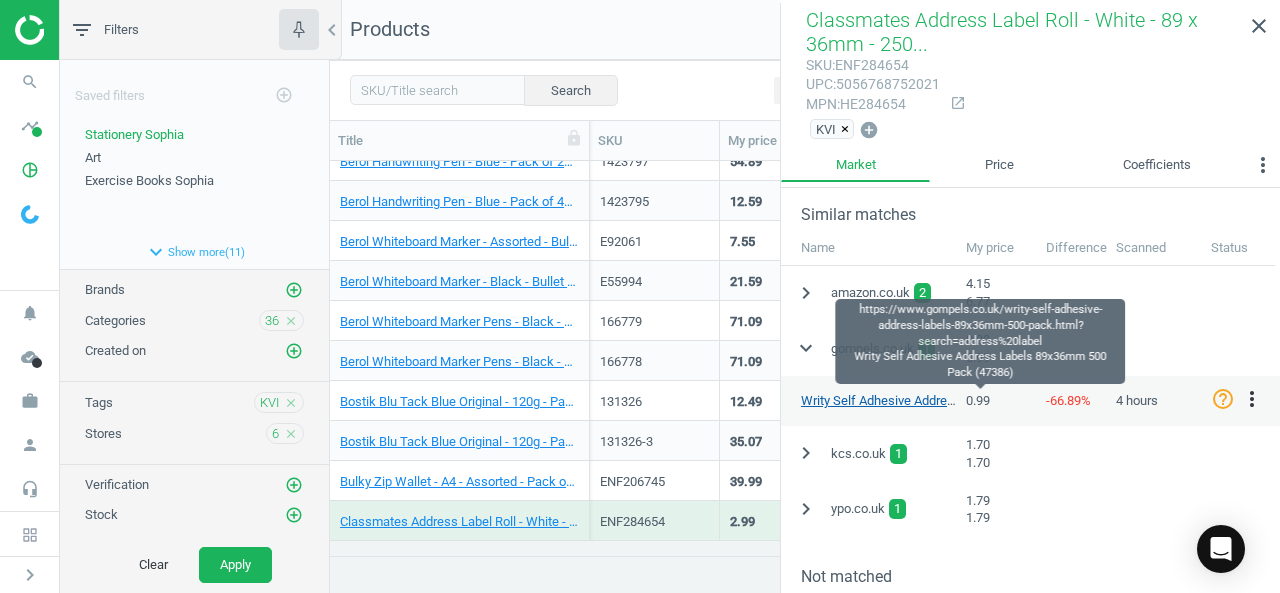click on "Writy Self Adhesive Address Labels 89x36mm 500 Pack  (47386)" at bounding box center (982, 400) 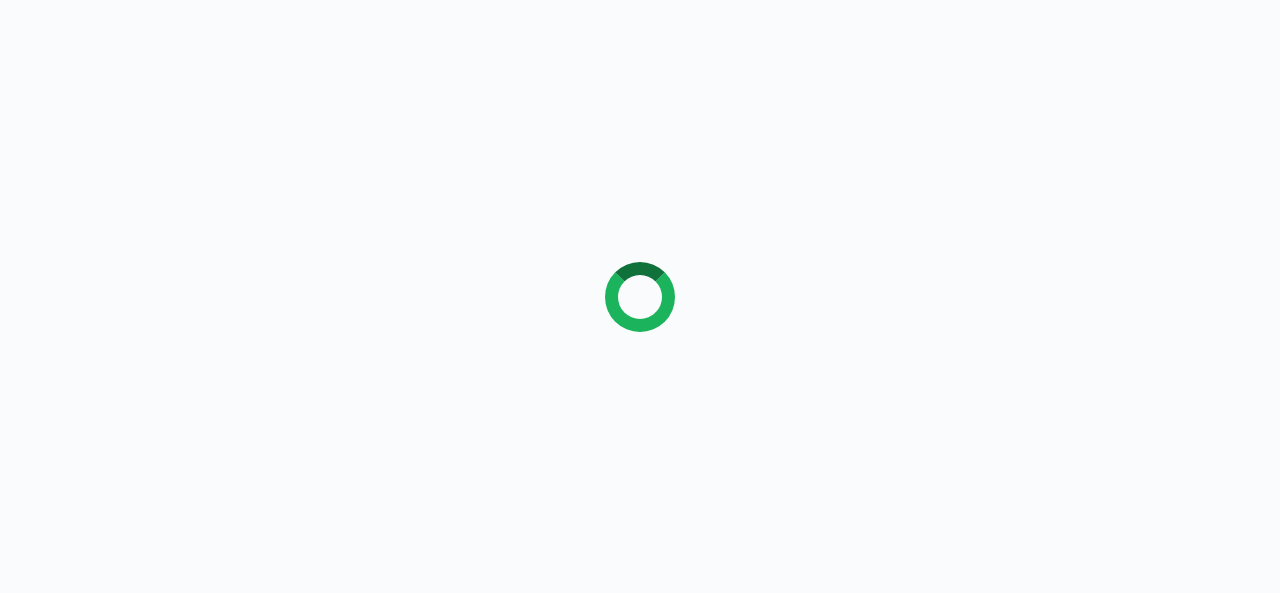 scroll, scrollTop: 0, scrollLeft: 0, axis: both 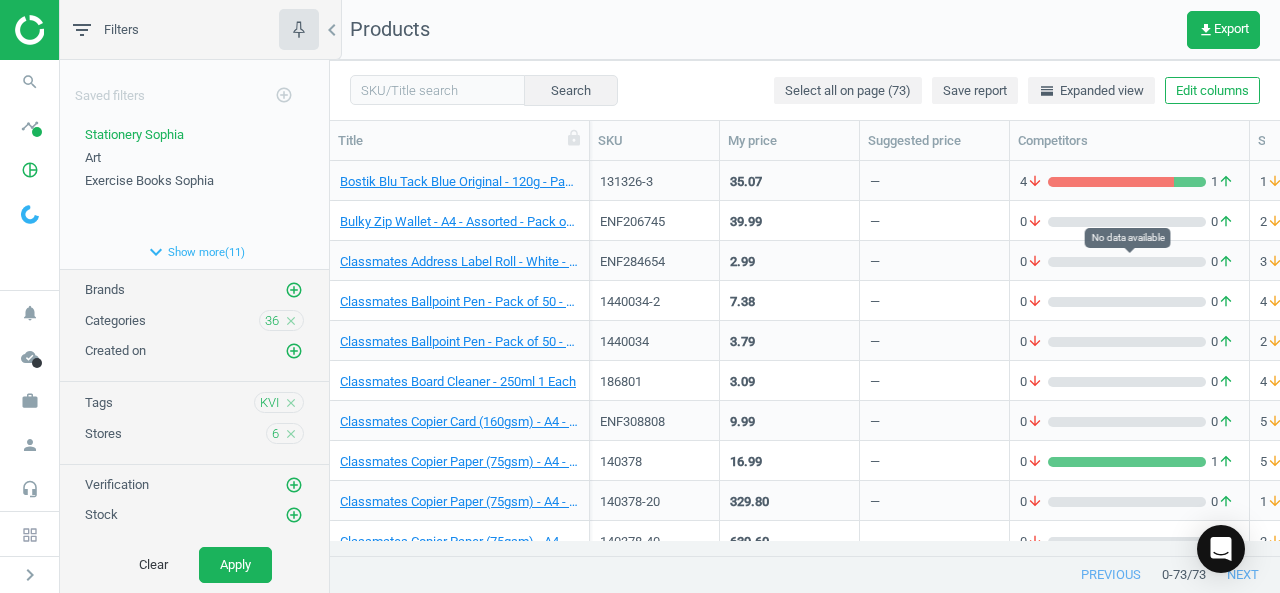 click on "arrow_downward" at bounding box center (1035, 262) 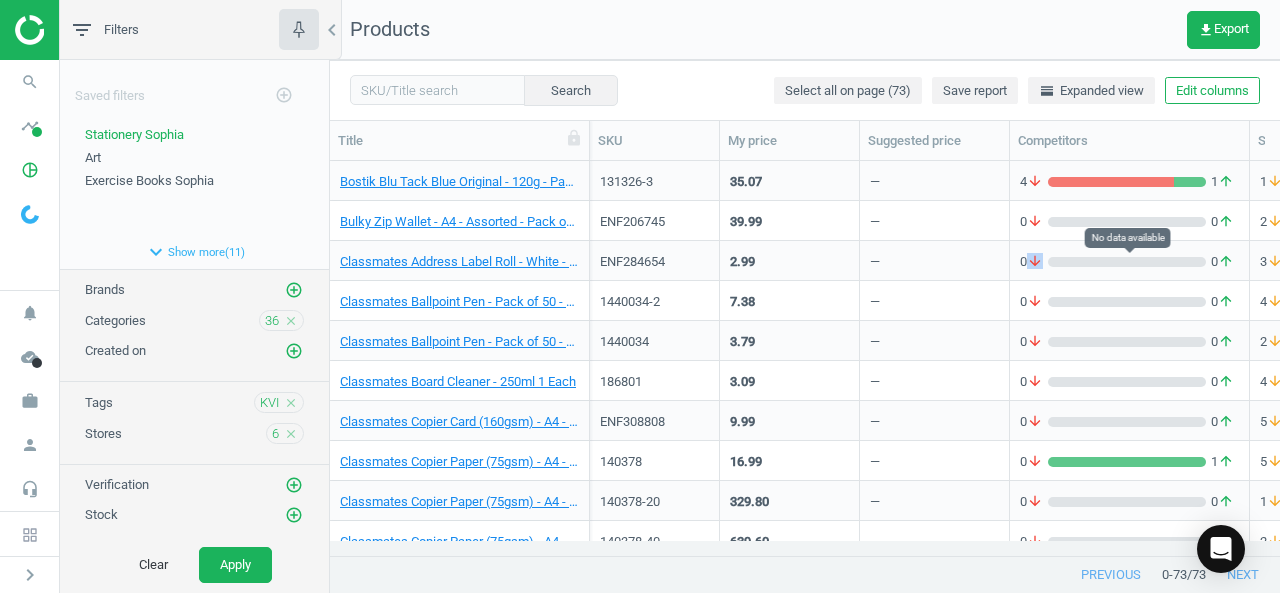 click on "arrow_downward" at bounding box center [1035, 262] 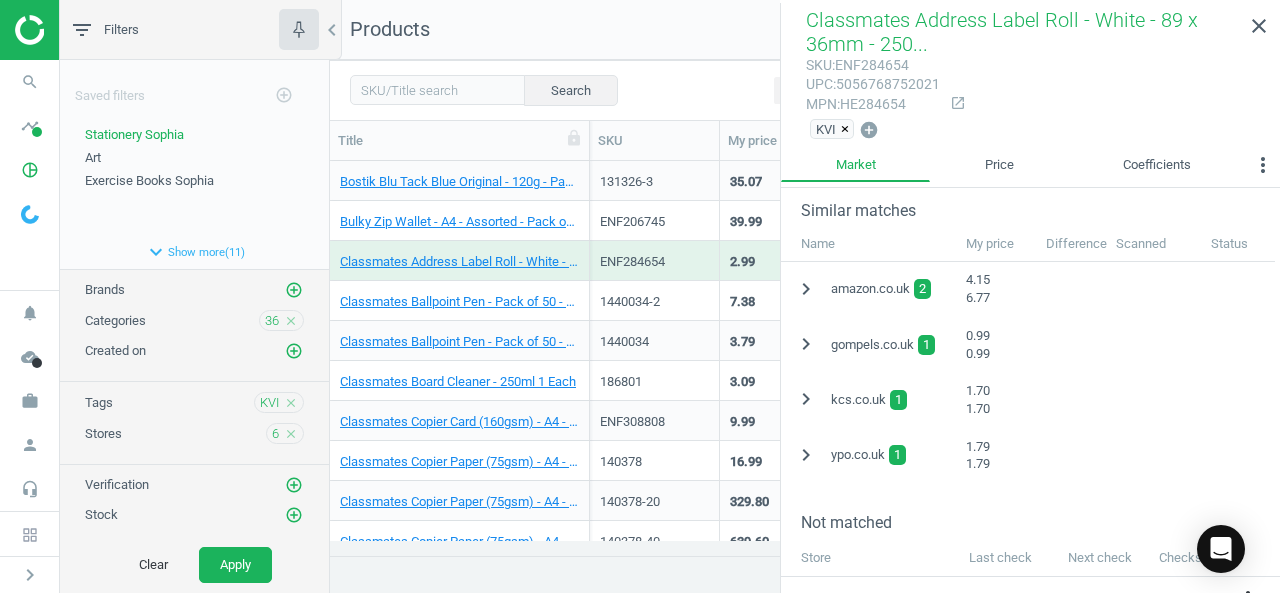 scroll, scrollTop: 460, scrollLeft: 0, axis: vertical 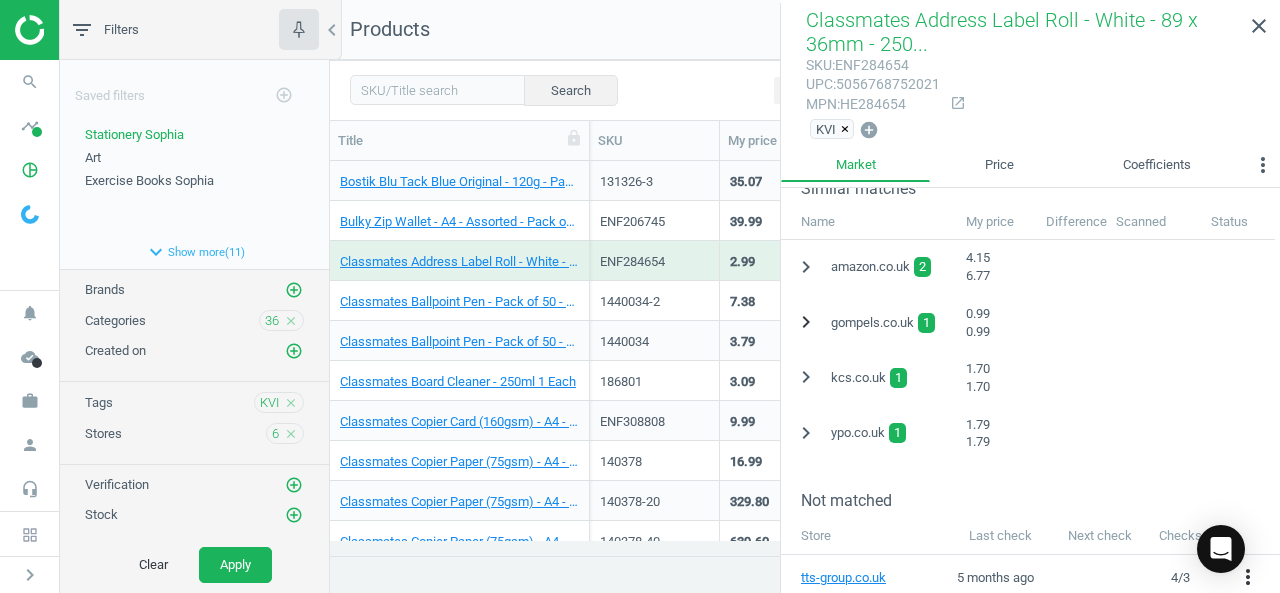 click on "chevron_right" at bounding box center [806, 322] 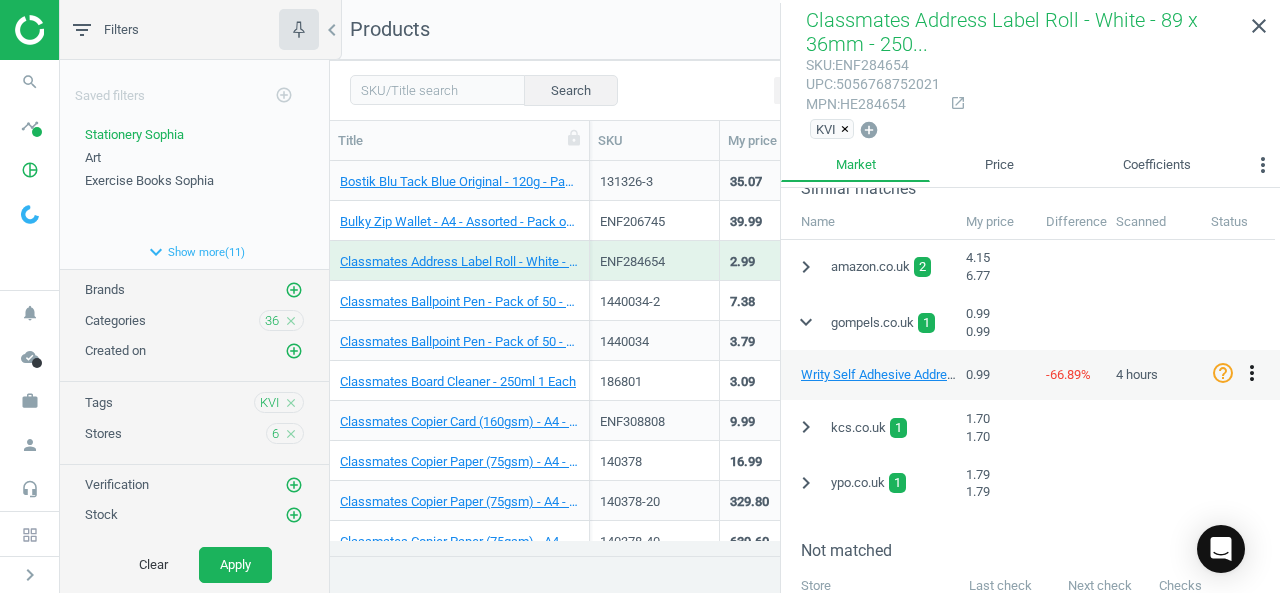click on "more_vert" at bounding box center [1252, 373] 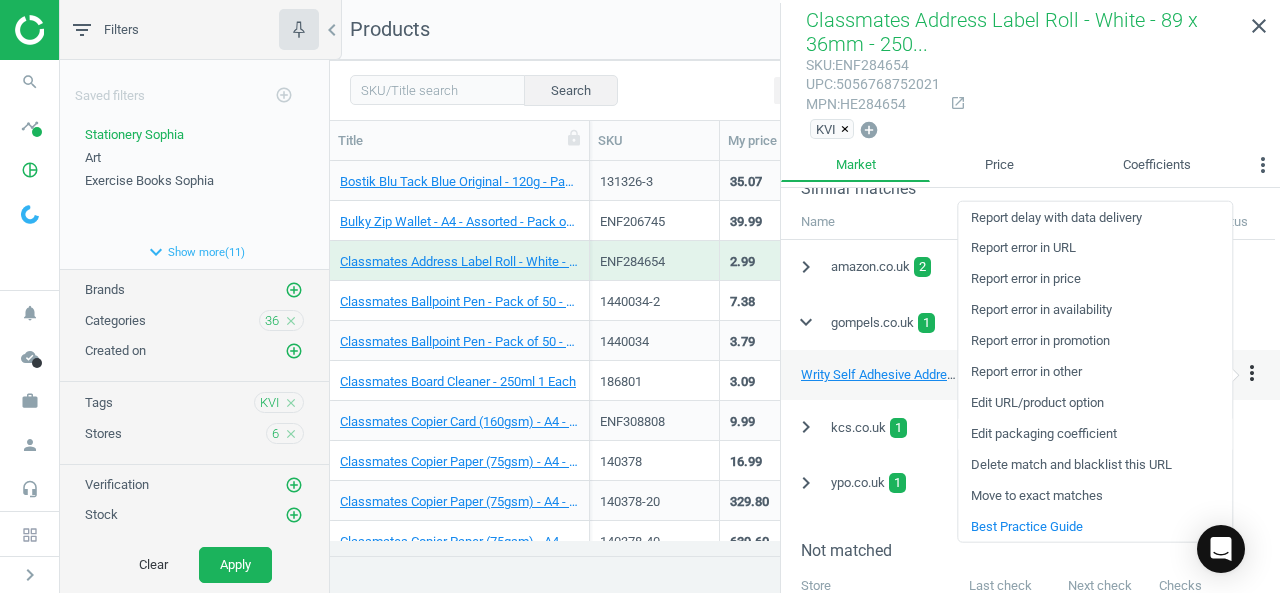 click on "Edit packaging coefficient" at bounding box center (1095, 433) 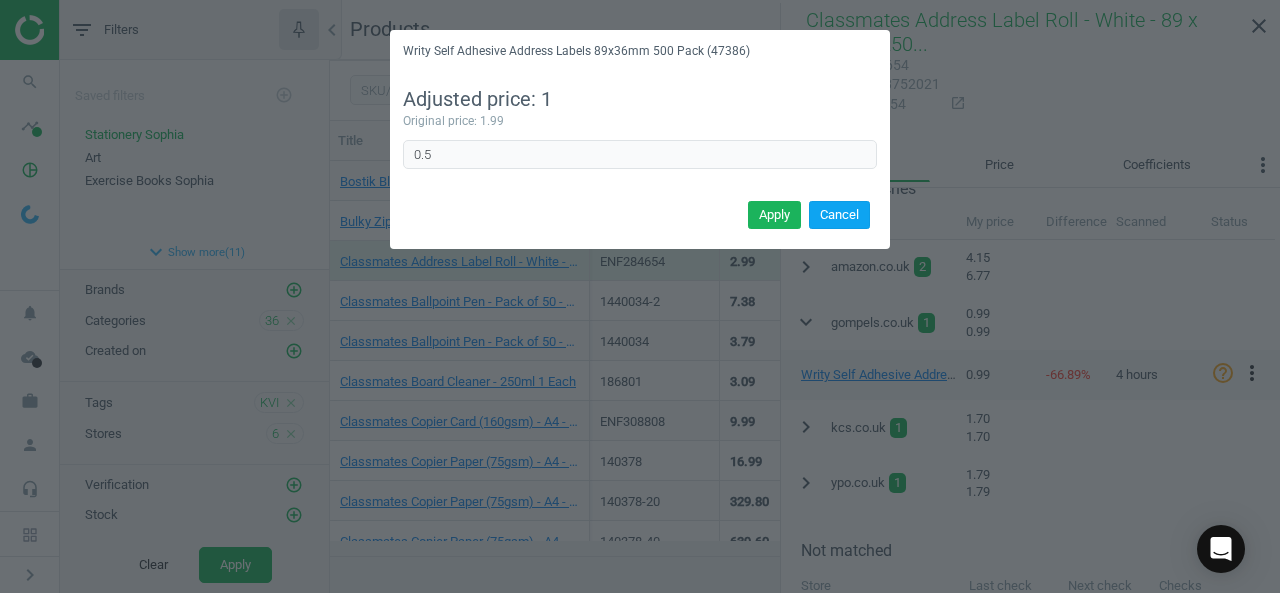click on "Cancel" at bounding box center (839, 215) 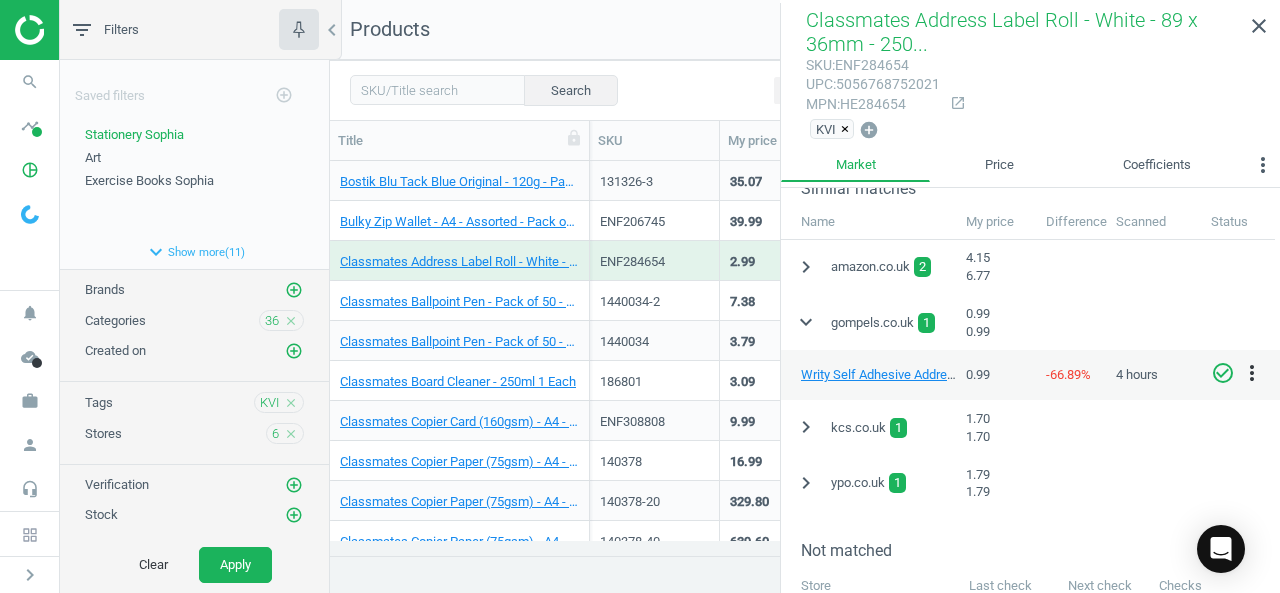 click on "check_circle_outline" at bounding box center [1223, 373] 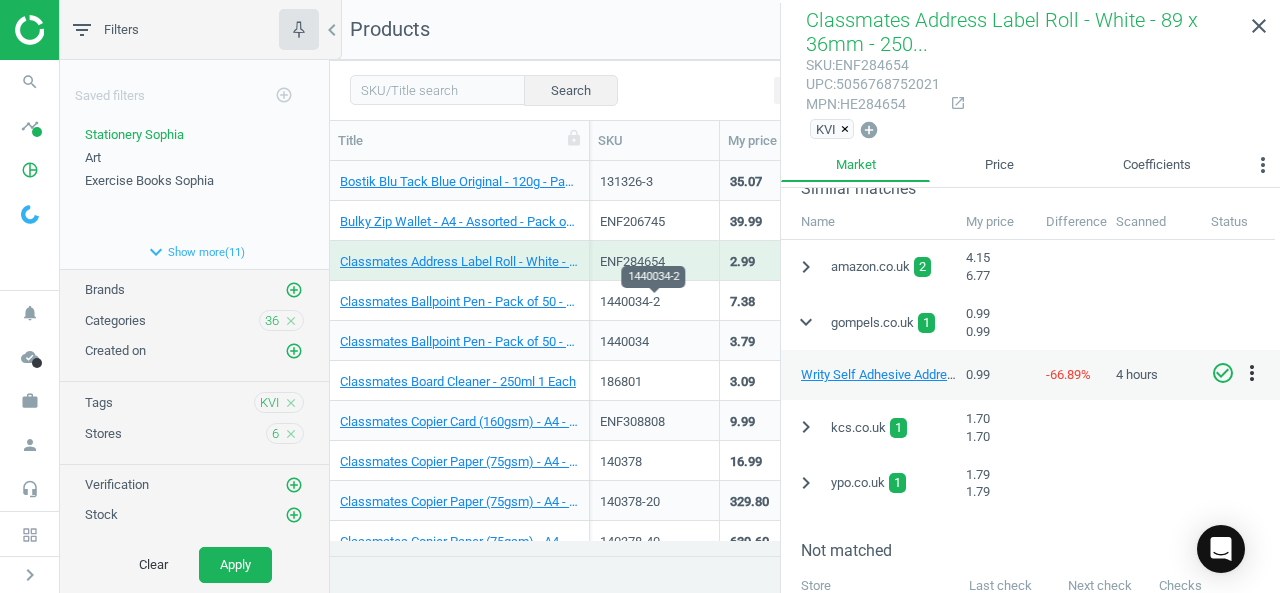 click on "1440034-2" at bounding box center (654, 302) 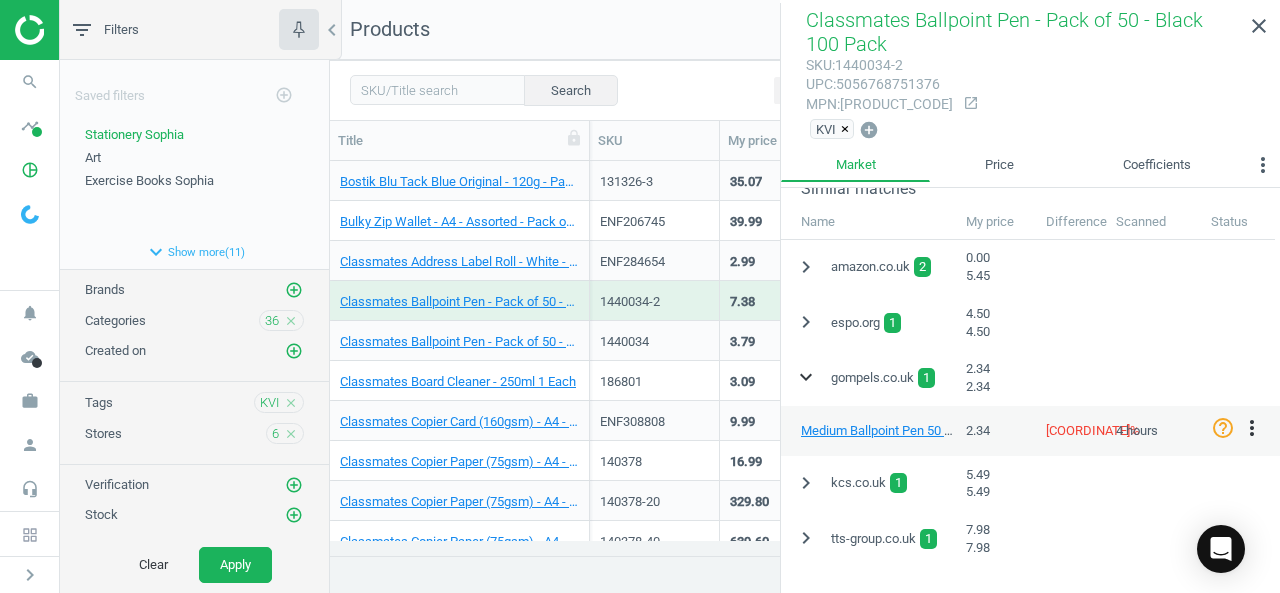 click on "expand_more" at bounding box center [806, 377] 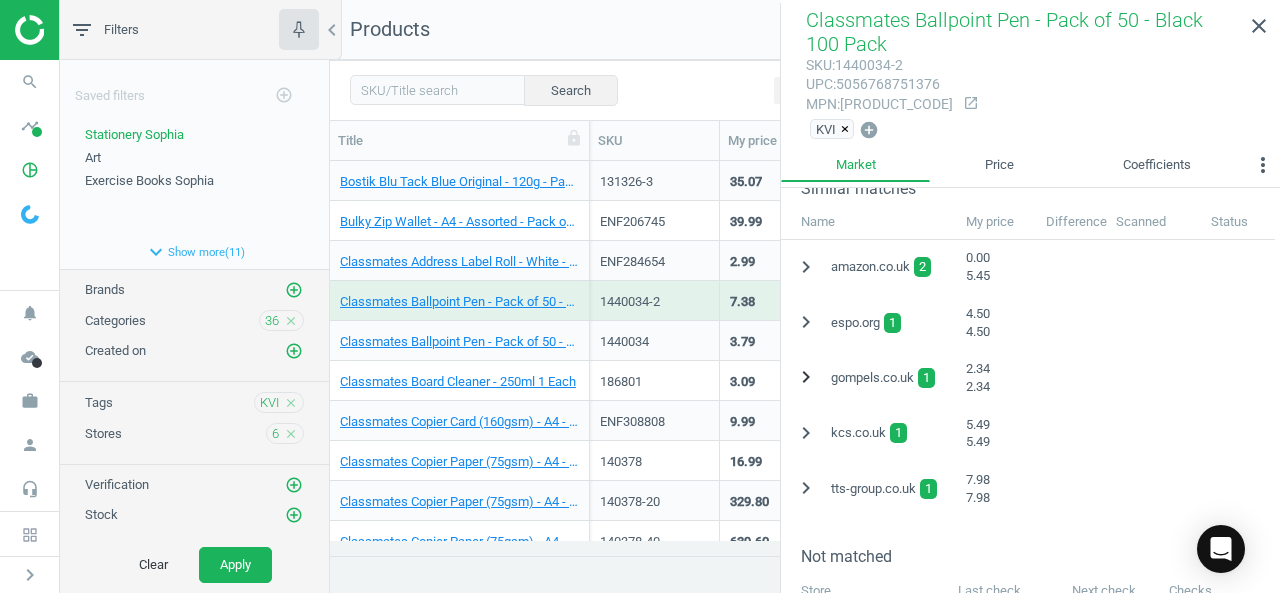 click on "chevron_right" at bounding box center (806, 377) 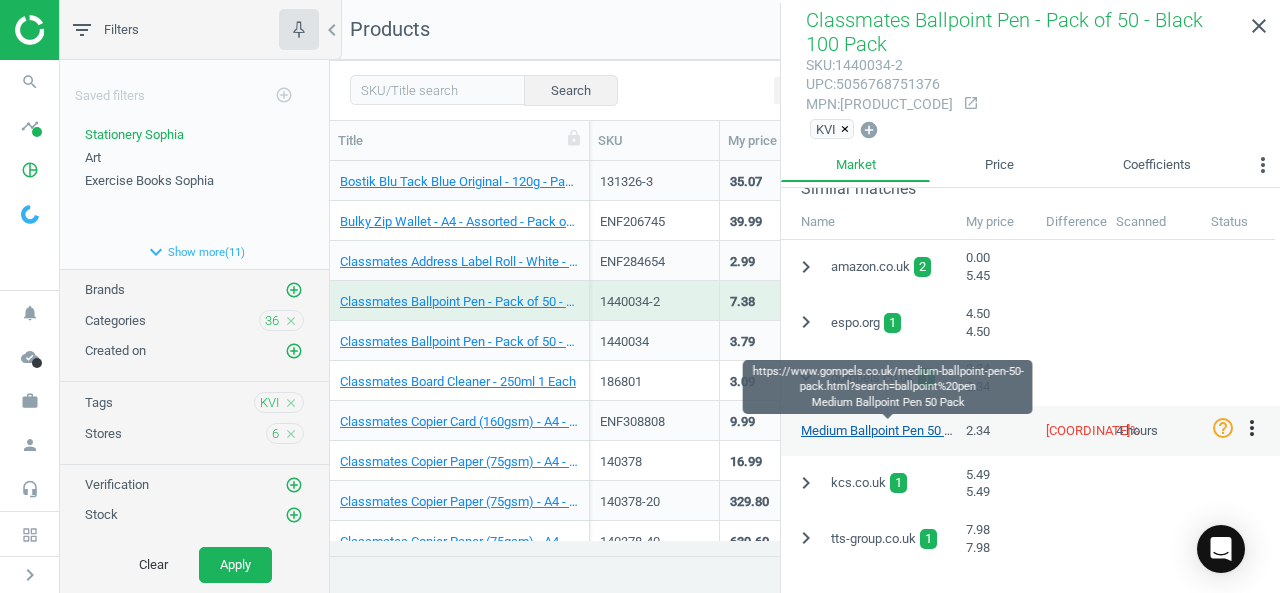 click on "Medium Ballpoint Pen 50 Pack" at bounding box center (887, 430) 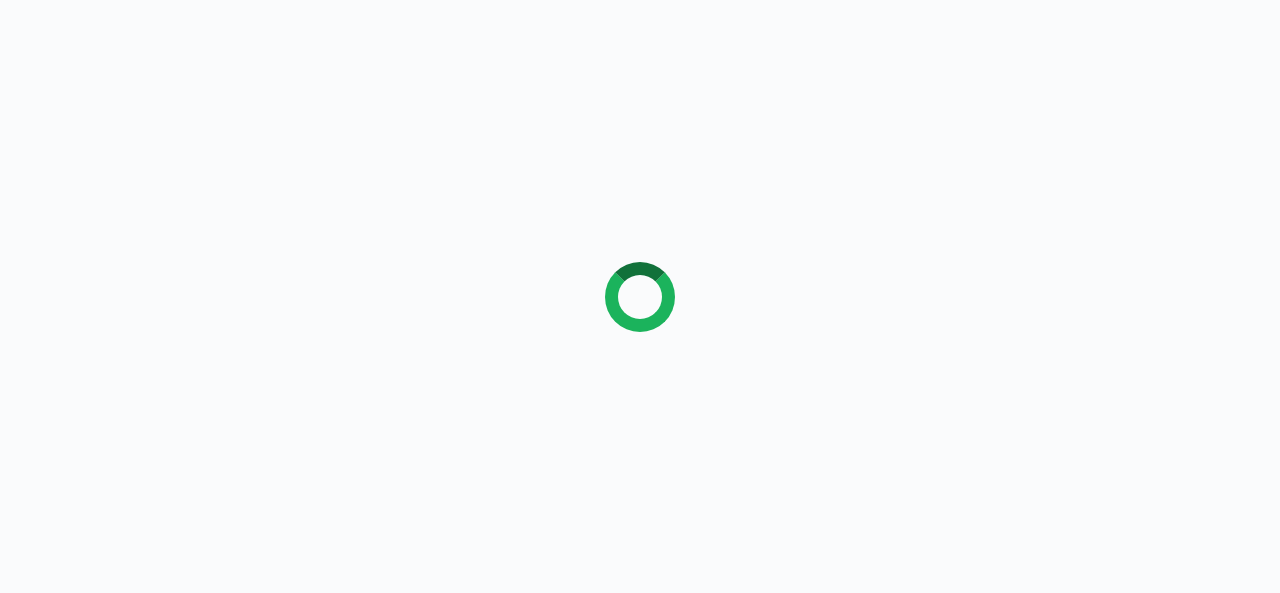 scroll, scrollTop: 0, scrollLeft: 0, axis: both 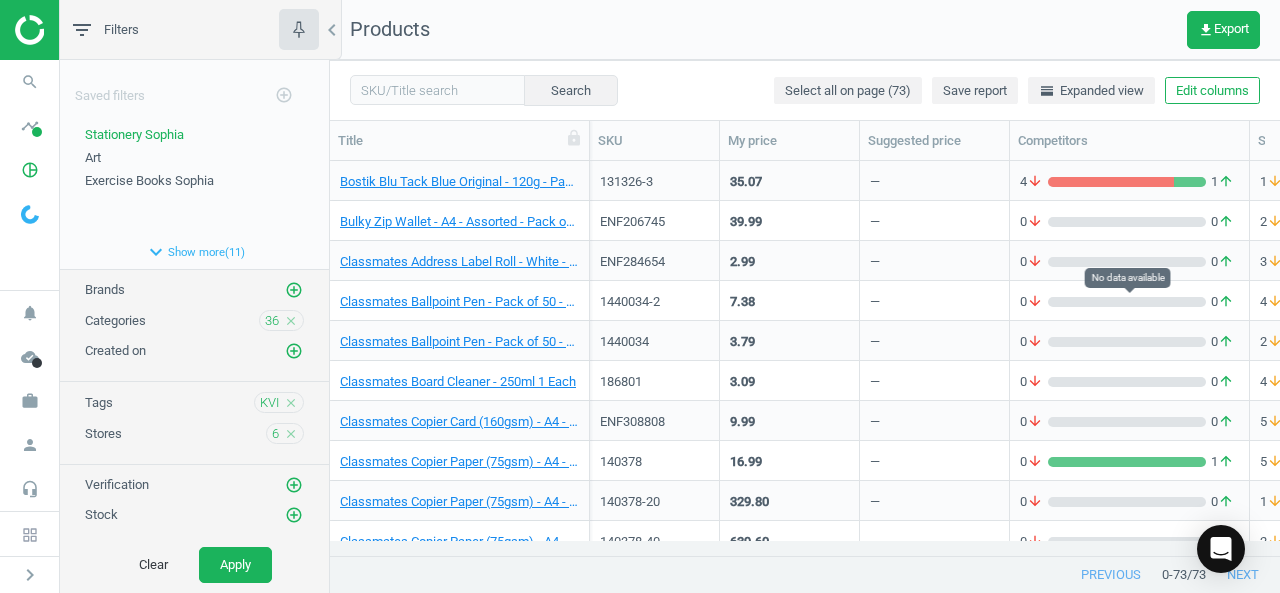 click on "0 arrow_downward 0 arrow_upward" at bounding box center (1129, 302) 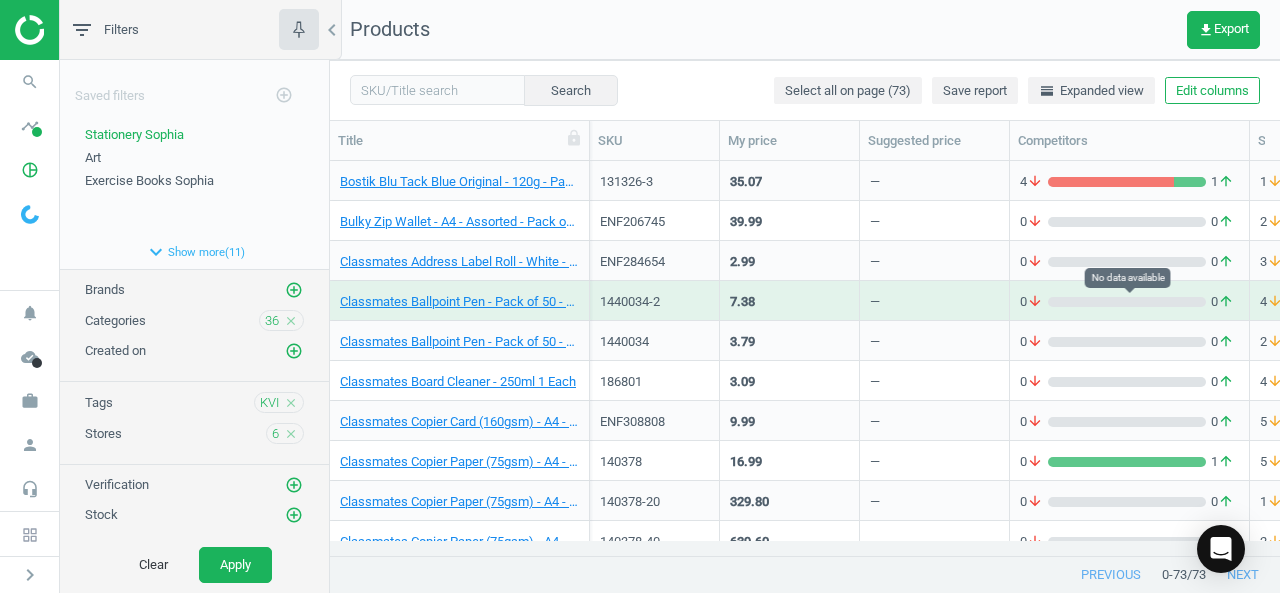 click on "0 arrow_downward 0 arrow_upward" at bounding box center [1129, 302] 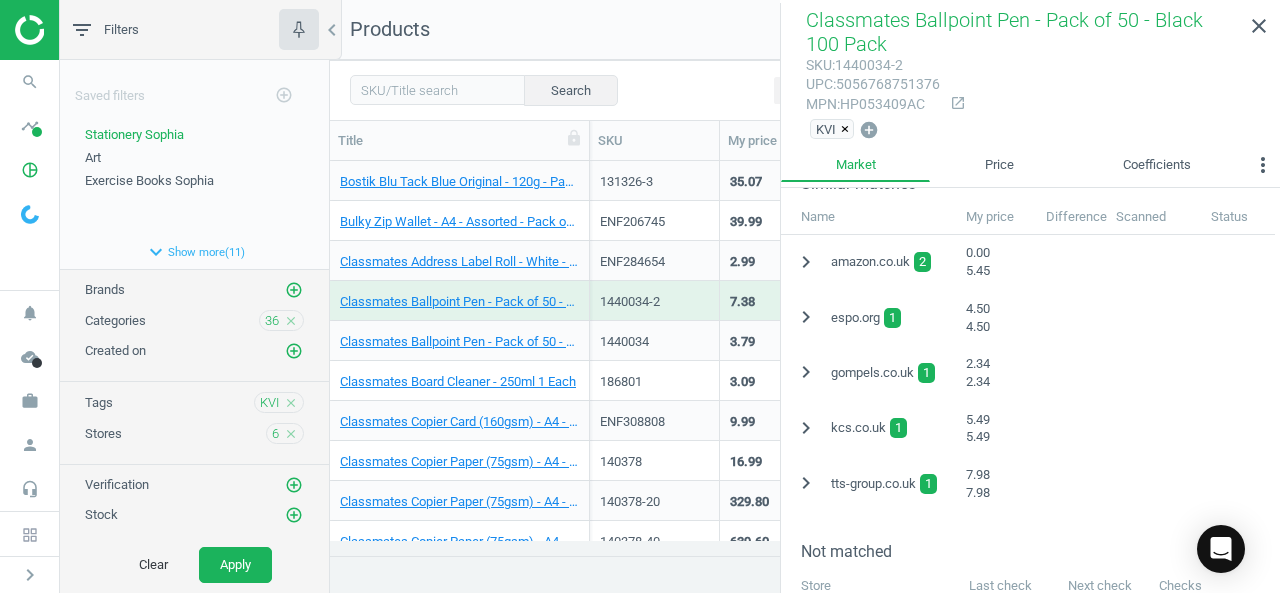 scroll, scrollTop: 469, scrollLeft: 0, axis: vertical 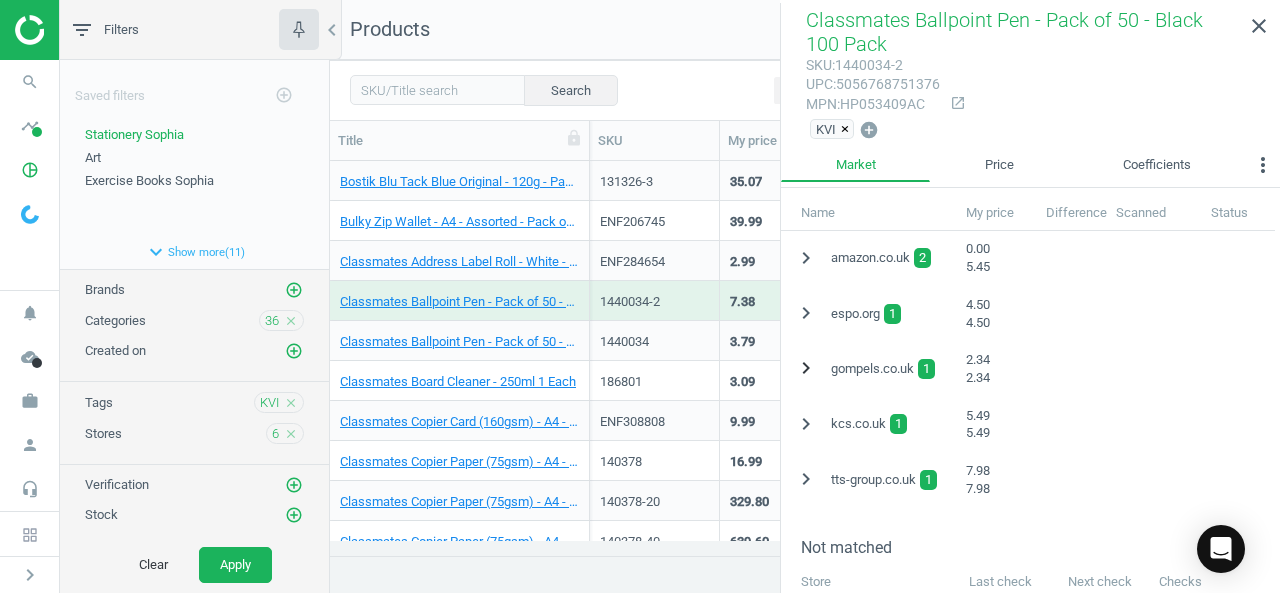 click on "chevron_right" at bounding box center [806, 368] 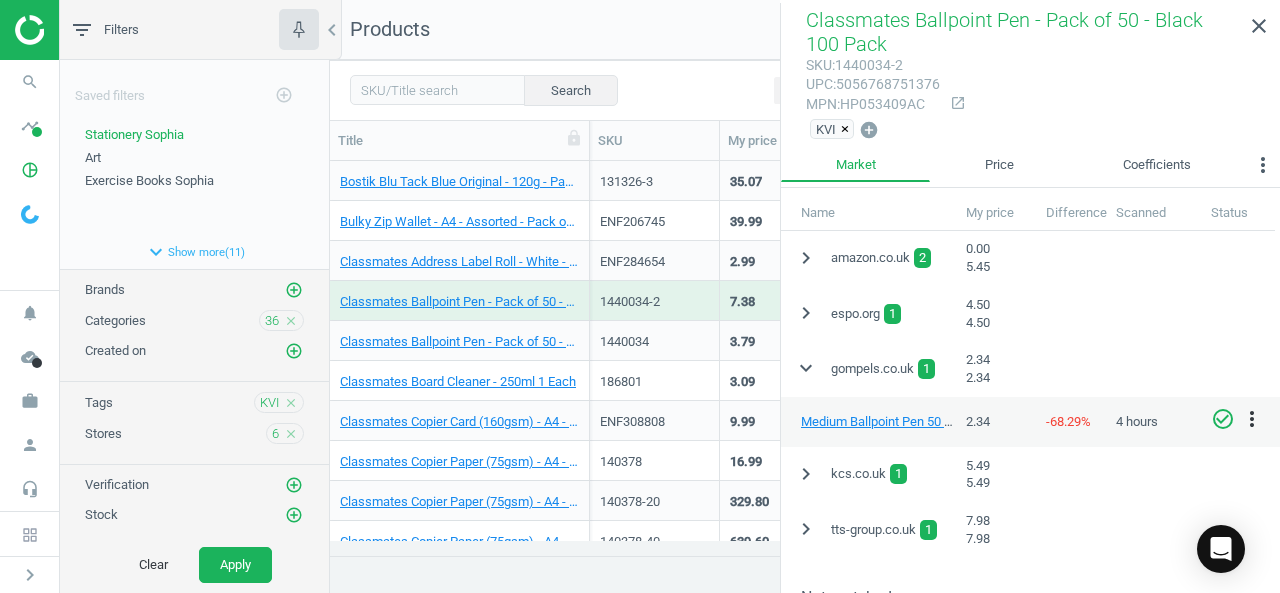 click on "check_circle_outline" at bounding box center [1223, 419] 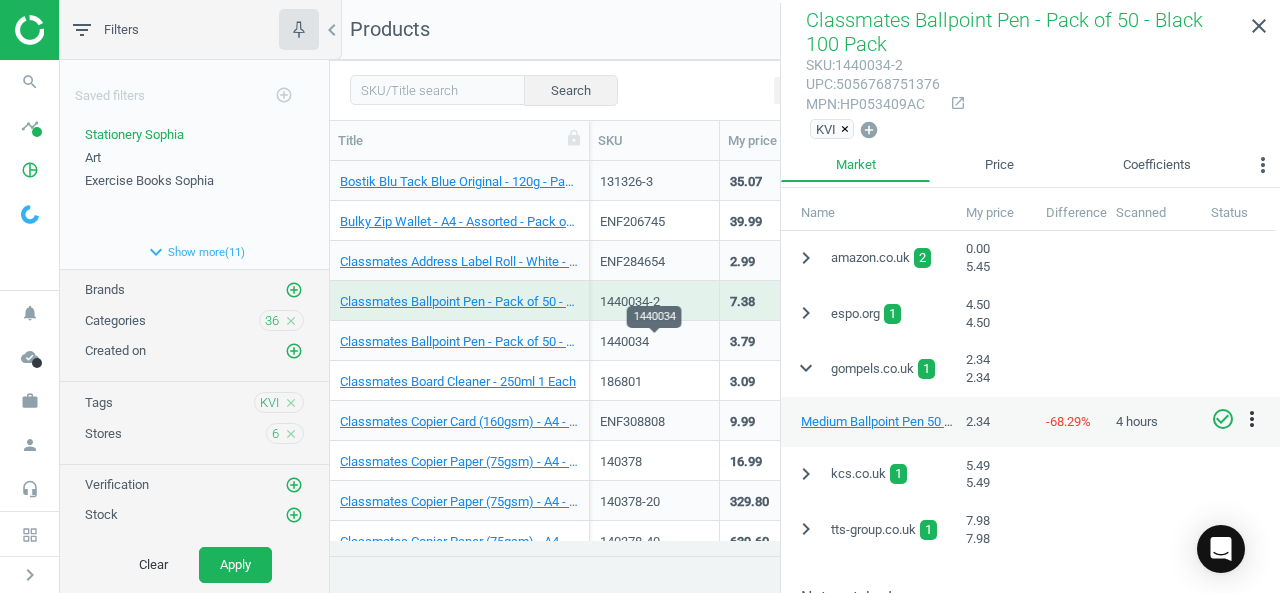 click on "1440034" at bounding box center [654, 342] 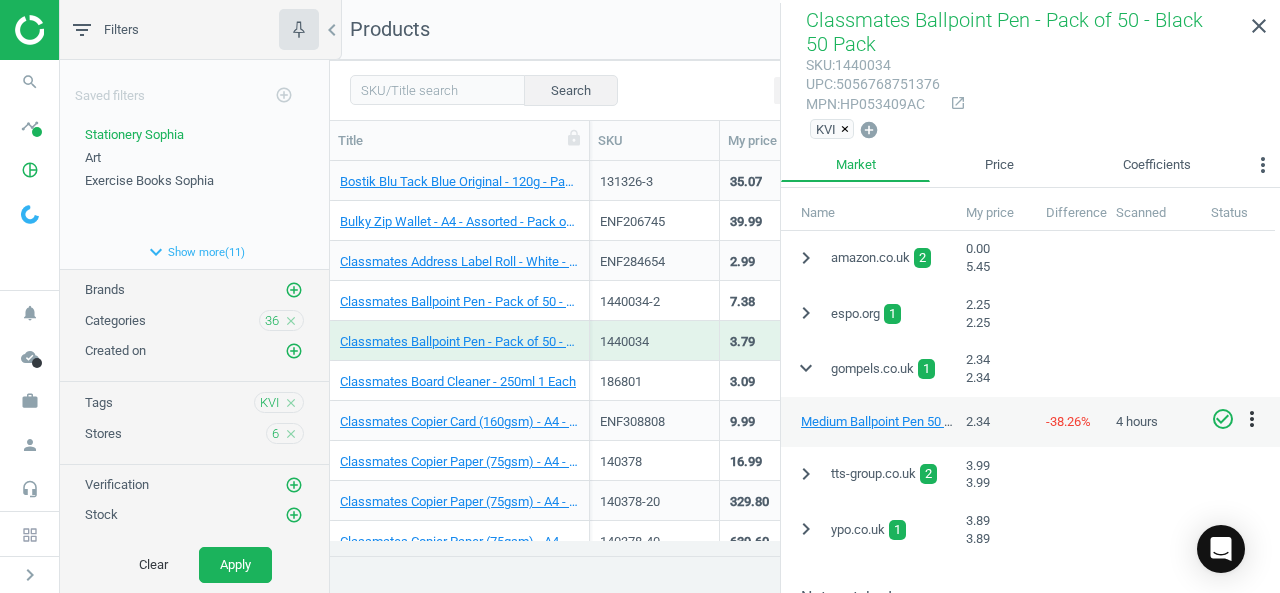 click on "check_circle_outline" at bounding box center [1223, 419] 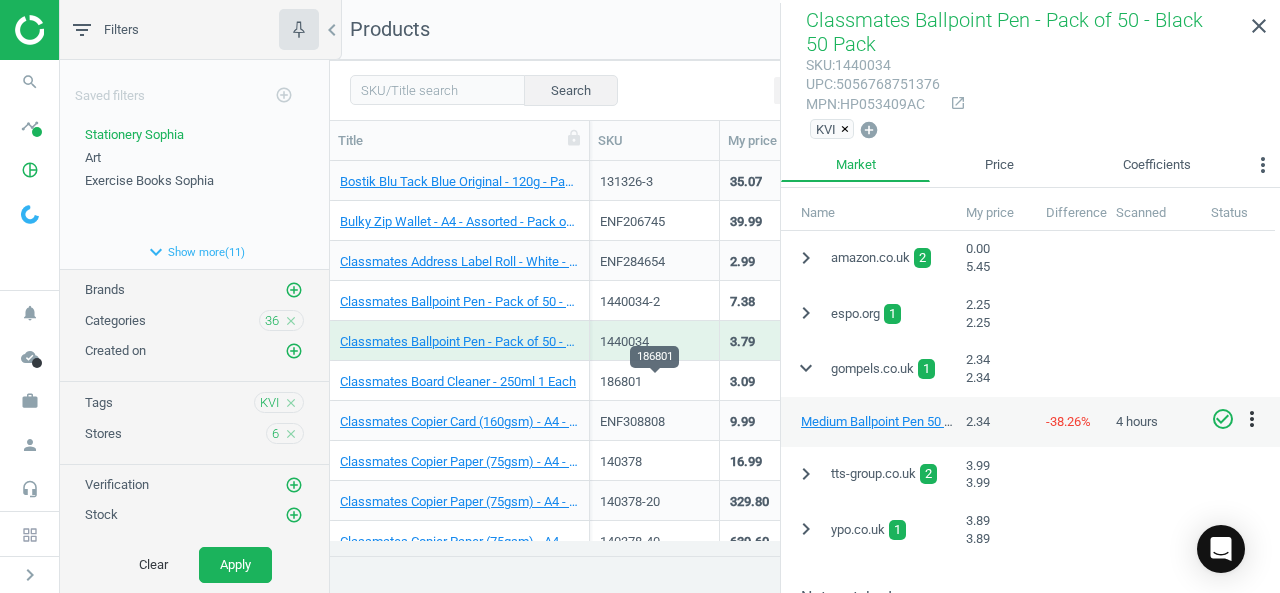 click on "186801" at bounding box center (654, 382) 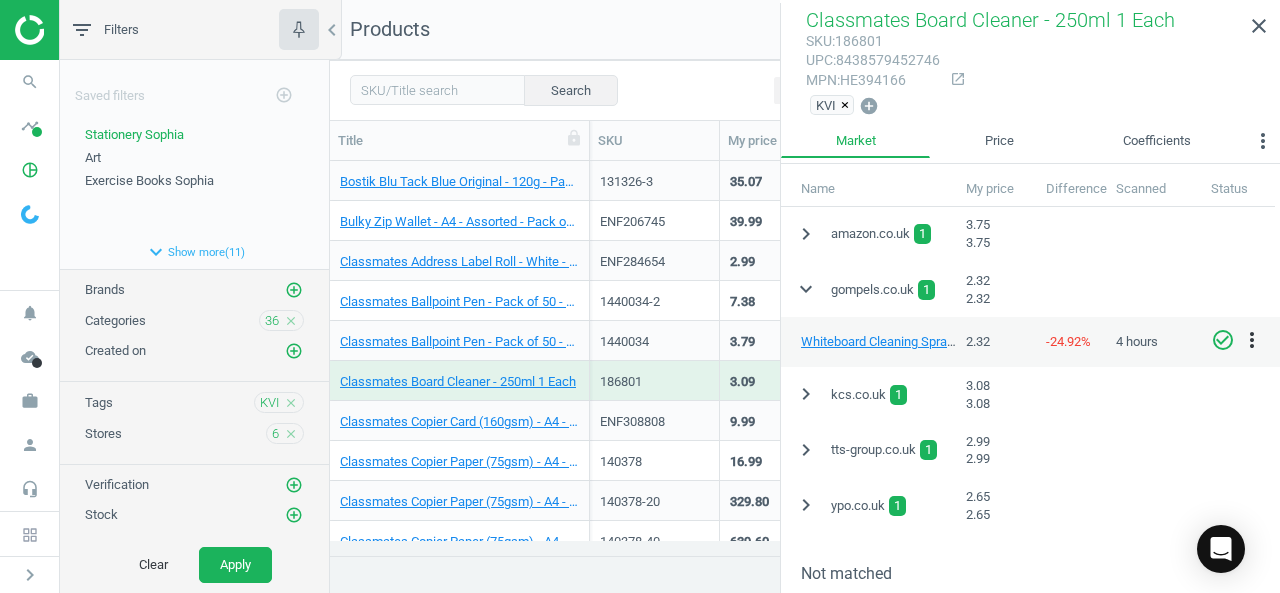 click on "check_circle_outline" at bounding box center (1223, 340) 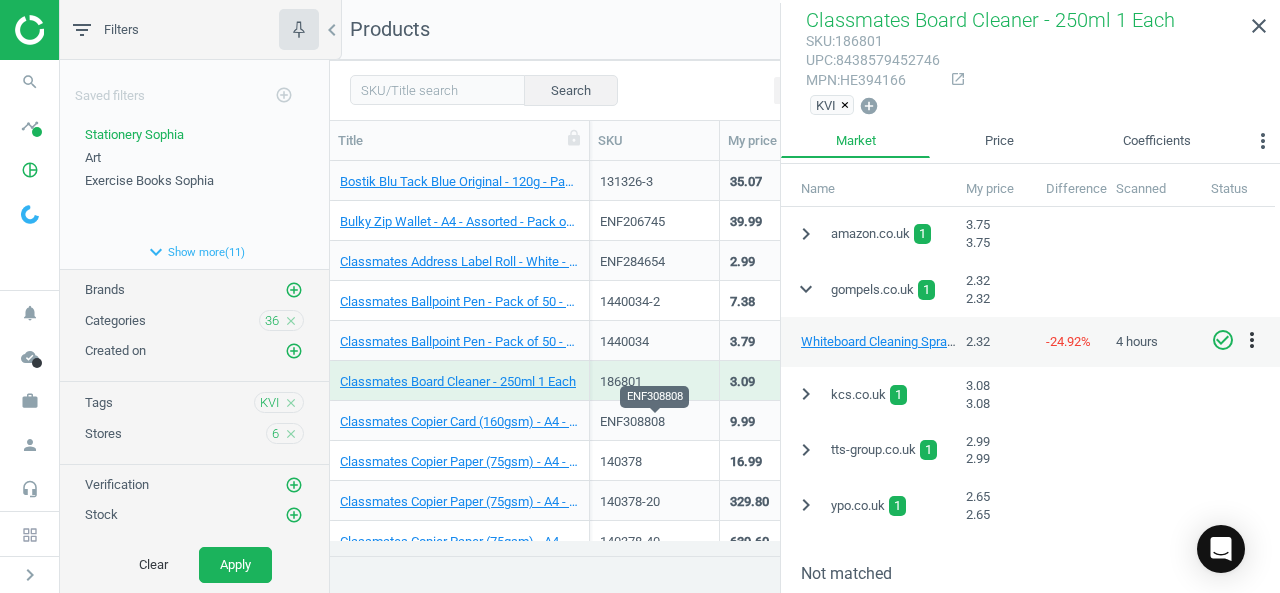 click on "ENF308808" at bounding box center (654, 422) 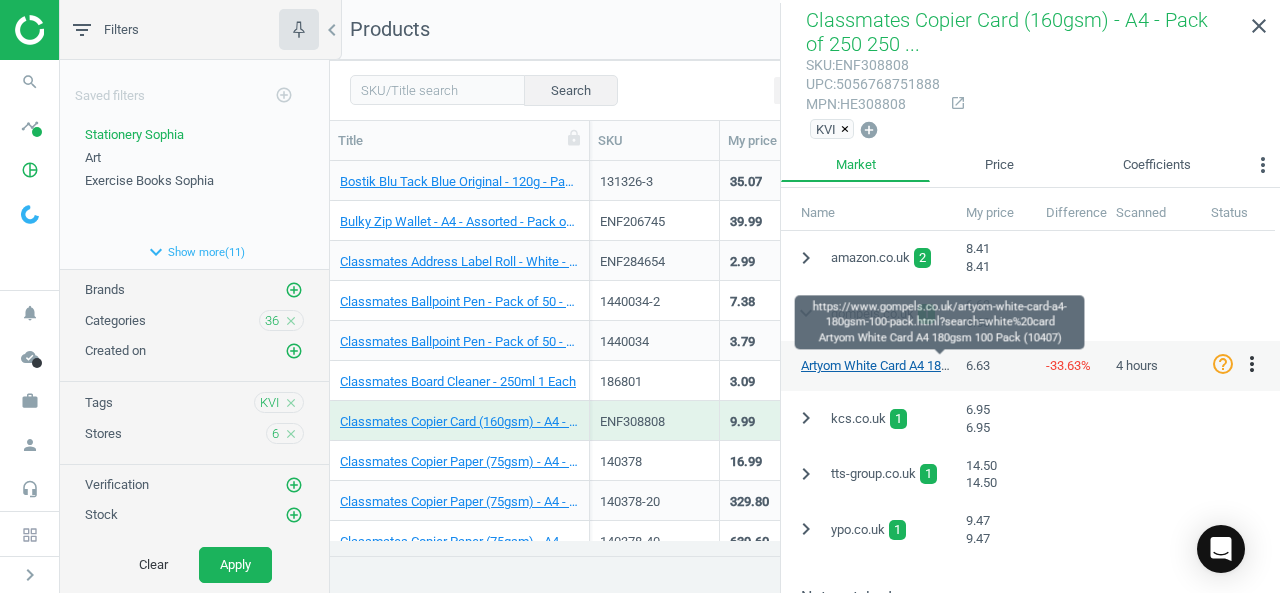 click on "Artyom White Card A4 180gsm 100 Pack  (10407)" at bounding box center (938, 365) 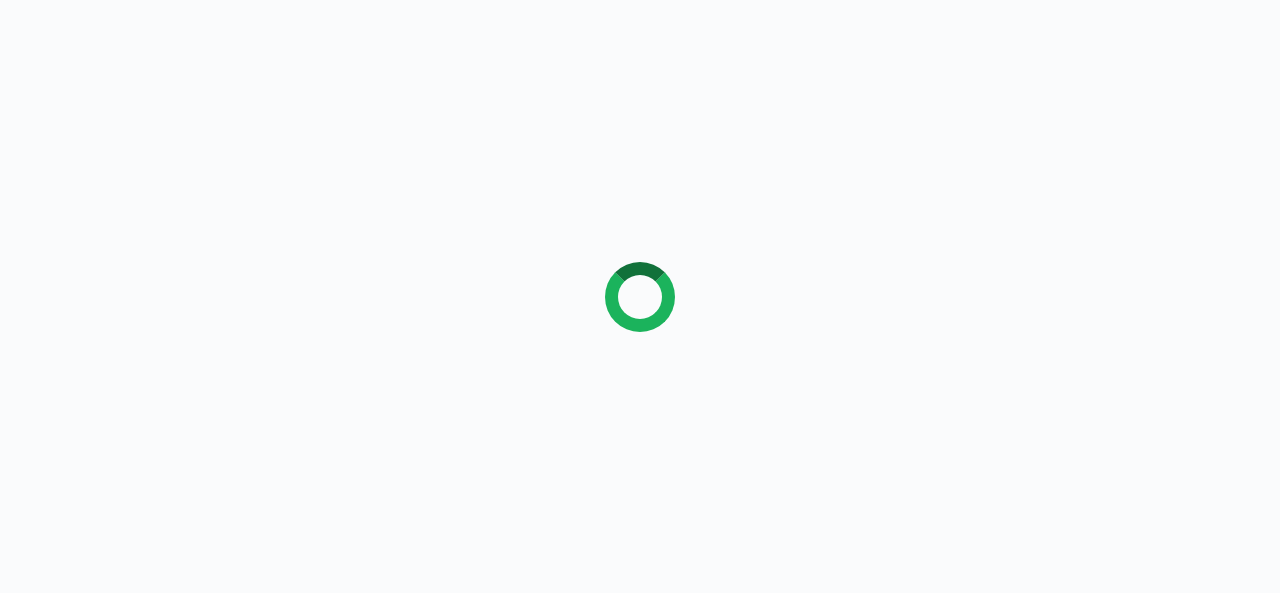 scroll, scrollTop: 0, scrollLeft: 0, axis: both 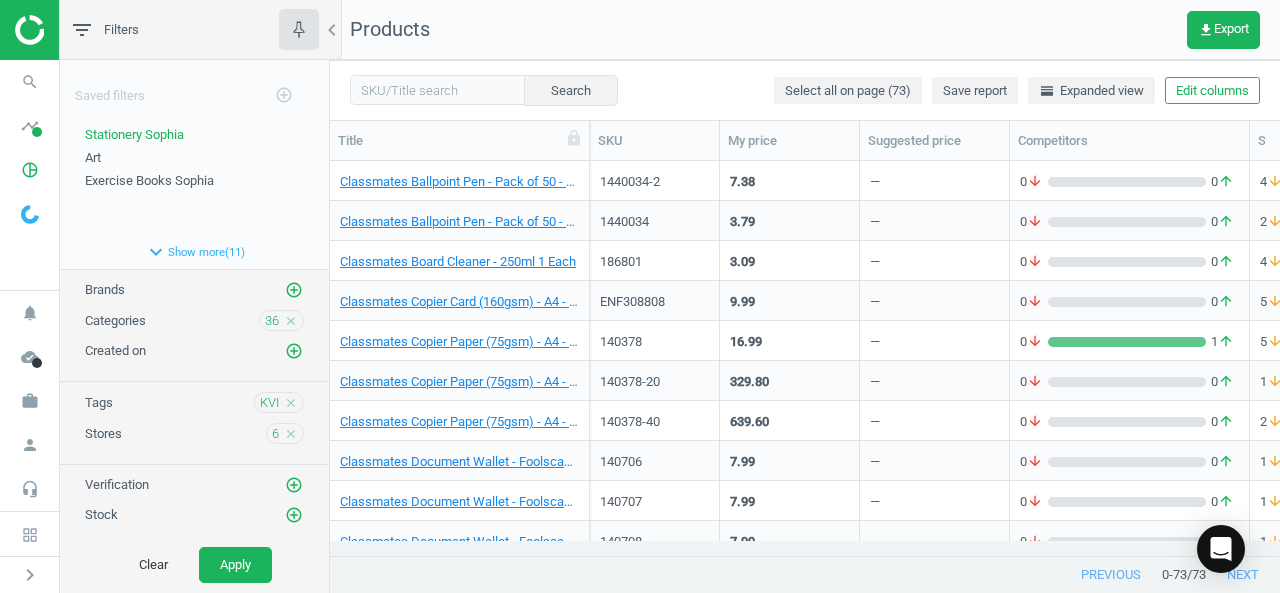 click on "—" at bounding box center (934, 300) 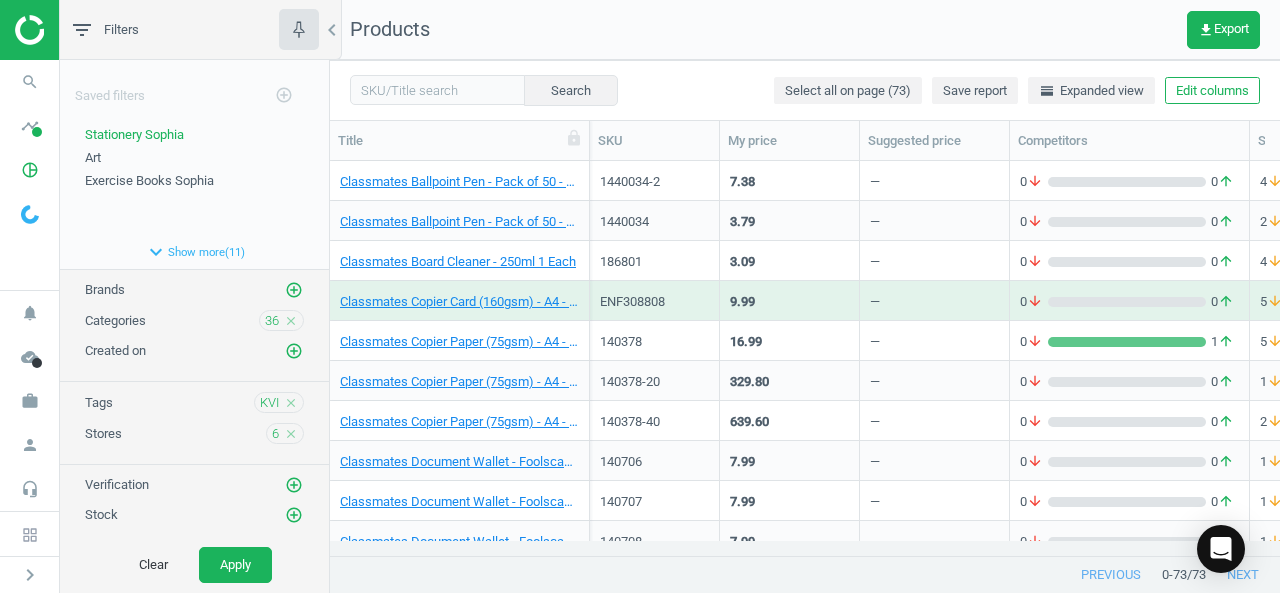 click on "—" at bounding box center (934, 300) 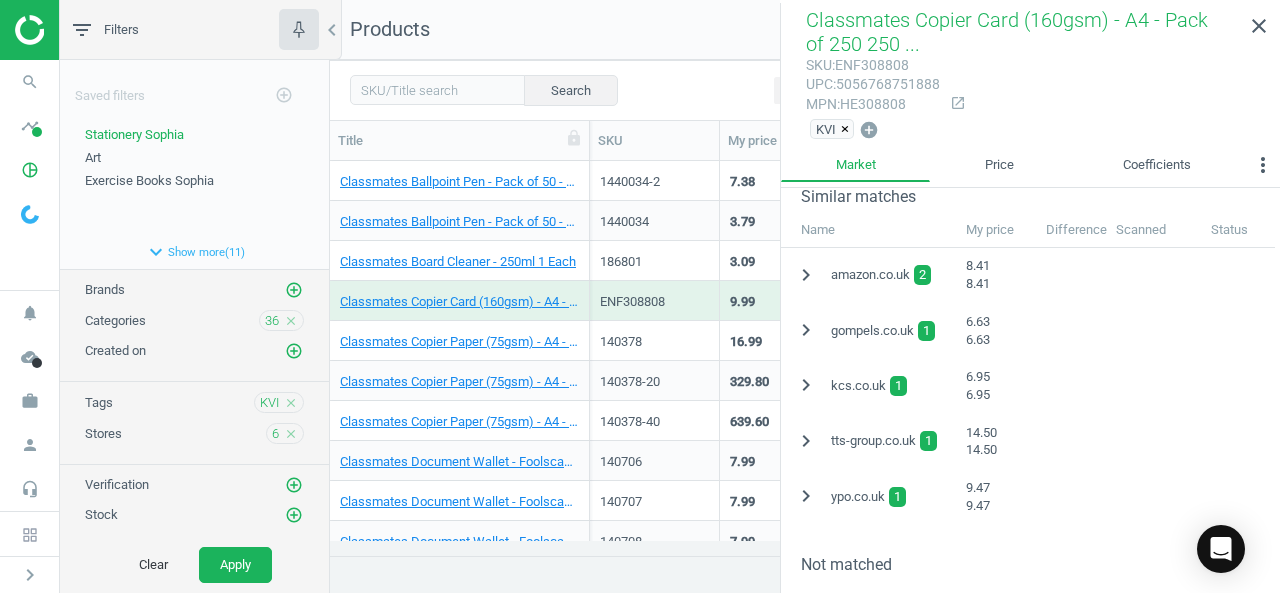 scroll, scrollTop: 469, scrollLeft: 0, axis: vertical 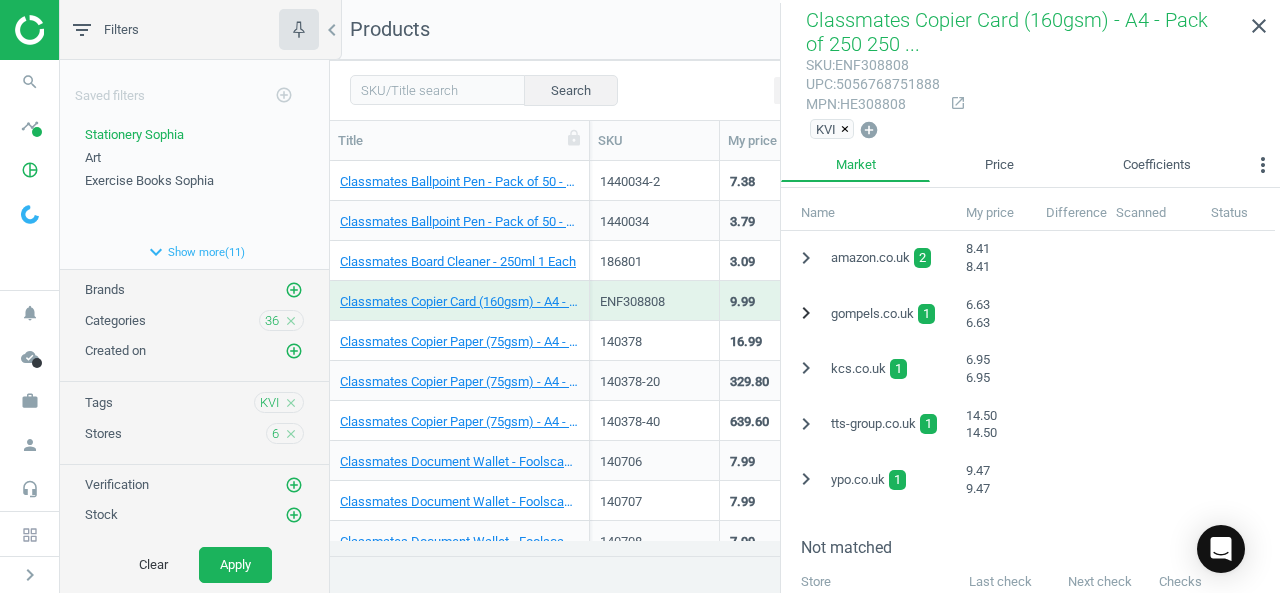 click on "chevron_right" at bounding box center (806, 313) 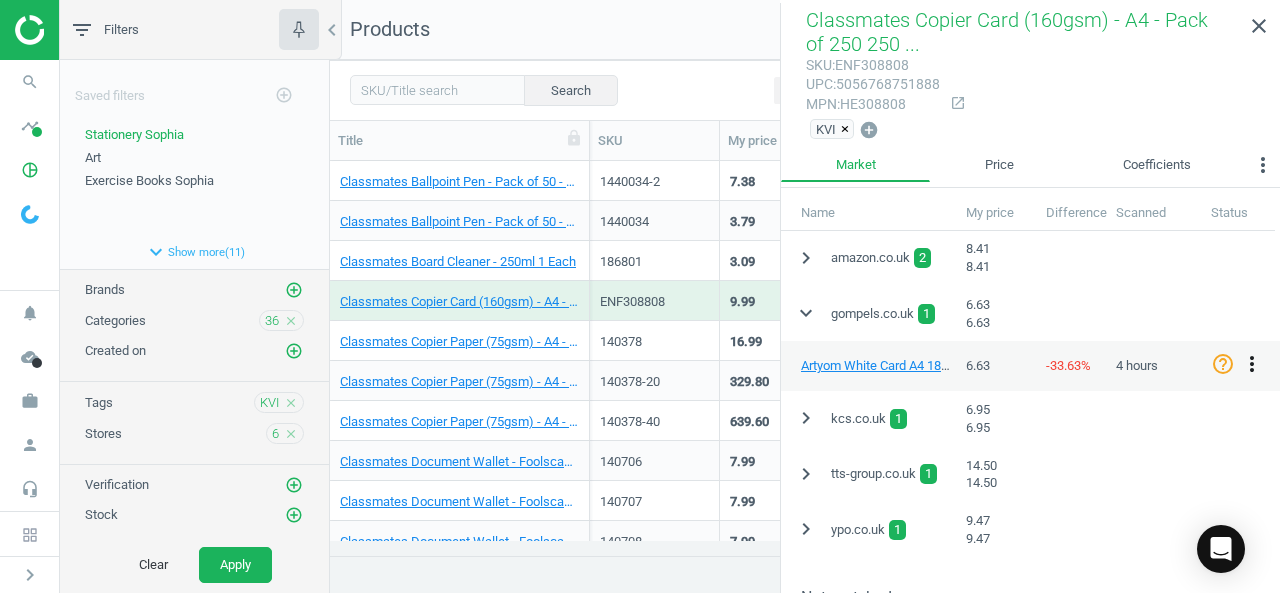 click on "more_vert" at bounding box center (1252, 364) 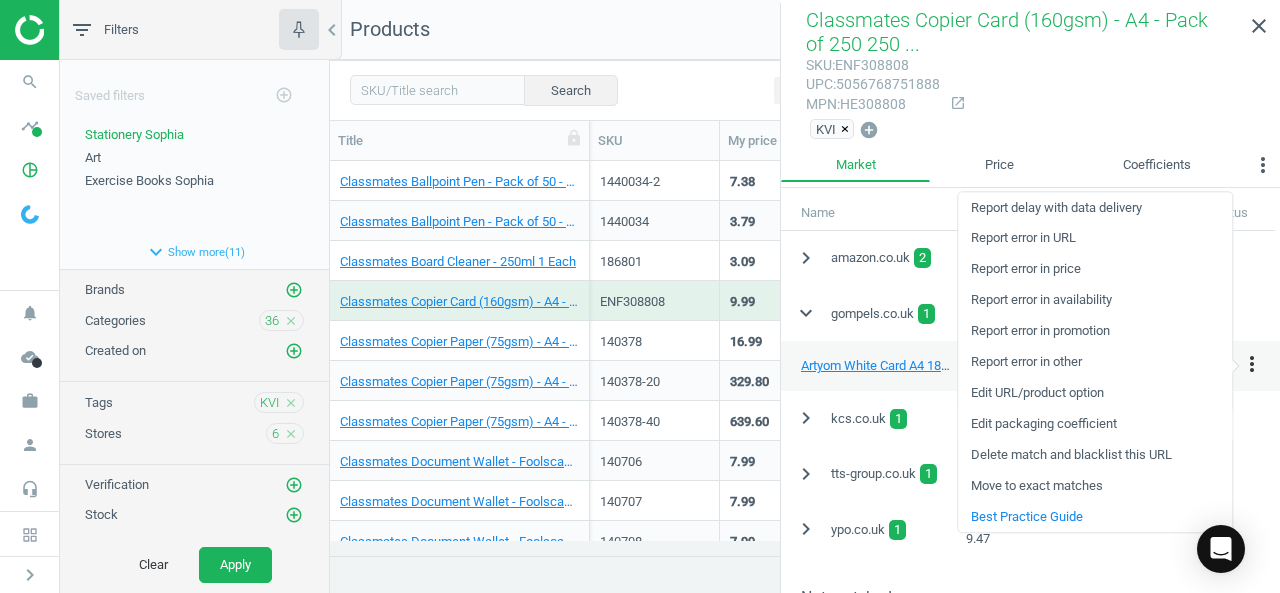 click on "Edit packaging coefficient" at bounding box center (1095, 424) 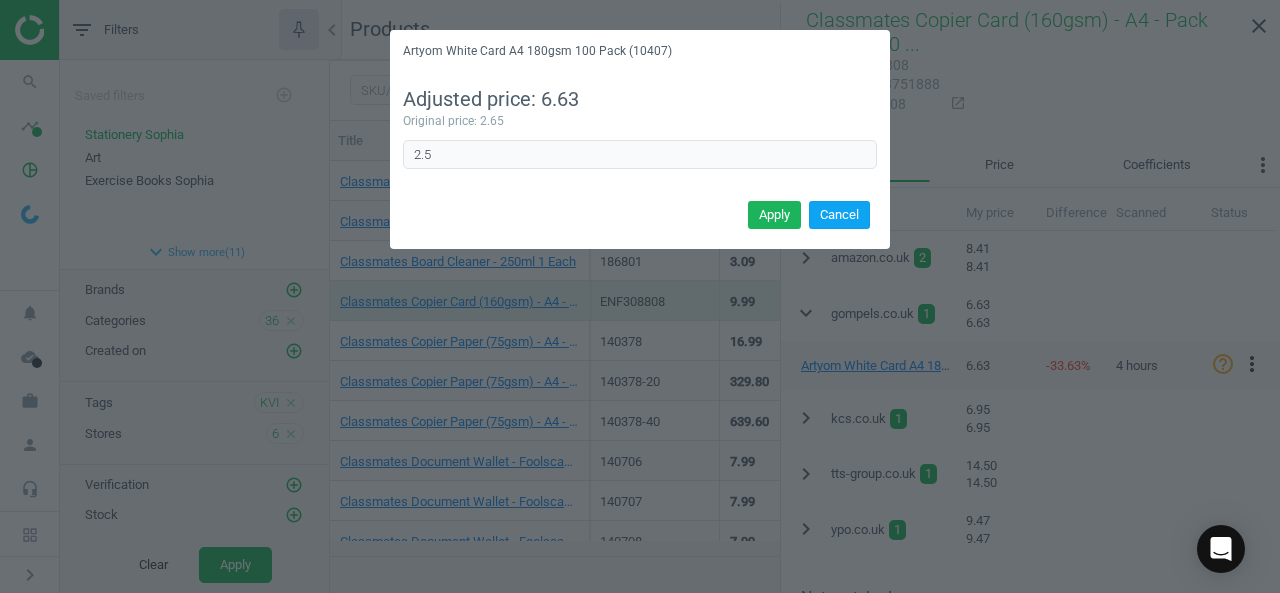 click on "Cancel" at bounding box center (839, 215) 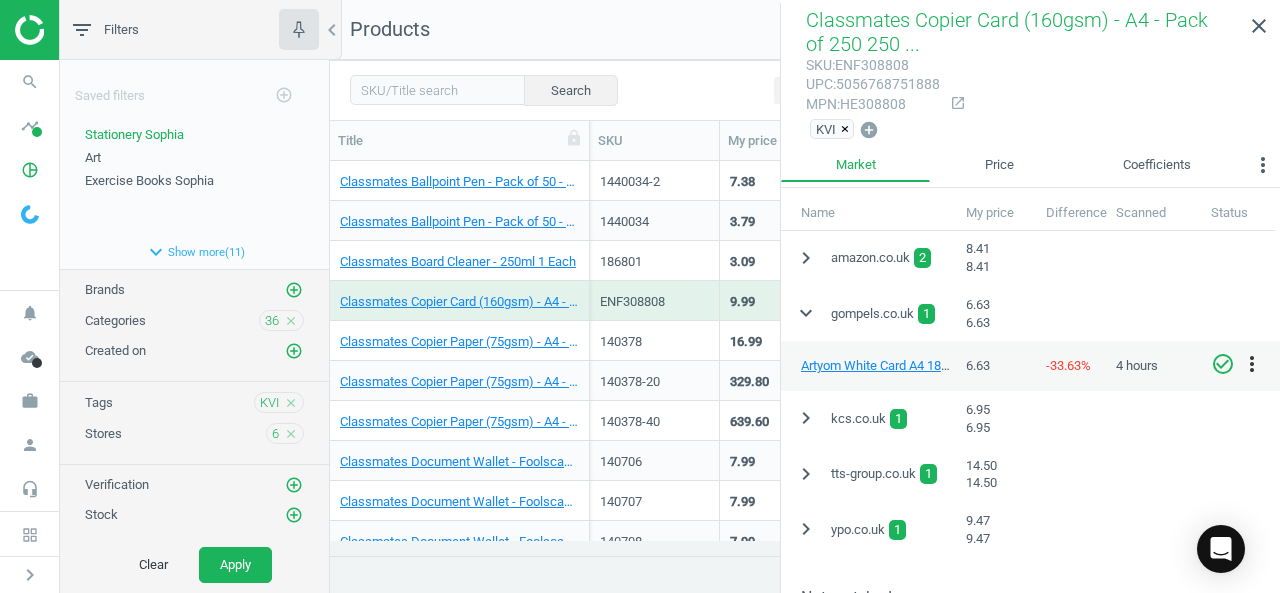 click on "check_circle_outline" at bounding box center [1223, 364] 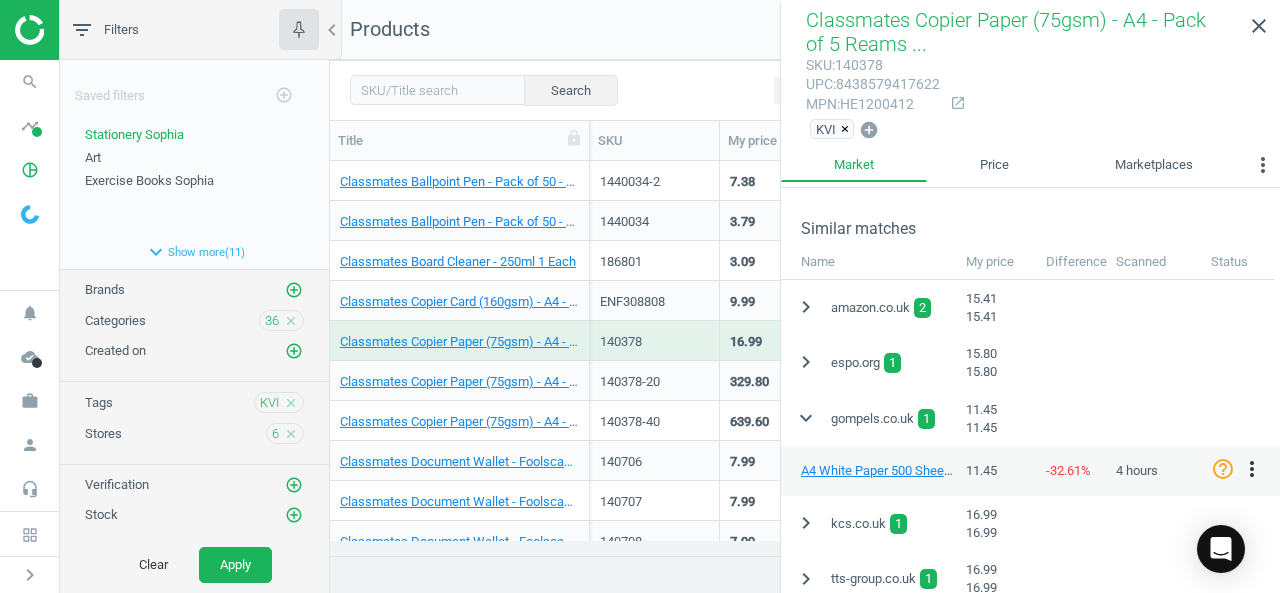 scroll, scrollTop: 518, scrollLeft: 0, axis: vertical 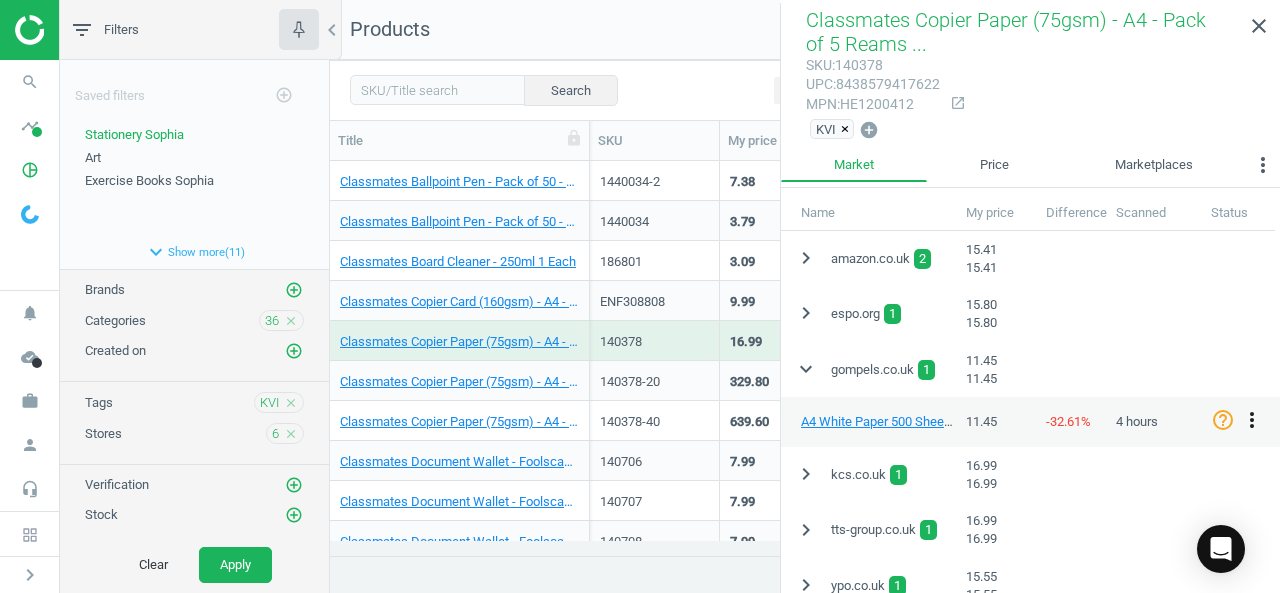 click on "more_vert" at bounding box center (1252, 420) 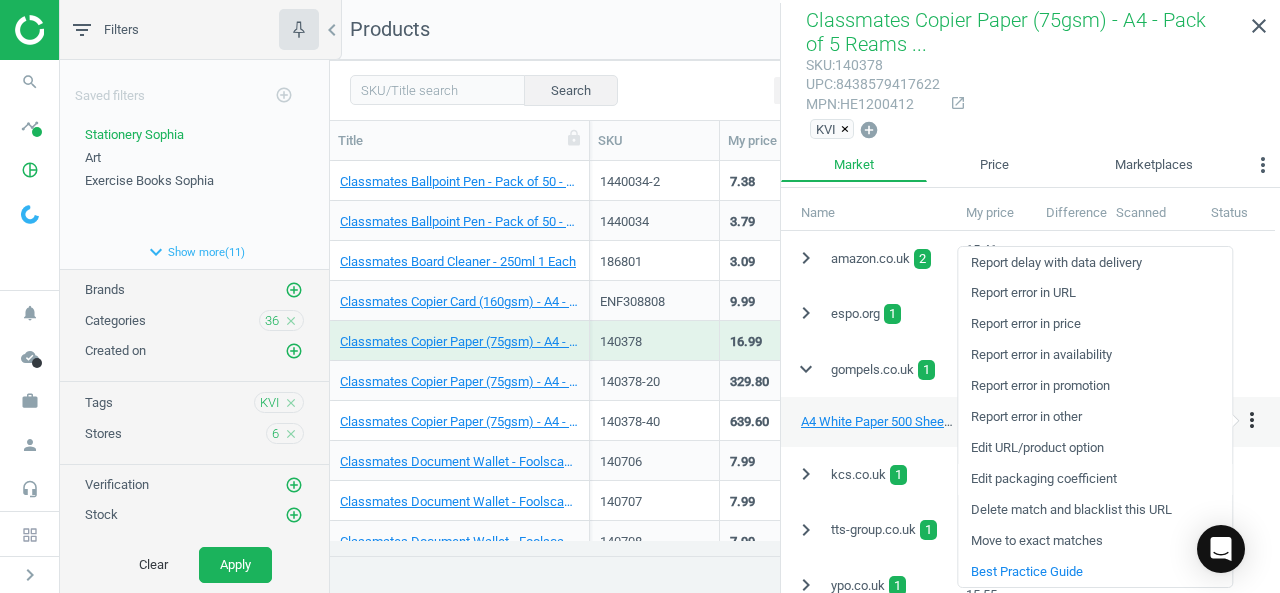 click on "Edit packaging coefficient" at bounding box center [1095, 479] 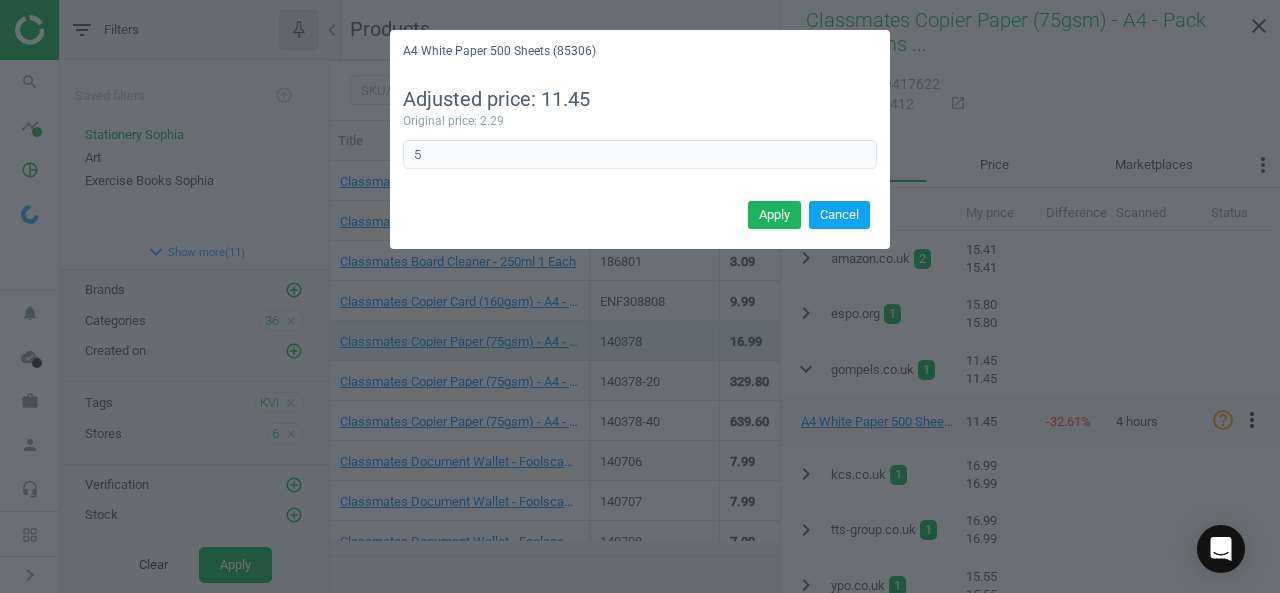 click on "Cancel" at bounding box center [839, 215] 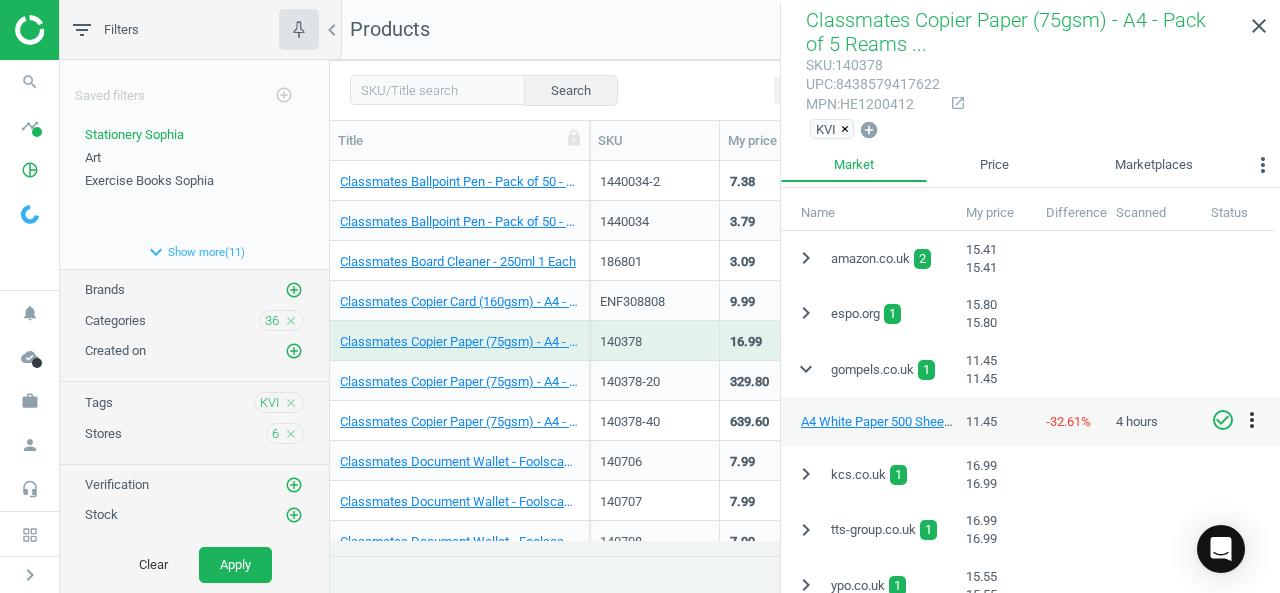 click on "check_circle_outline" at bounding box center (1223, 420) 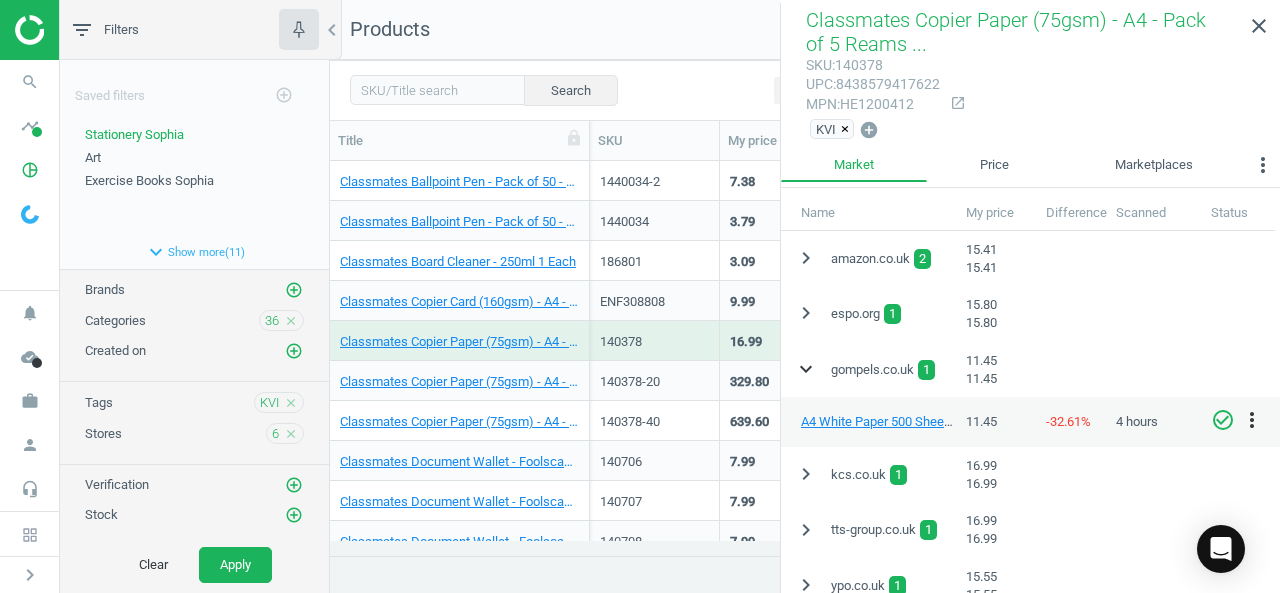 click on "expand_more" at bounding box center (806, 369) 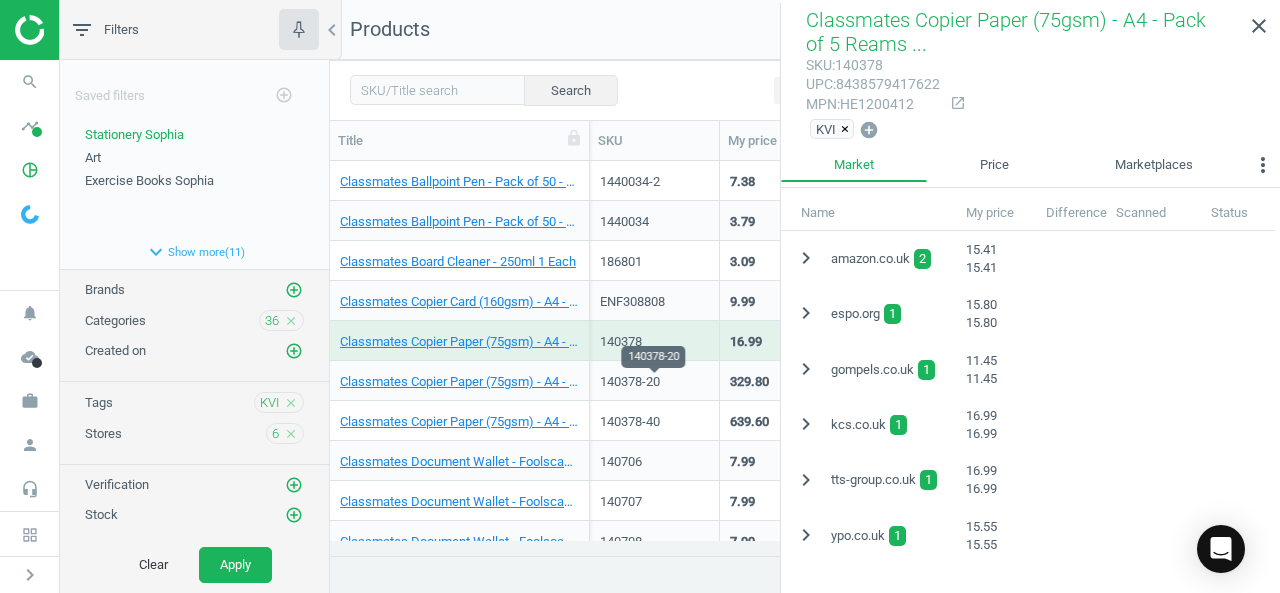 click on "140378-20" at bounding box center (654, 382) 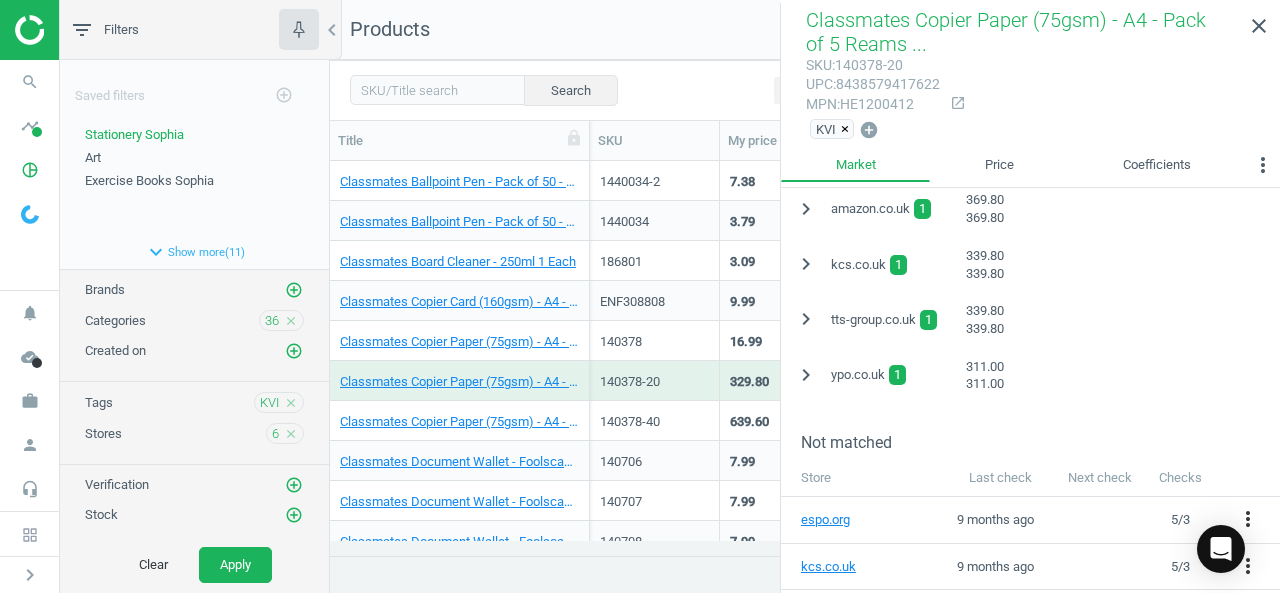 scroll, scrollTop: 469, scrollLeft: 0, axis: vertical 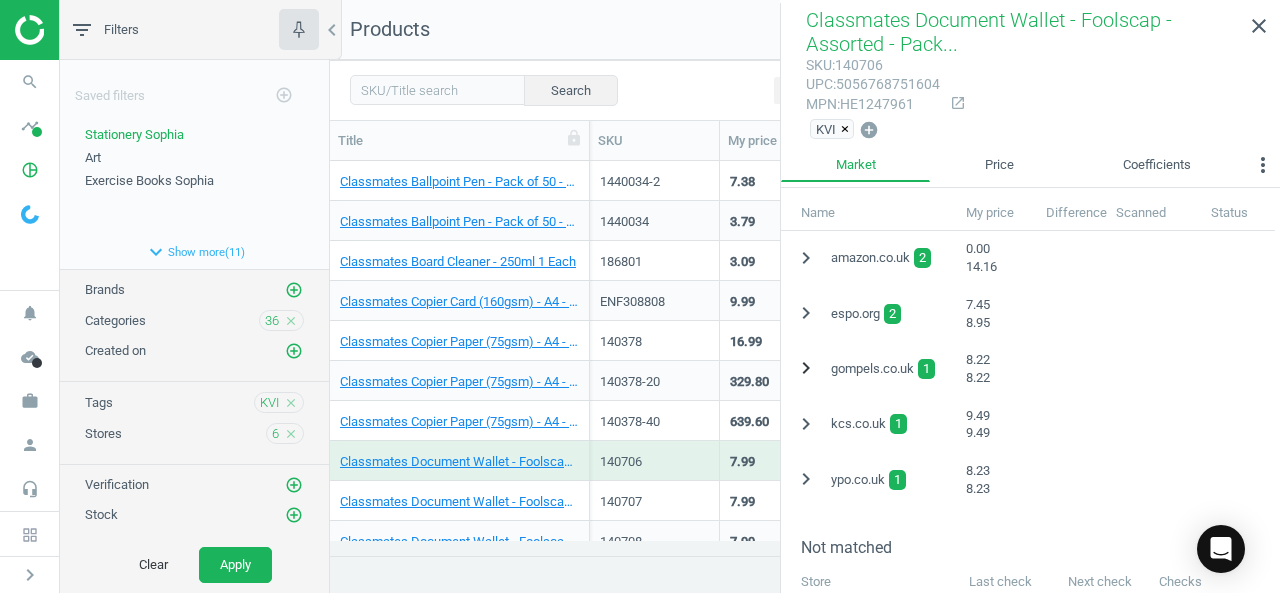click on "chevron_right" at bounding box center [806, 368] 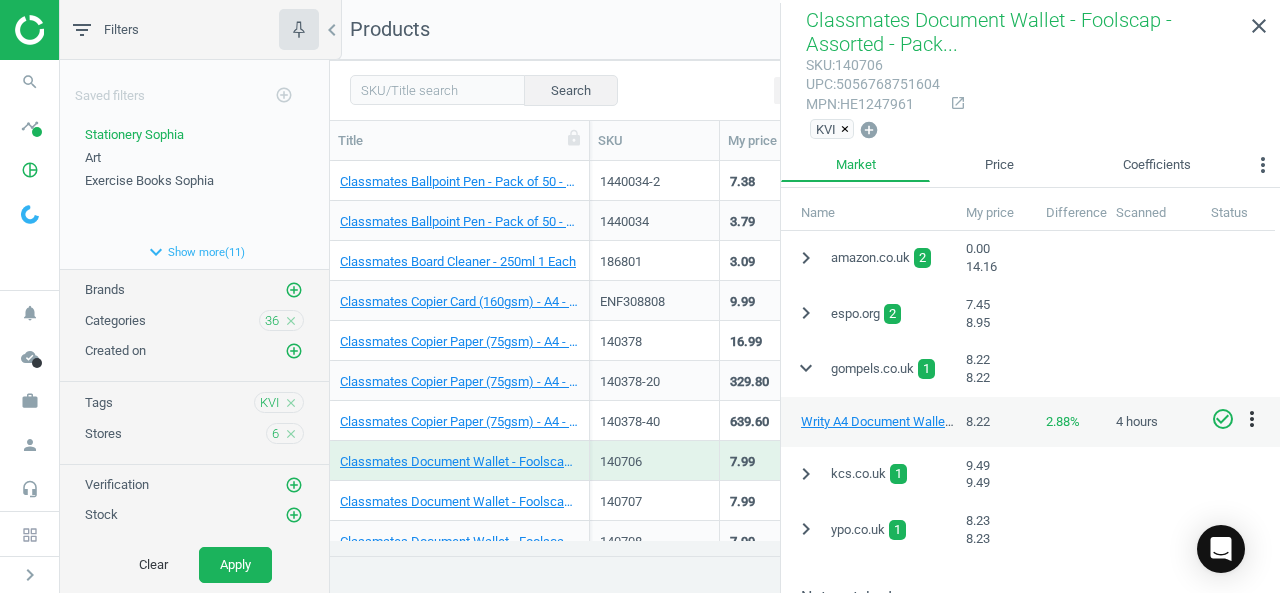 click on "check_circle_outline" at bounding box center (1223, 419) 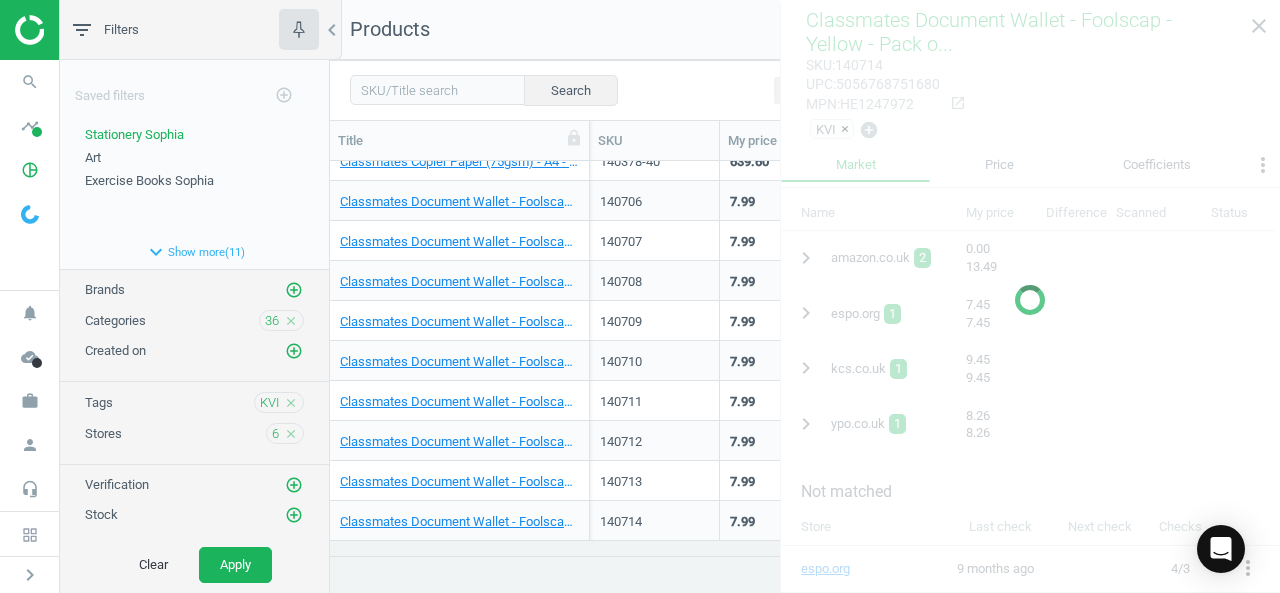 scroll, scrollTop: 1060, scrollLeft: 0, axis: vertical 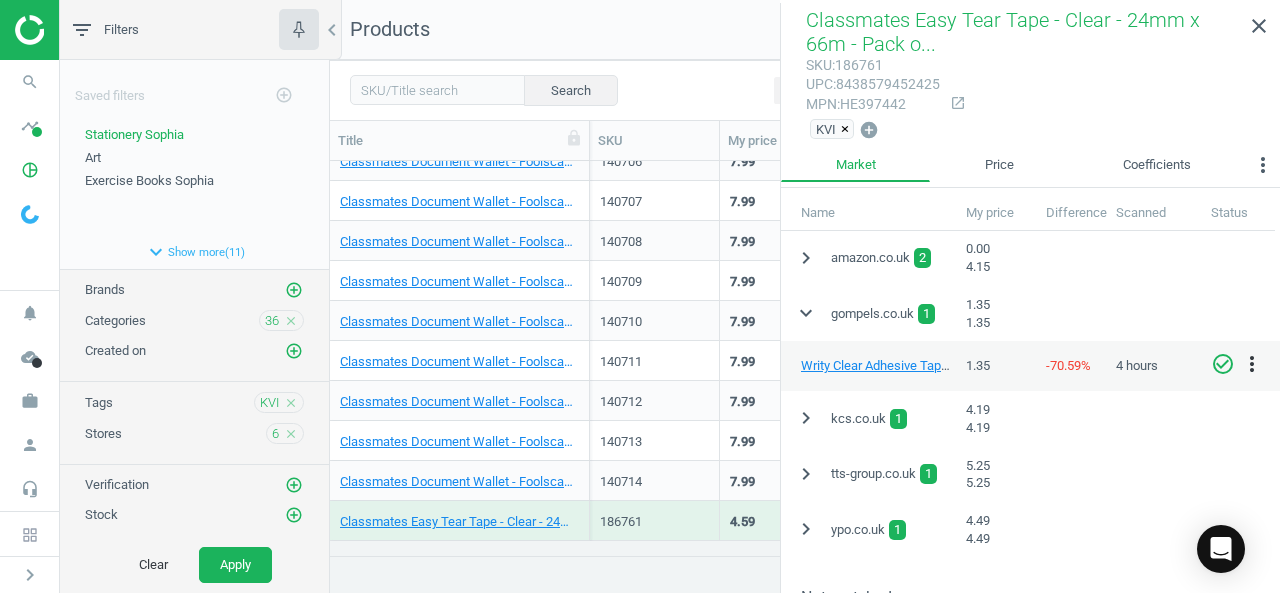 click on "check_circle_outline" at bounding box center [1223, 364] 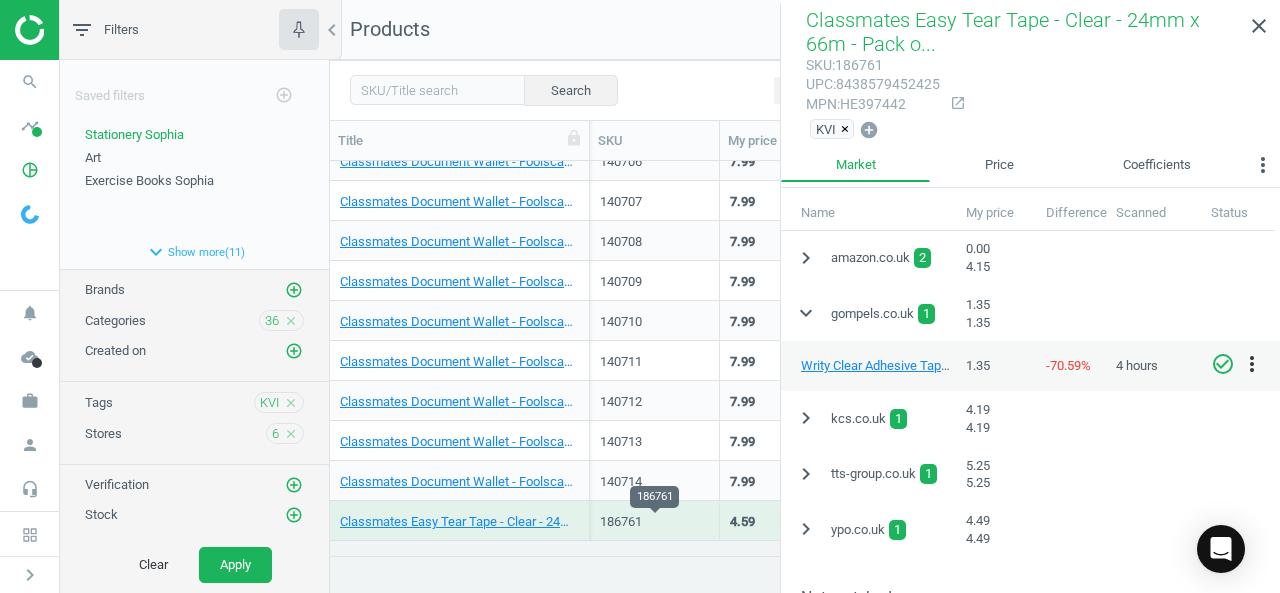 click on "186761" at bounding box center [654, 522] 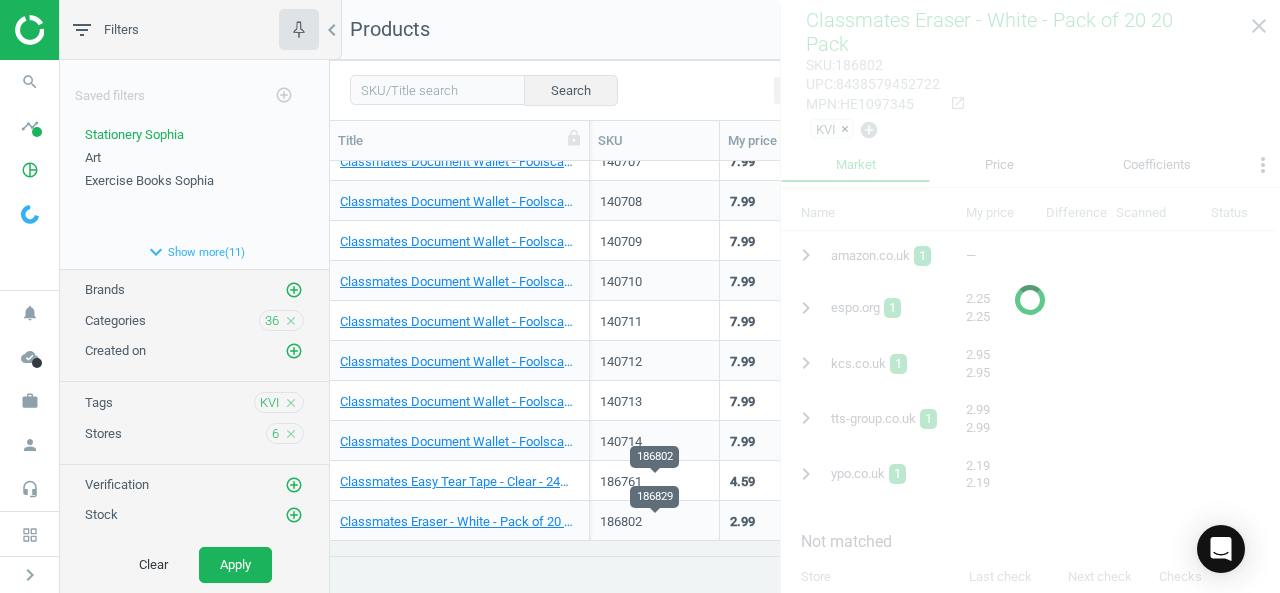 scroll, scrollTop: 1140, scrollLeft: 0, axis: vertical 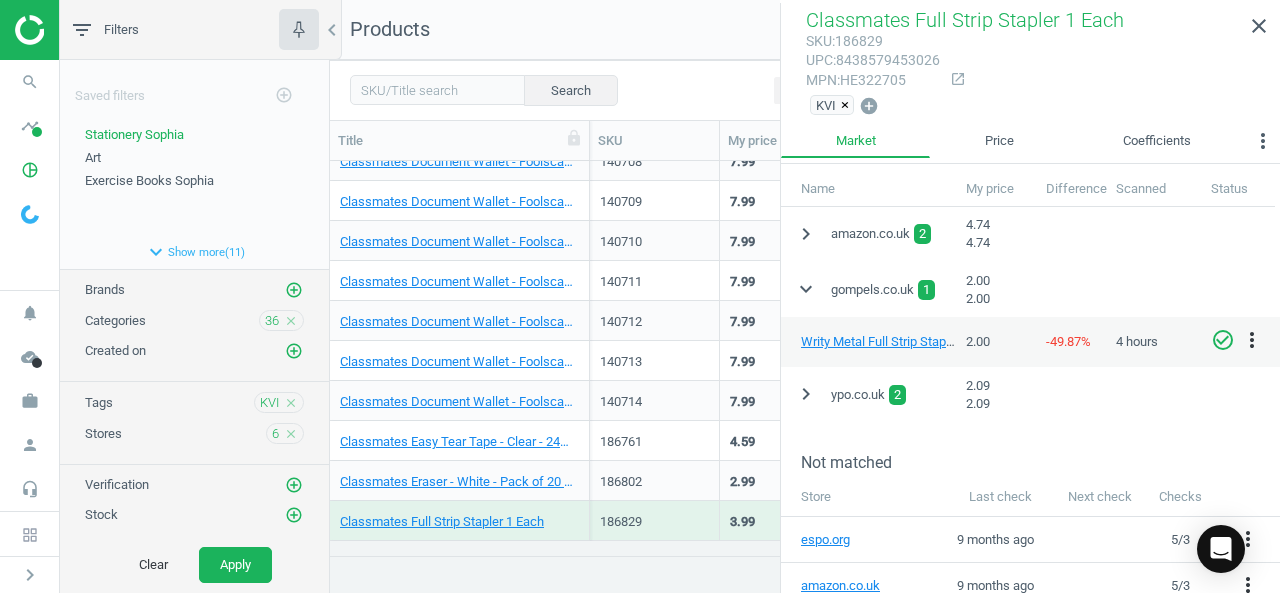 click on "check_circle_outline" at bounding box center (1223, 340) 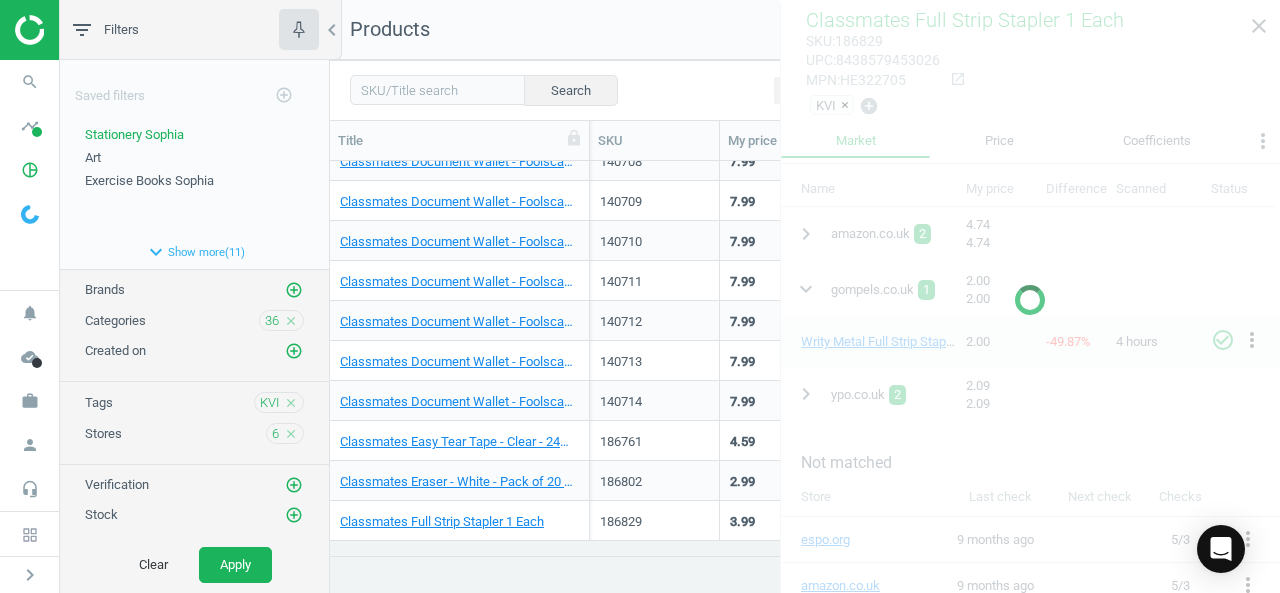 scroll, scrollTop: 1180, scrollLeft: 0, axis: vertical 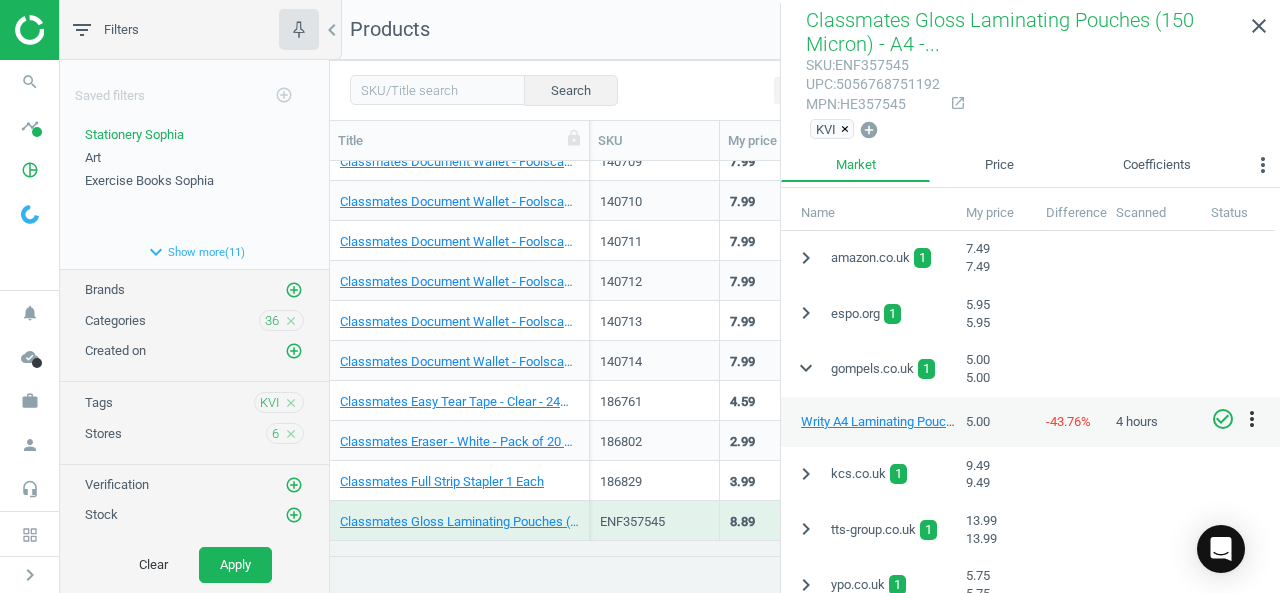 click on "check_circle_outline" at bounding box center [1223, 419] 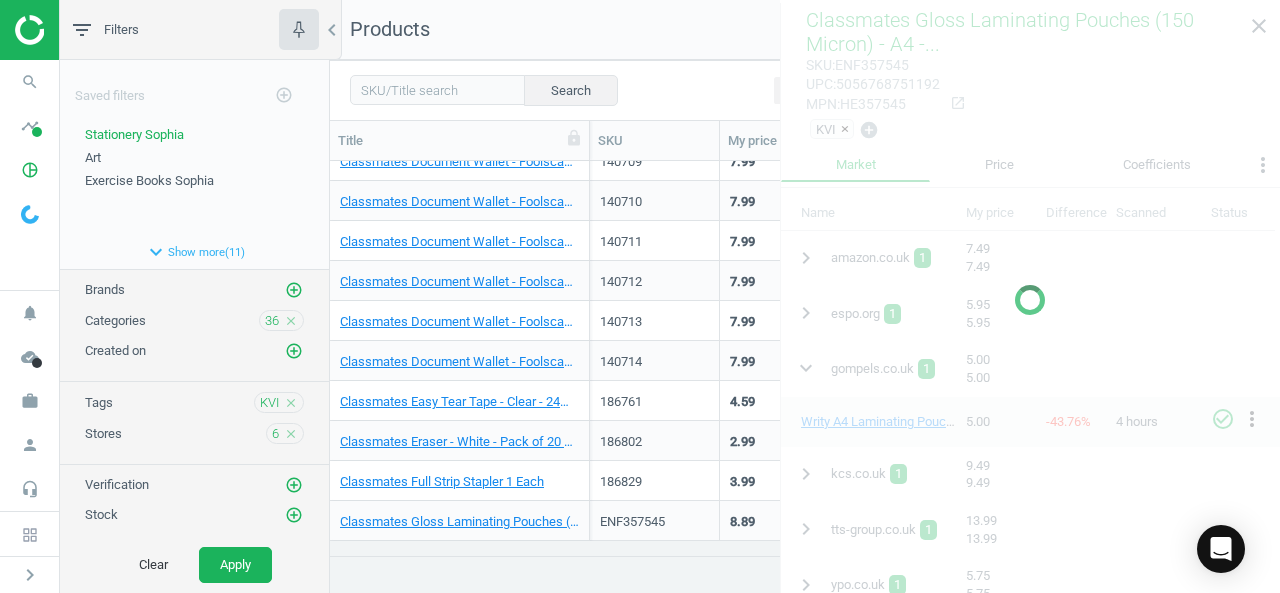 scroll, scrollTop: 1220, scrollLeft: 0, axis: vertical 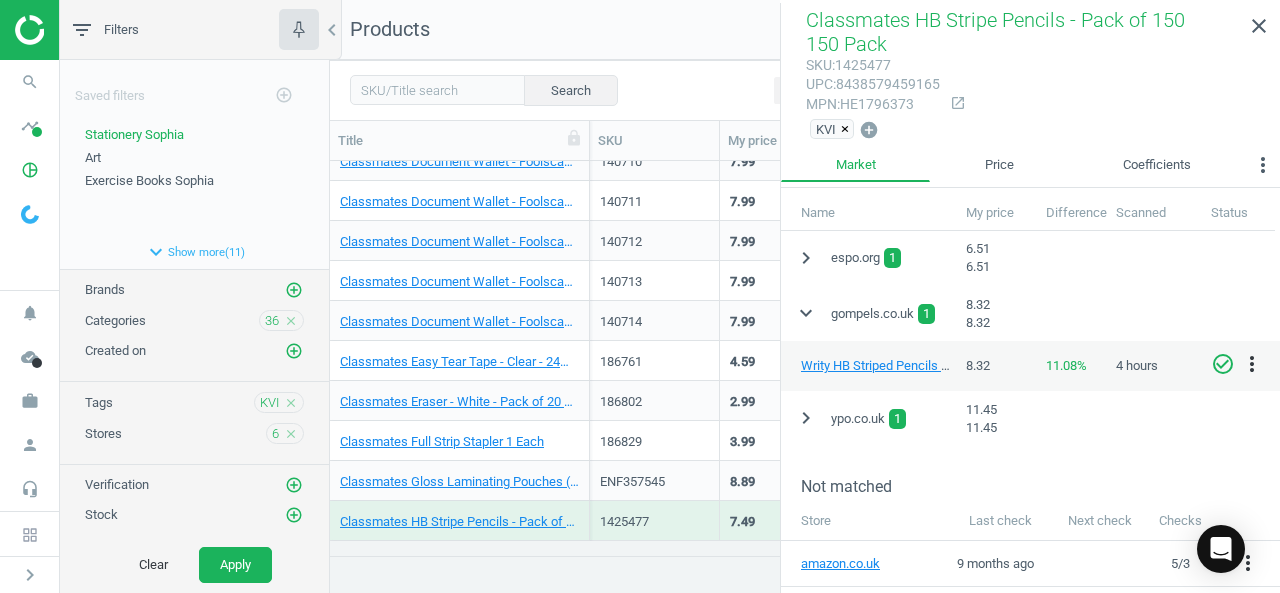 click on "check_circle_outline" at bounding box center (1223, 364) 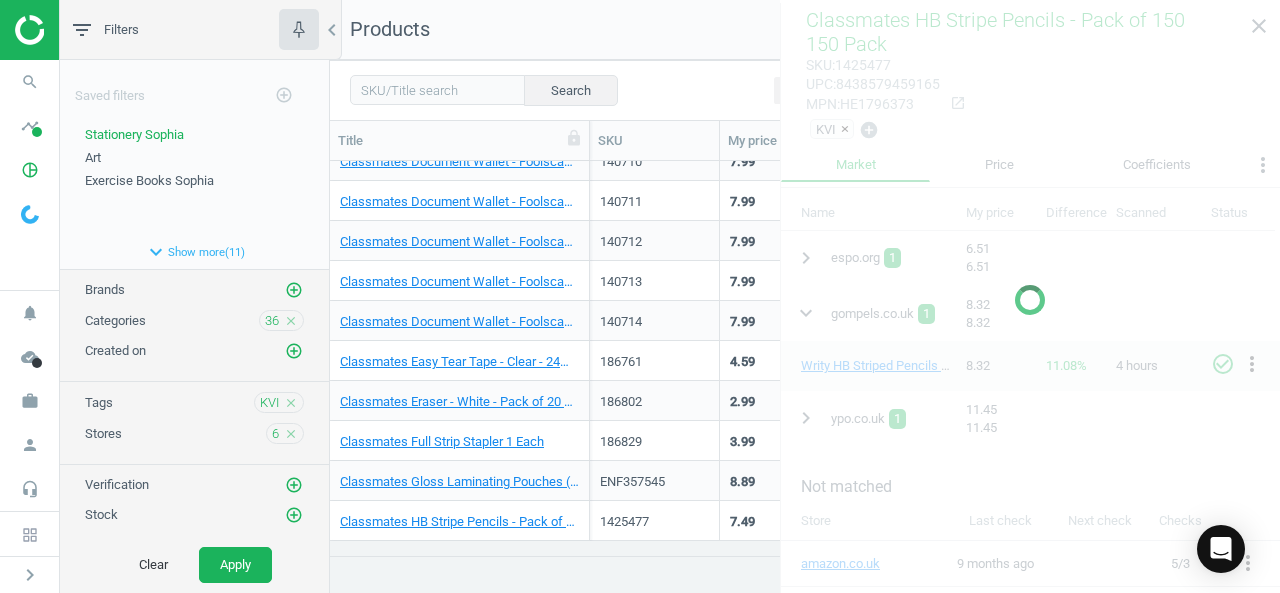 scroll, scrollTop: 1260, scrollLeft: 0, axis: vertical 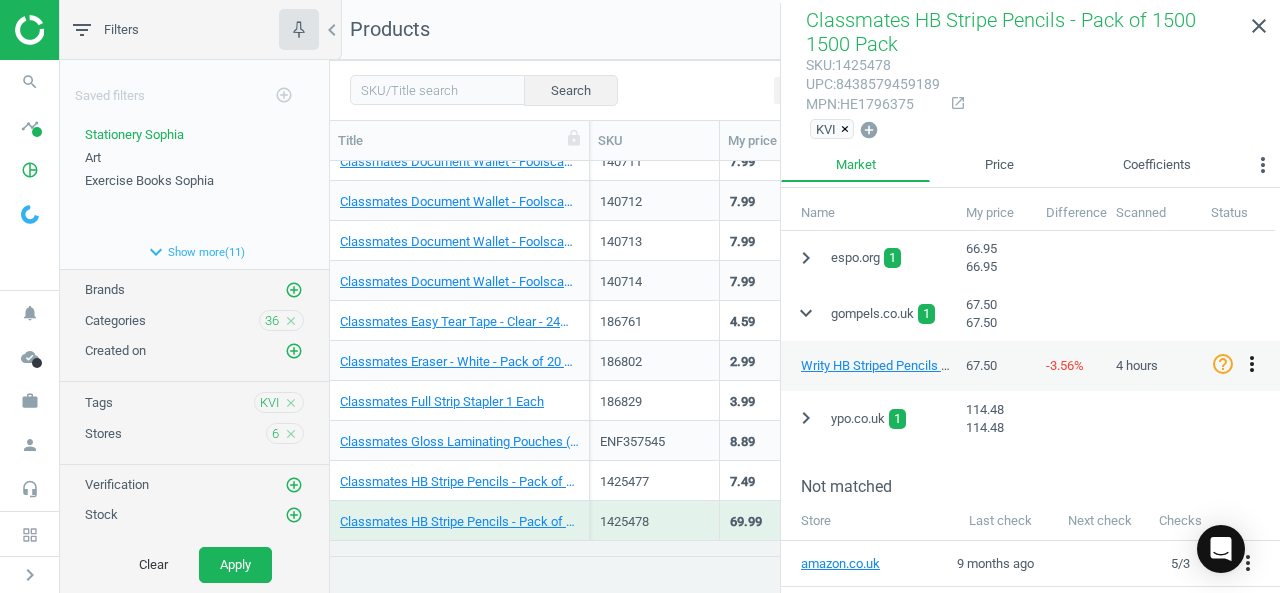 click on "more_vert" at bounding box center [1252, 364] 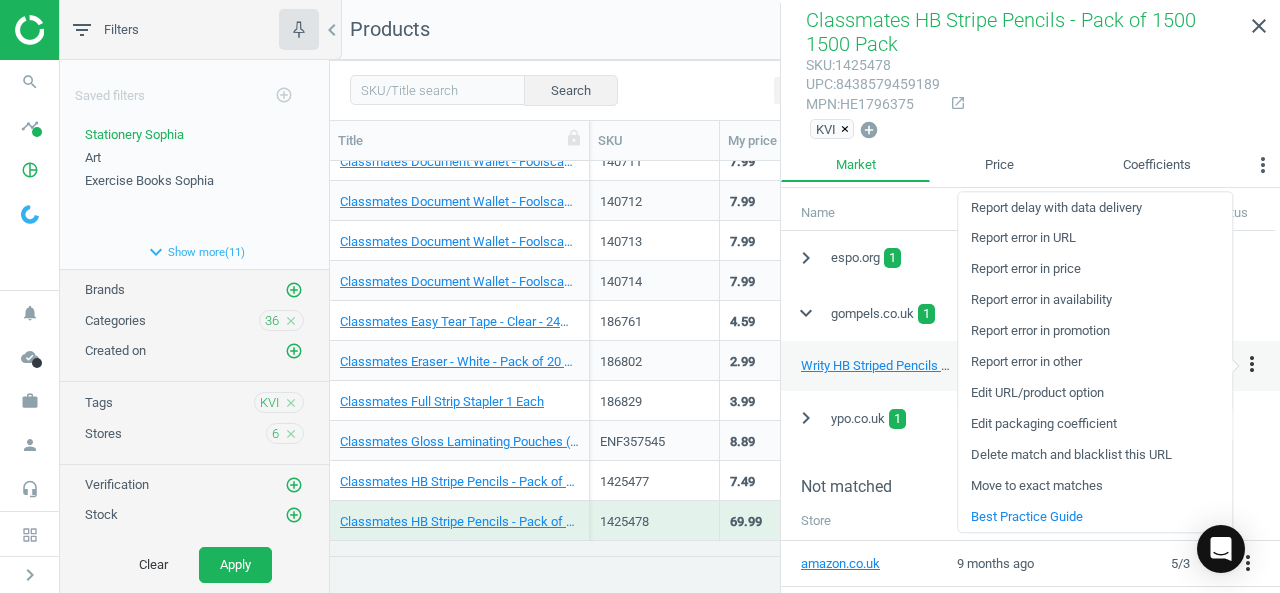click on "Edit packaging coefficient" at bounding box center (1095, 424) 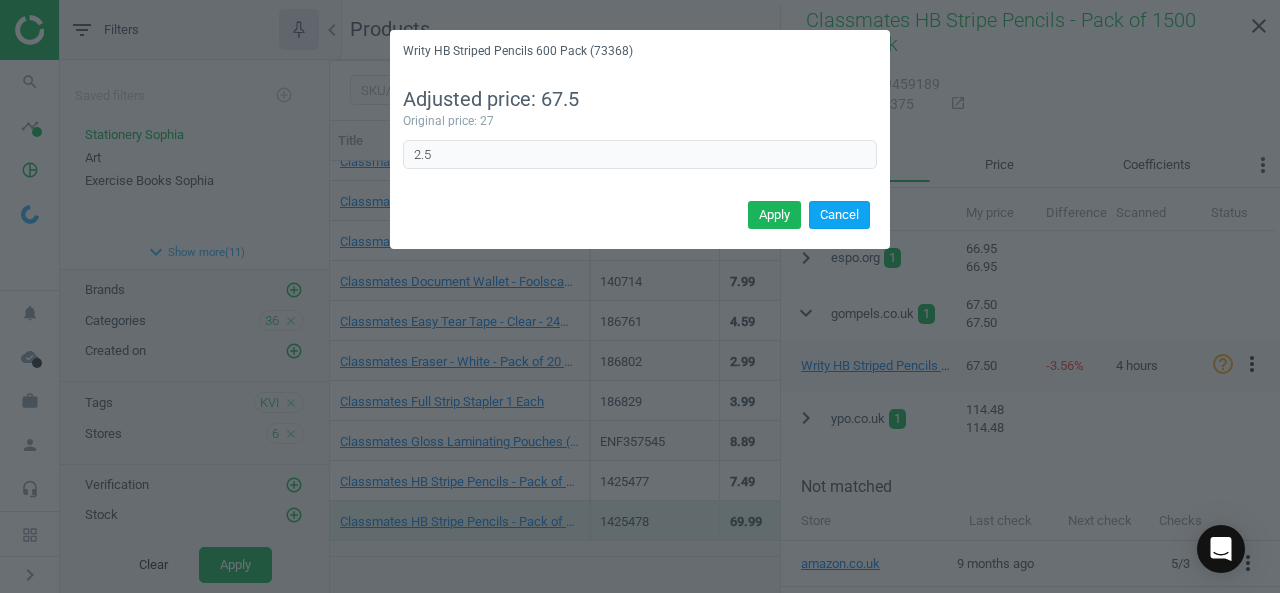 click on "Cancel" at bounding box center [839, 215] 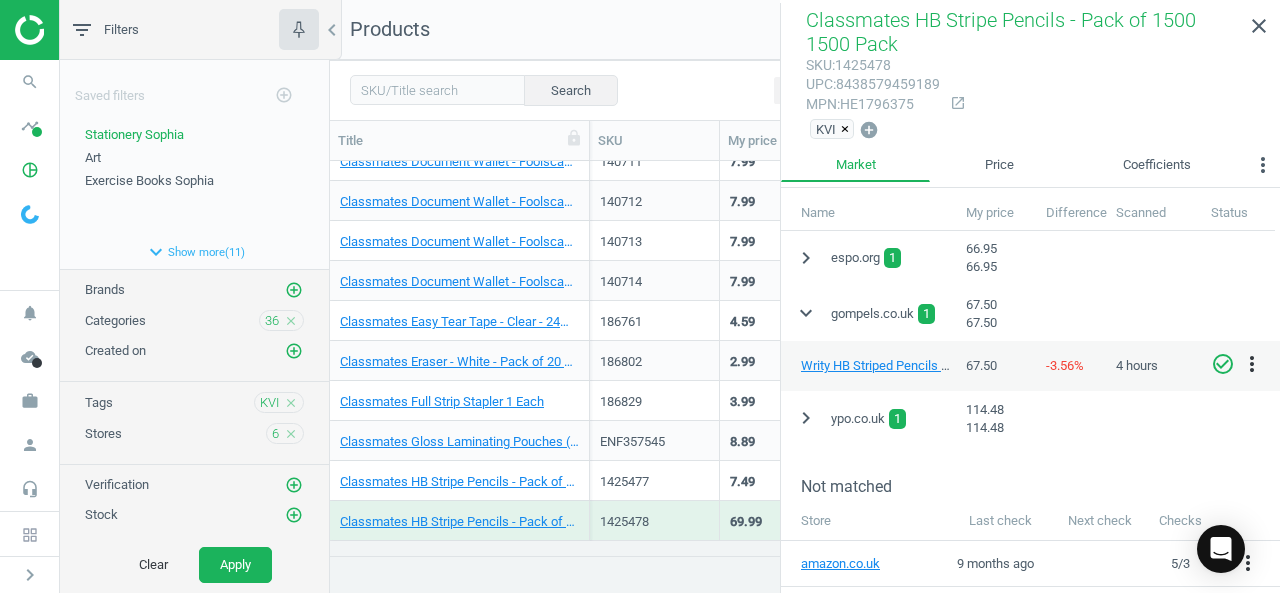 click on "check_circle_outline" at bounding box center [1223, 364] 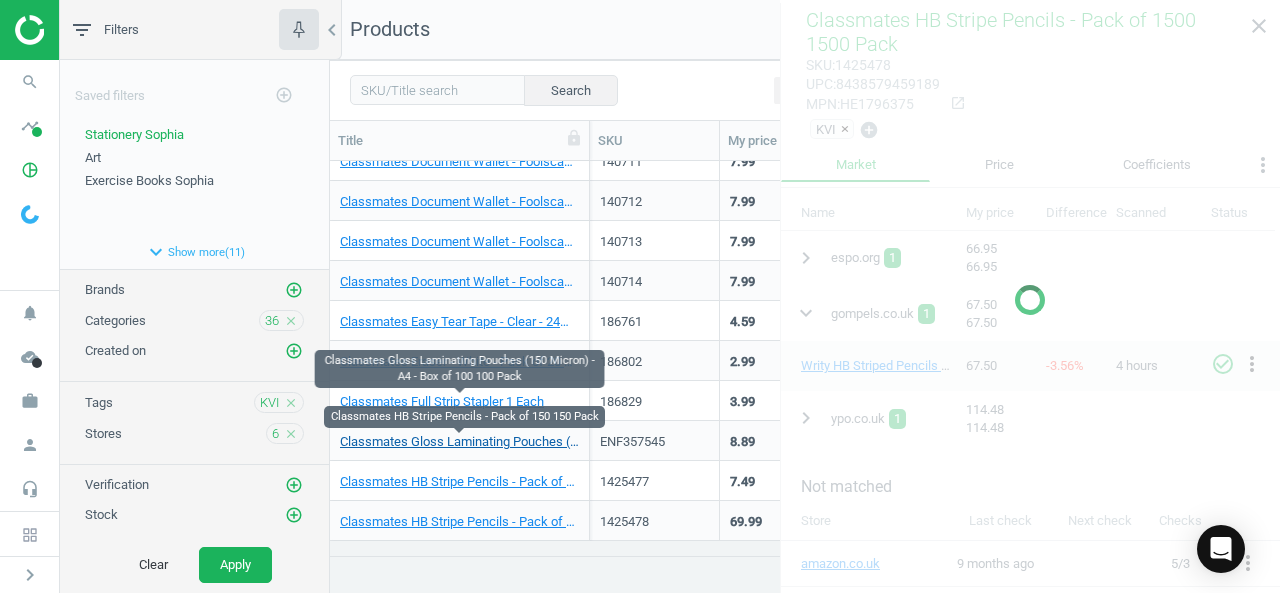 scroll, scrollTop: 1300, scrollLeft: 0, axis: vertical 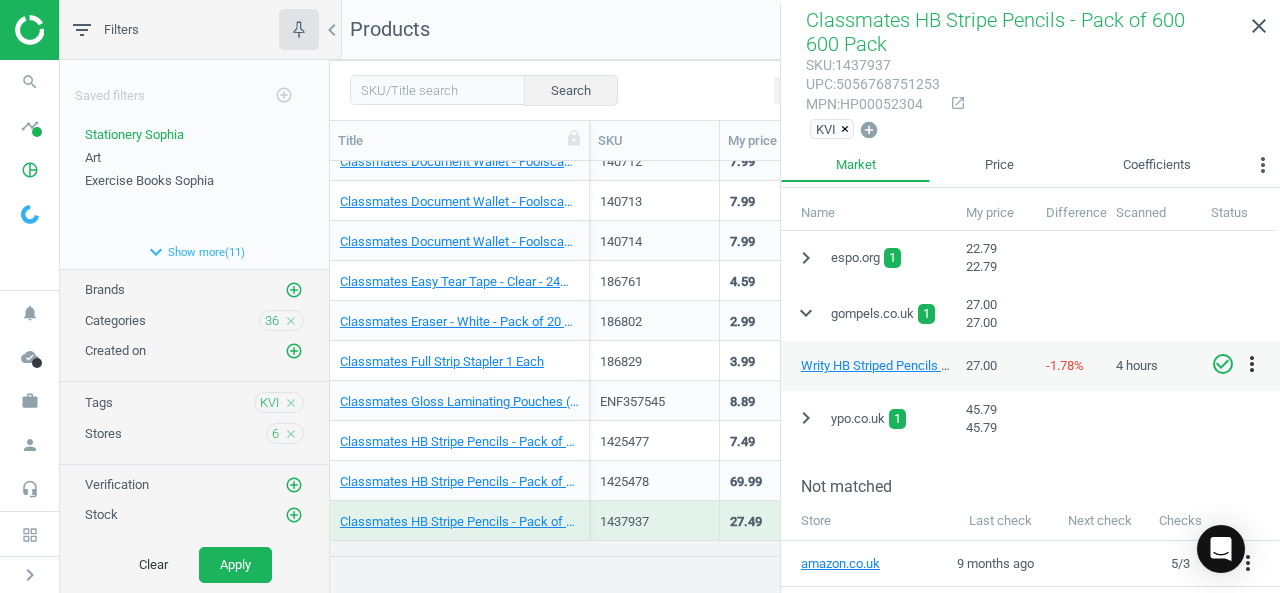 click on "check_circle_outline" at bounding box center [1223, 364] 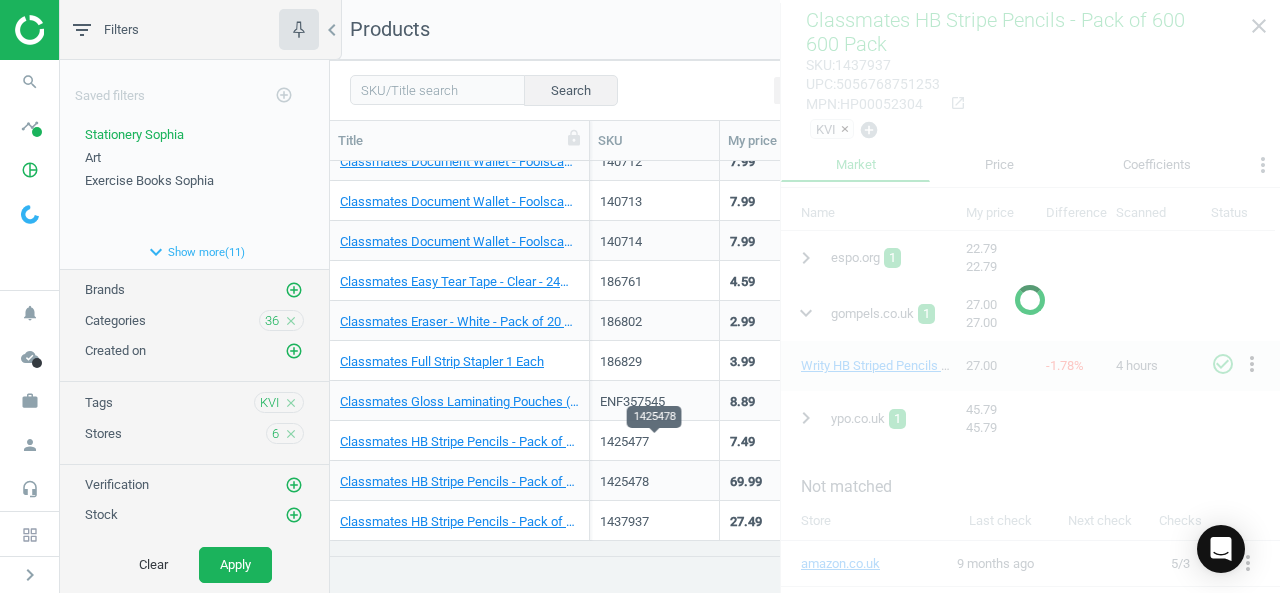 scroll, scrollTop: 1340, scrollLeft: 0, axis: vertical 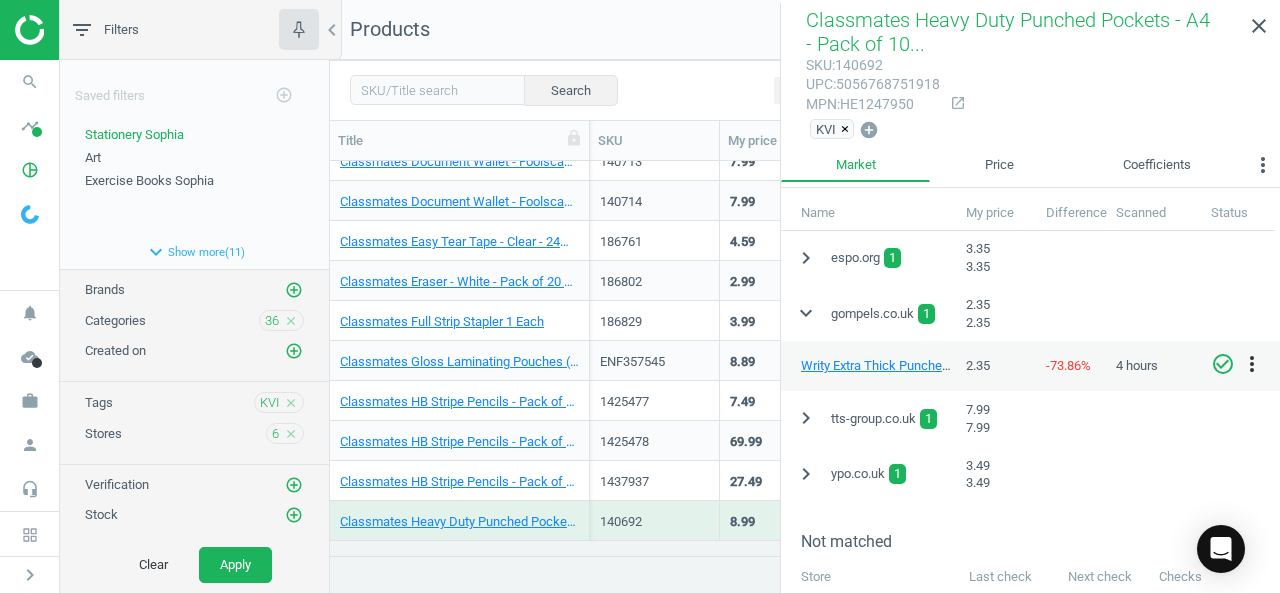 click on "check_circle_outline" at bounding box center [1223, 364] 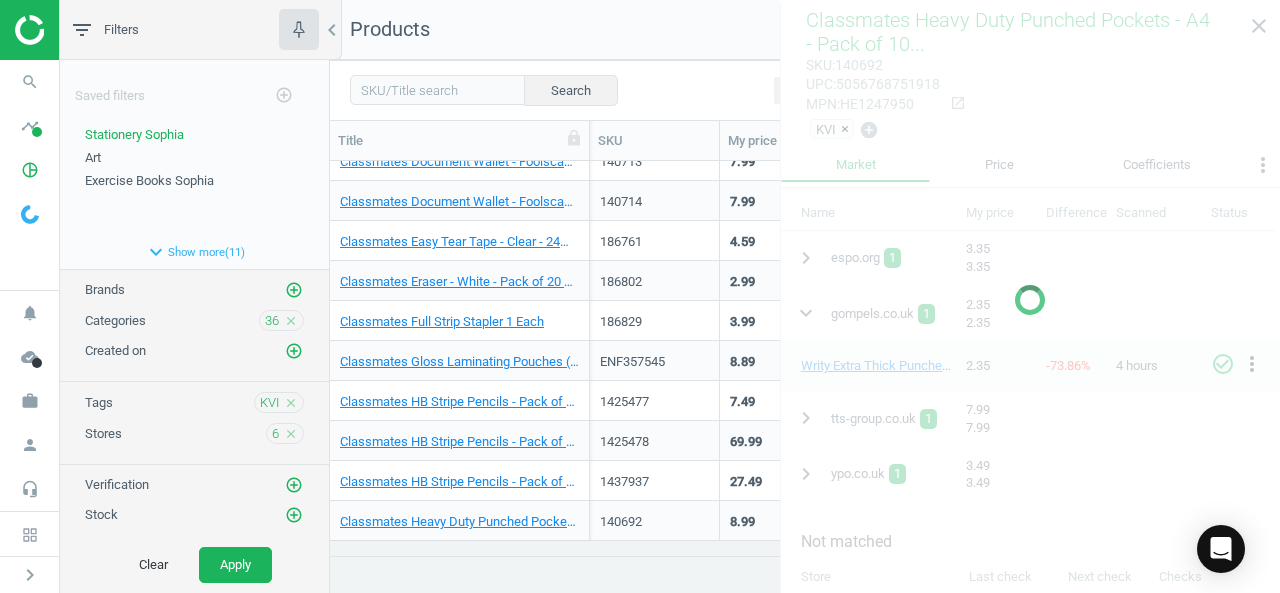 scroll, scrollTop: 1380, scrollLeft: 0, axis: vertical 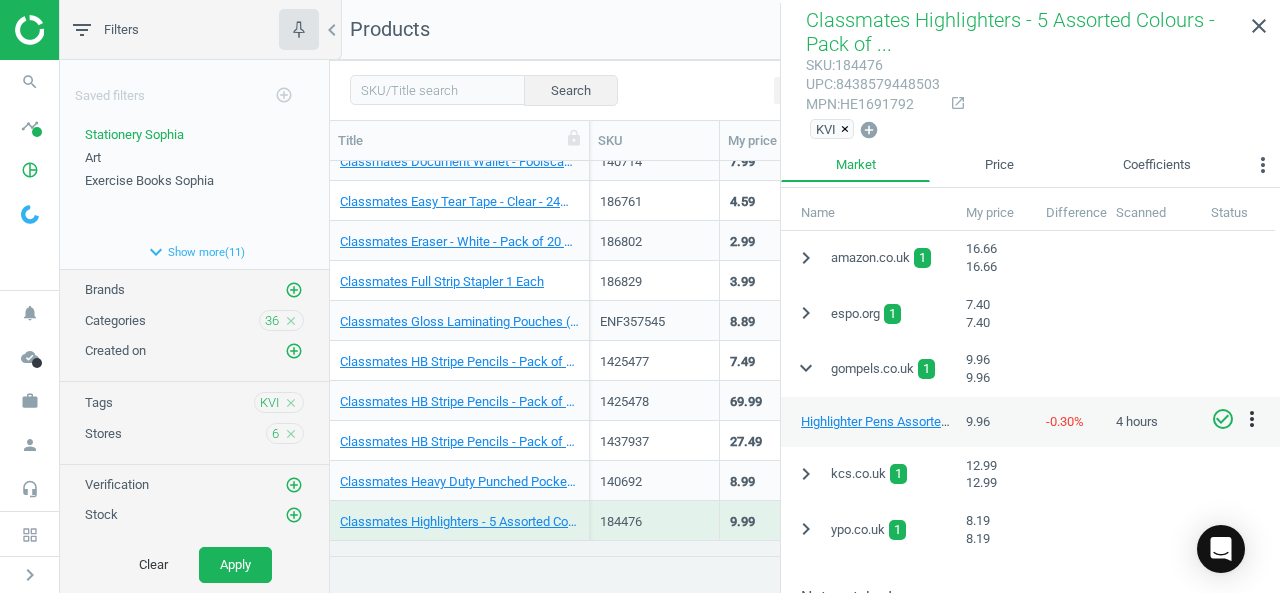 click on "check_circle_outline" at bounding box center [1223, 419] 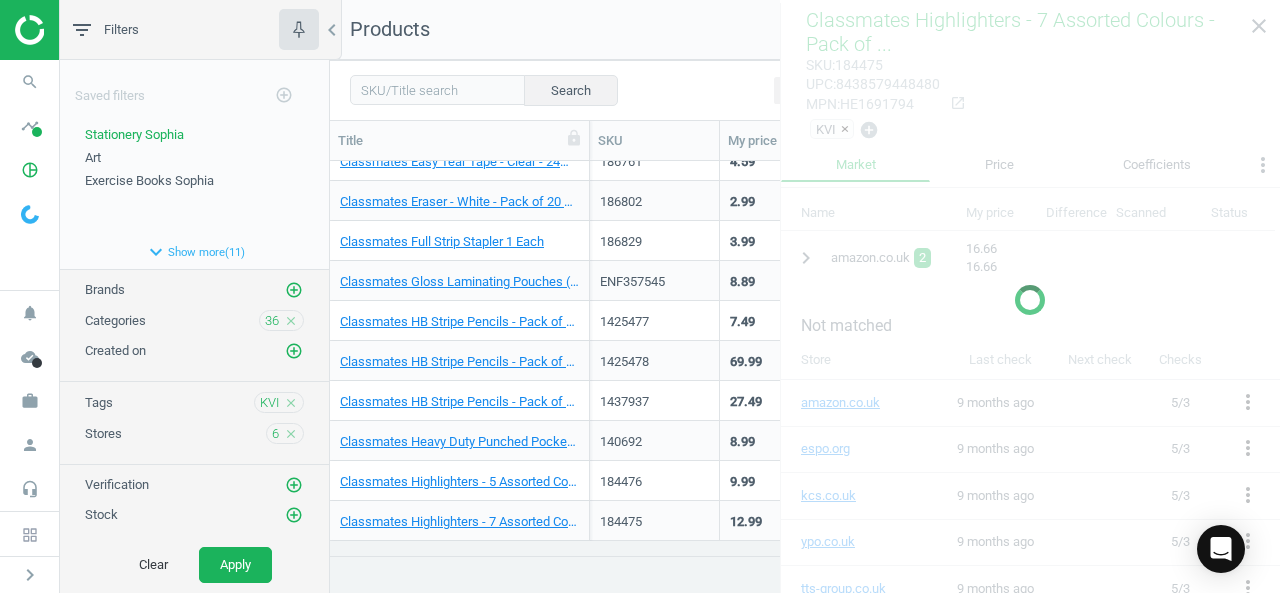 scroll, scrollTop: 1460, scrollLeft: 0, axis: vertical 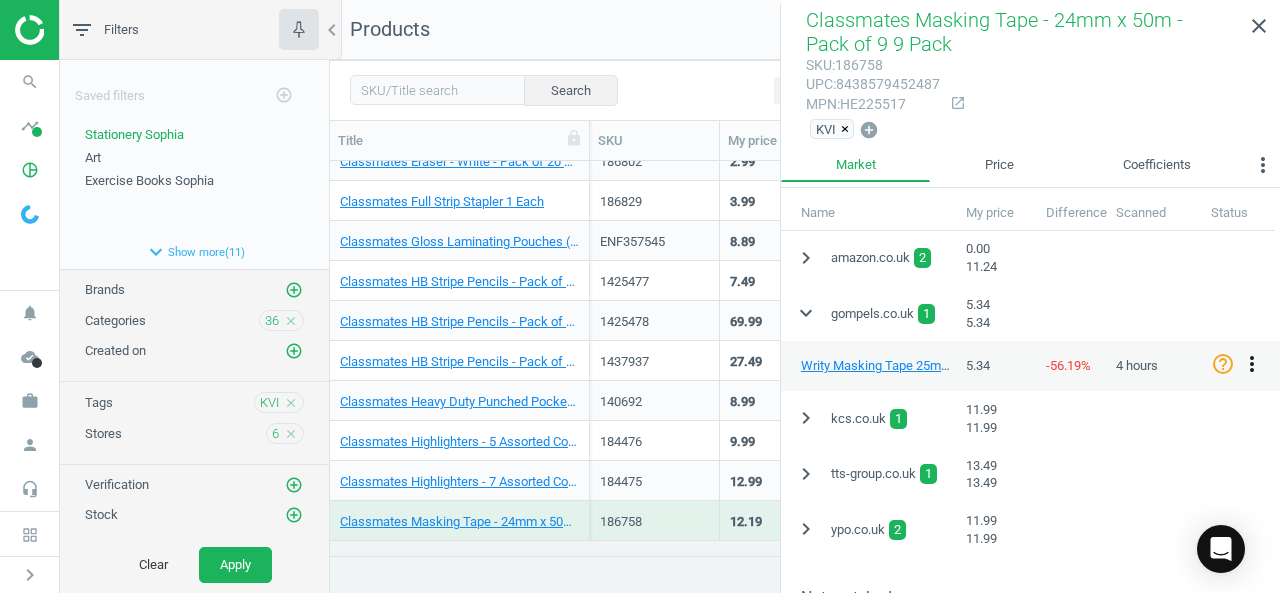 click on "more_vert" at bounding box center [1252, 364] 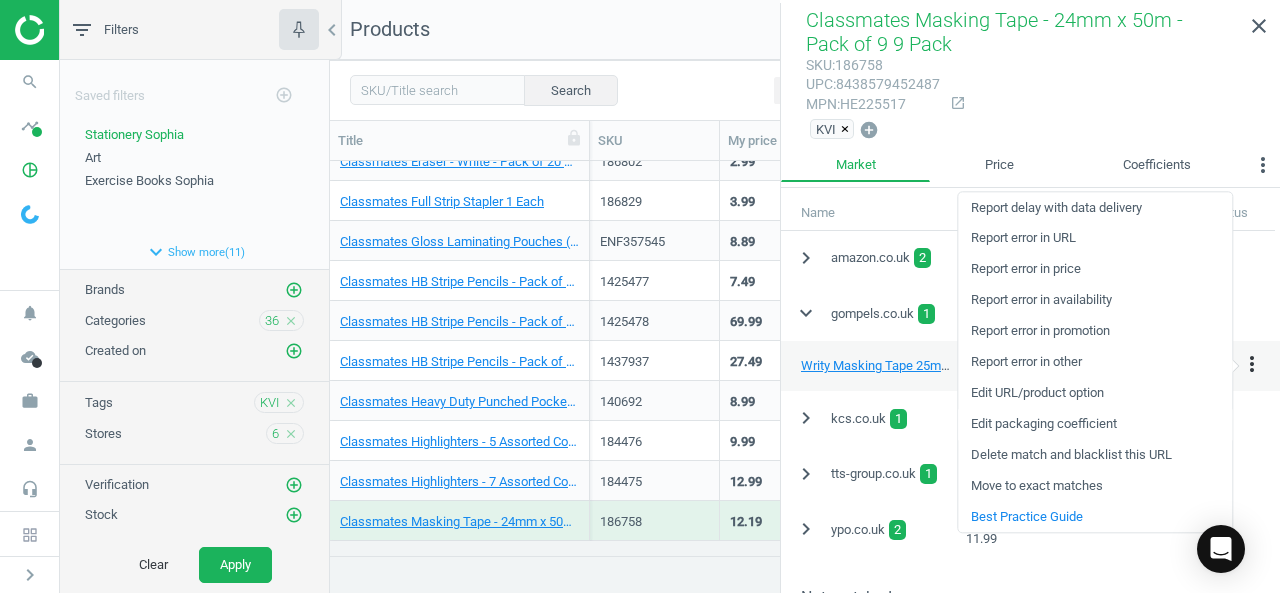 click on "Edit packaging coefficient" at bounding box center (1095, 424) 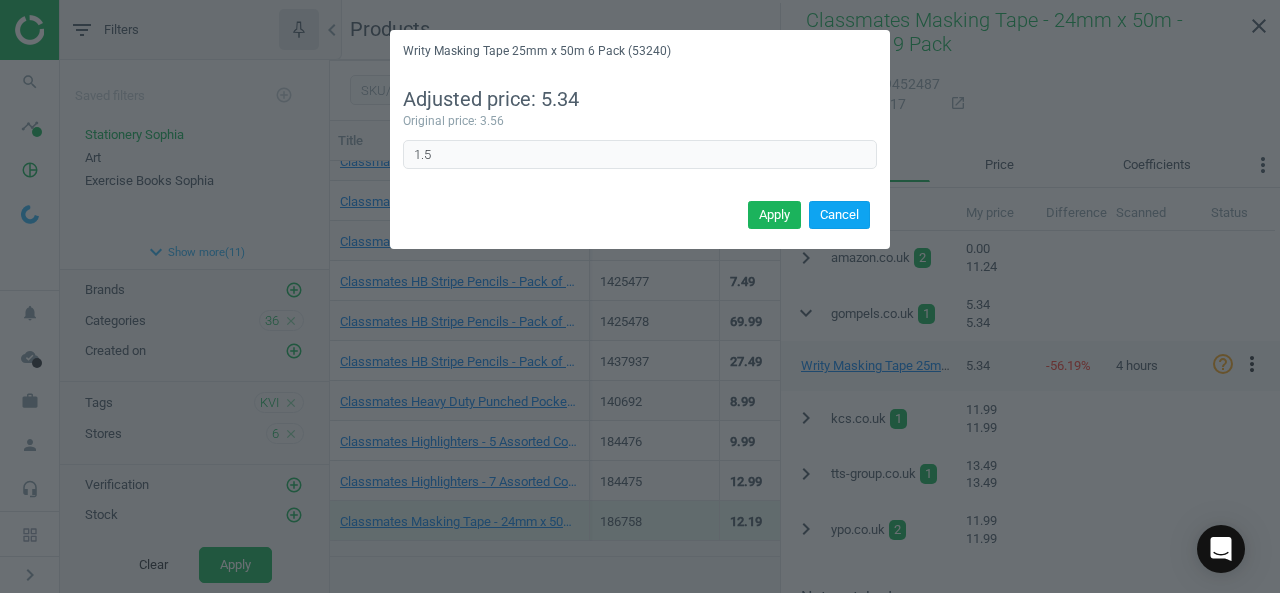 click on "Cancel" at bounding box center [839, 215] 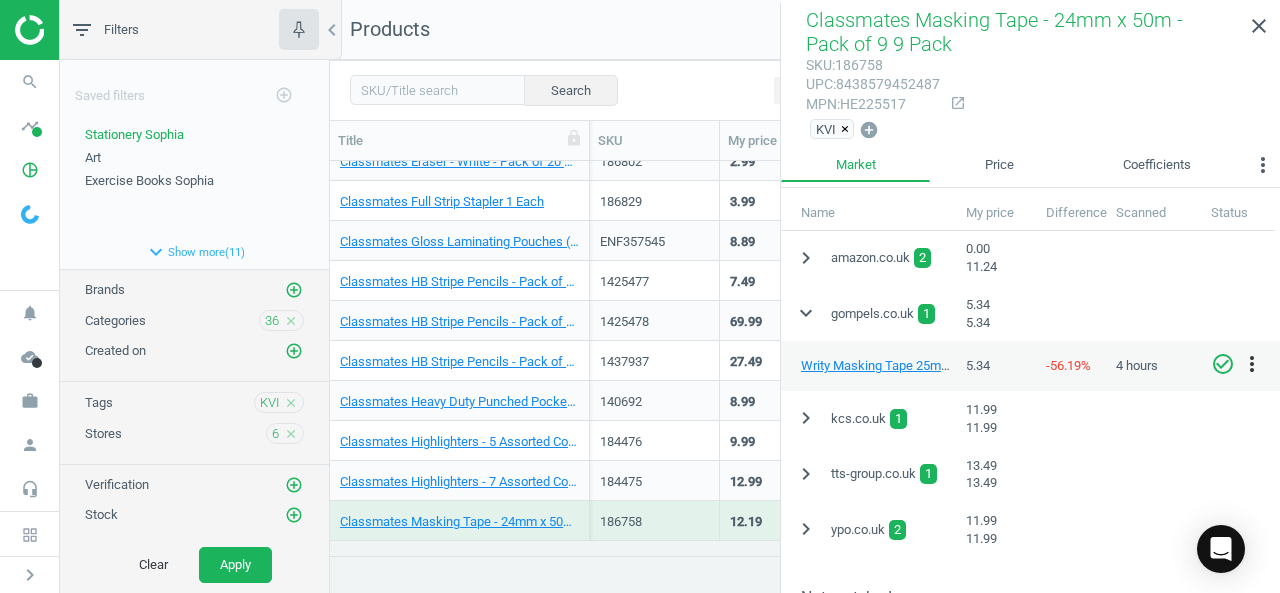 click on "check_circle_outline" at bounding box center (1223, 364) 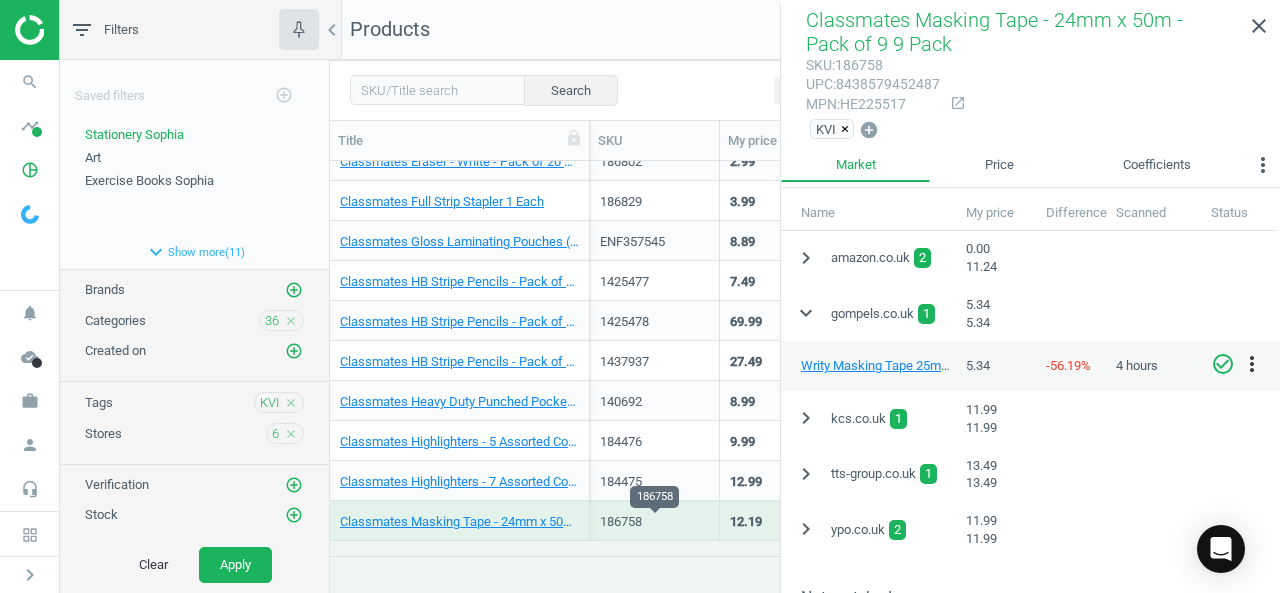 click on "186758" at bounding box center (654, 522) 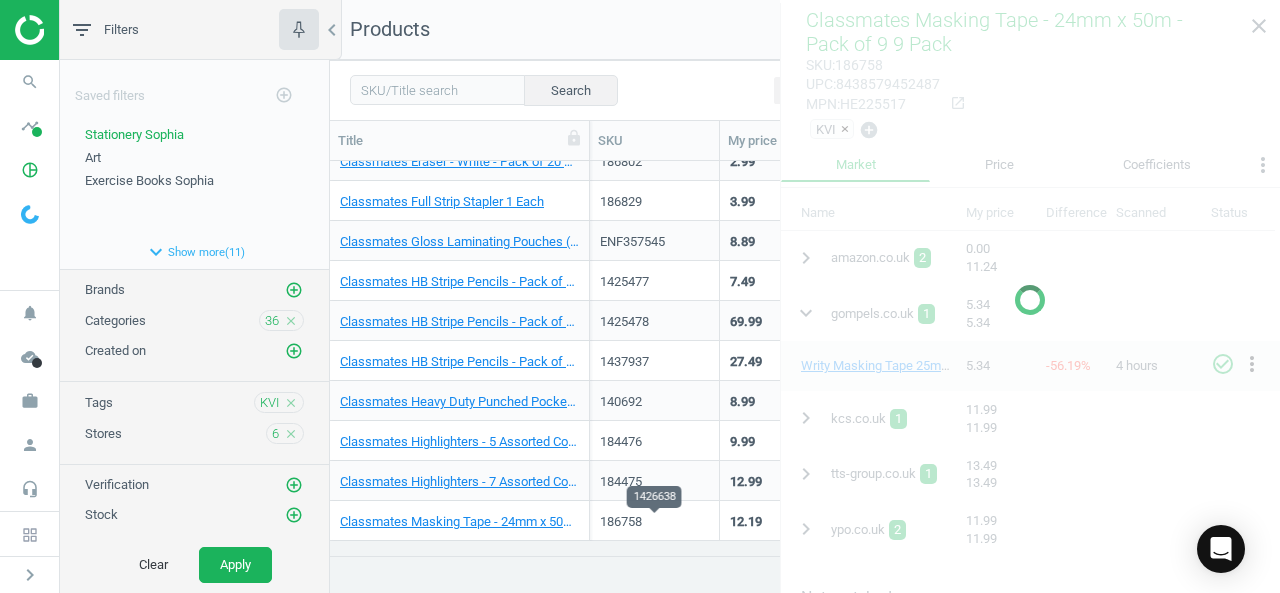 scroll, scrollTop: 1500, scrollLeft: 0, axis: vertical 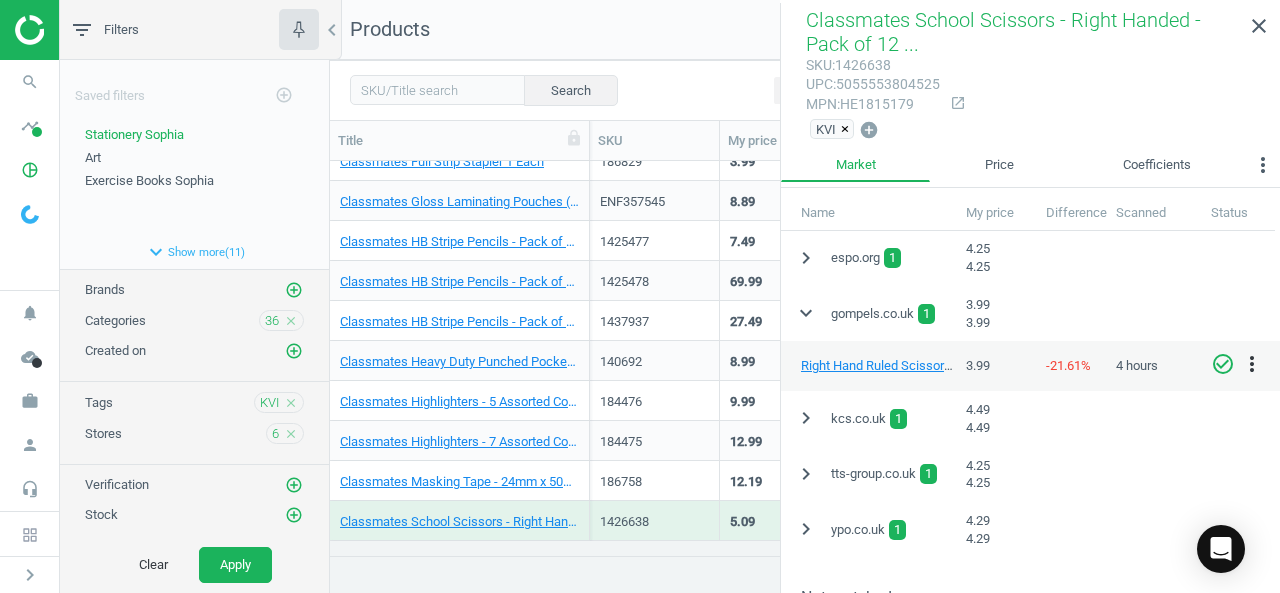 click on "check_circle_outline" at bounding box center (1223, 364) 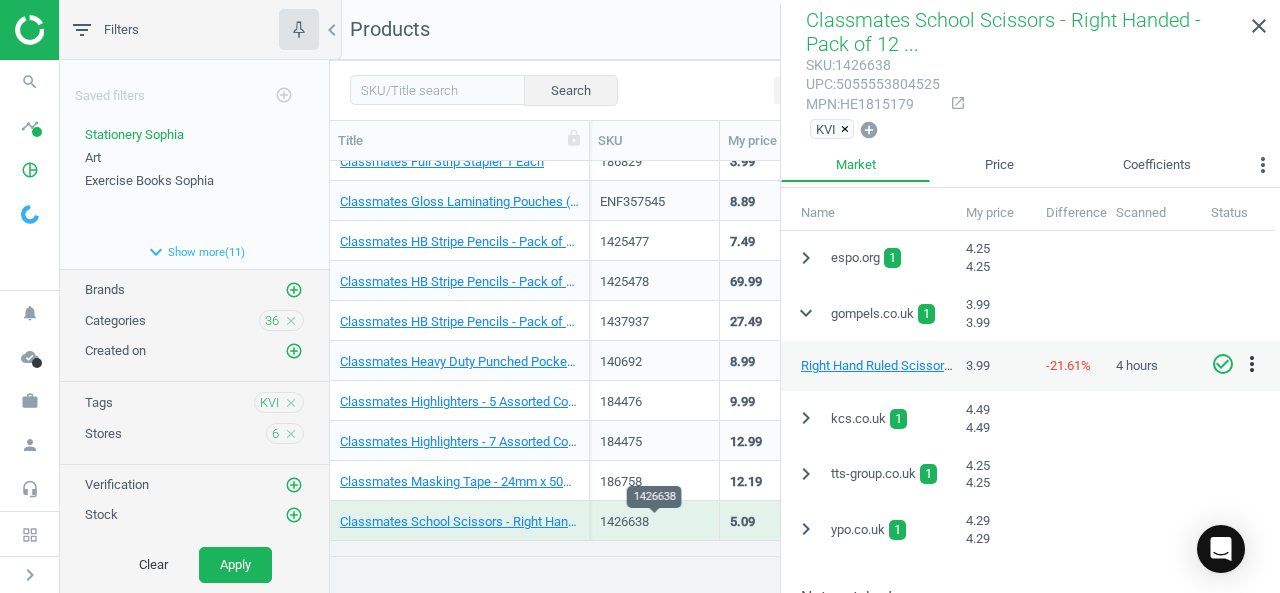 click on "1426638" at bounding box center [654, 522] 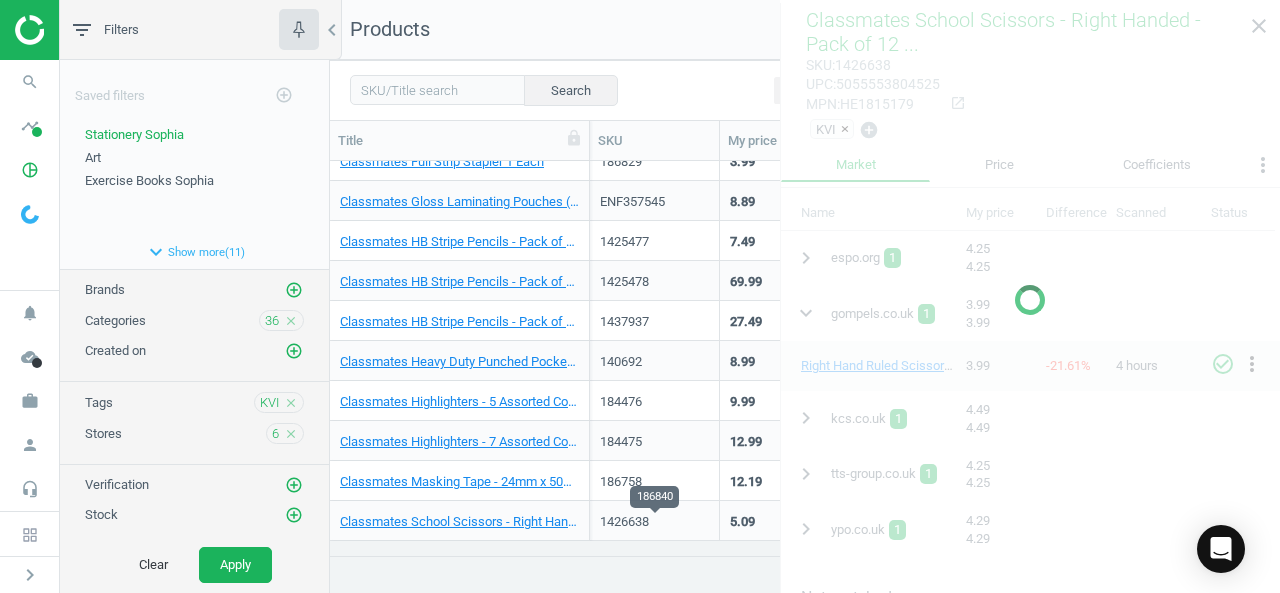 scroll, scrollTop: 1540, scrollLeft: 0, axis: vertical 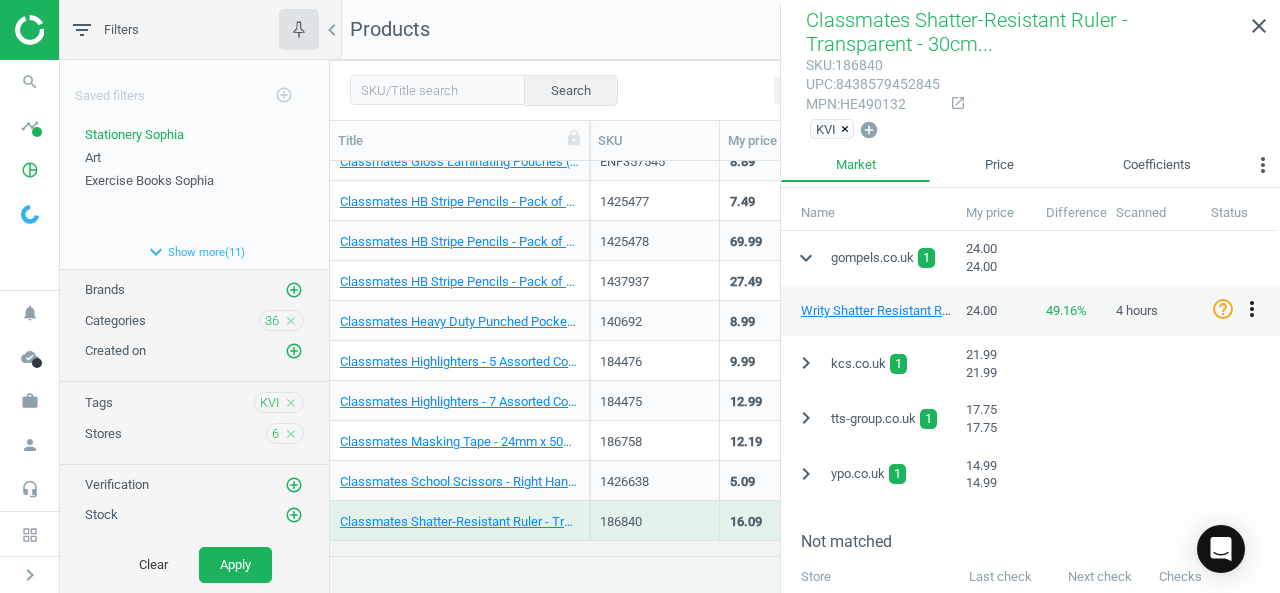 click on "more_vert" at bounding box center (1252, 309) 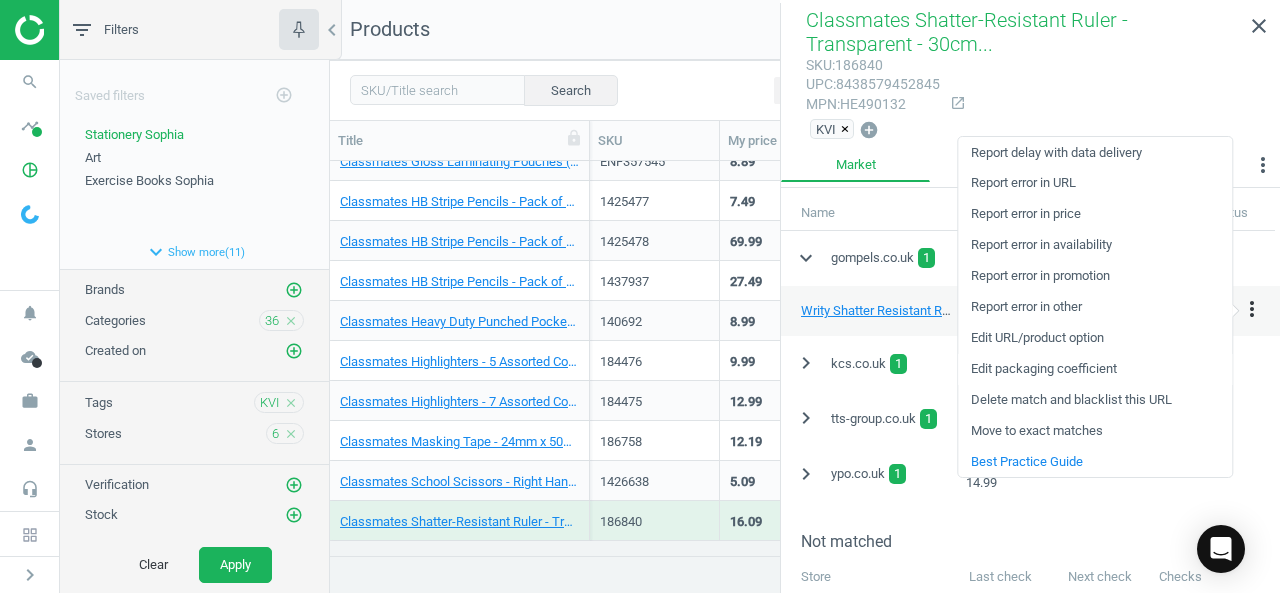 click on "Edit packaging coefficient" at bounding box center [1095, 369] 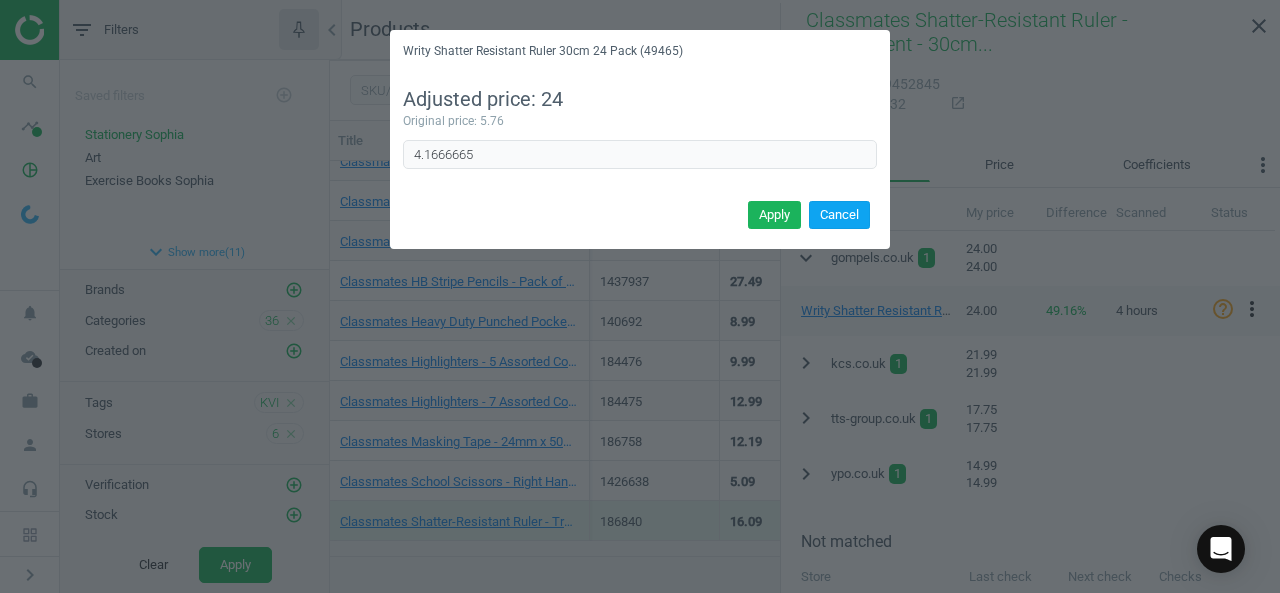 click on "Cancel" at bounding box center [839, 215] 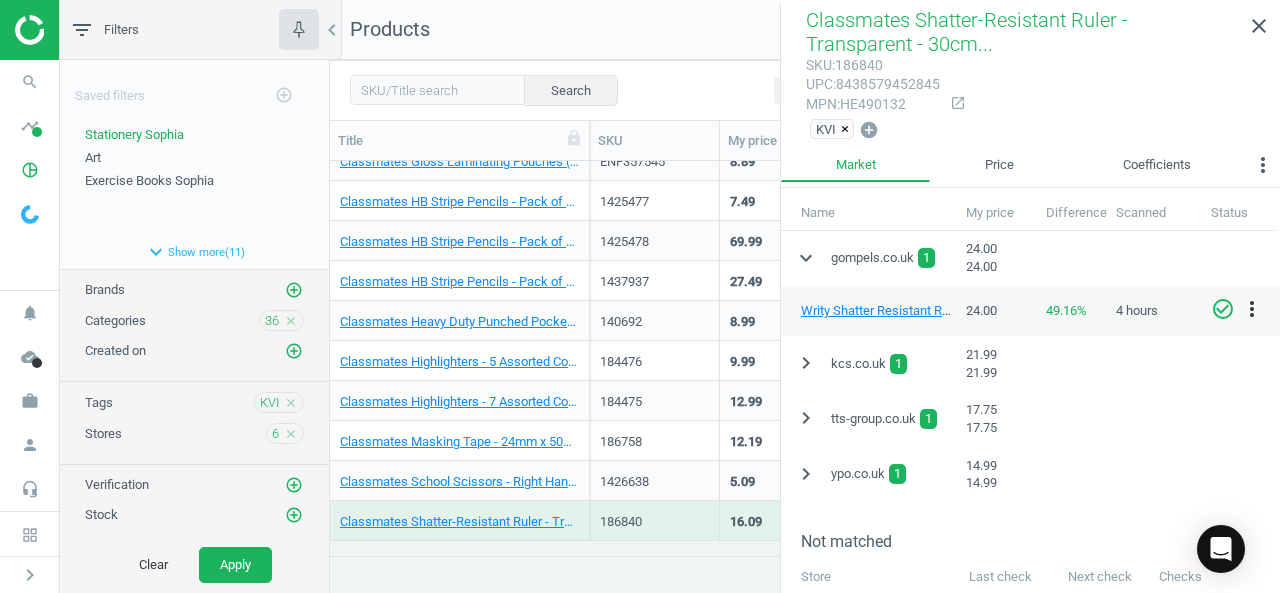 click on "check_circle_outline" at bounding box center (1223, 309) 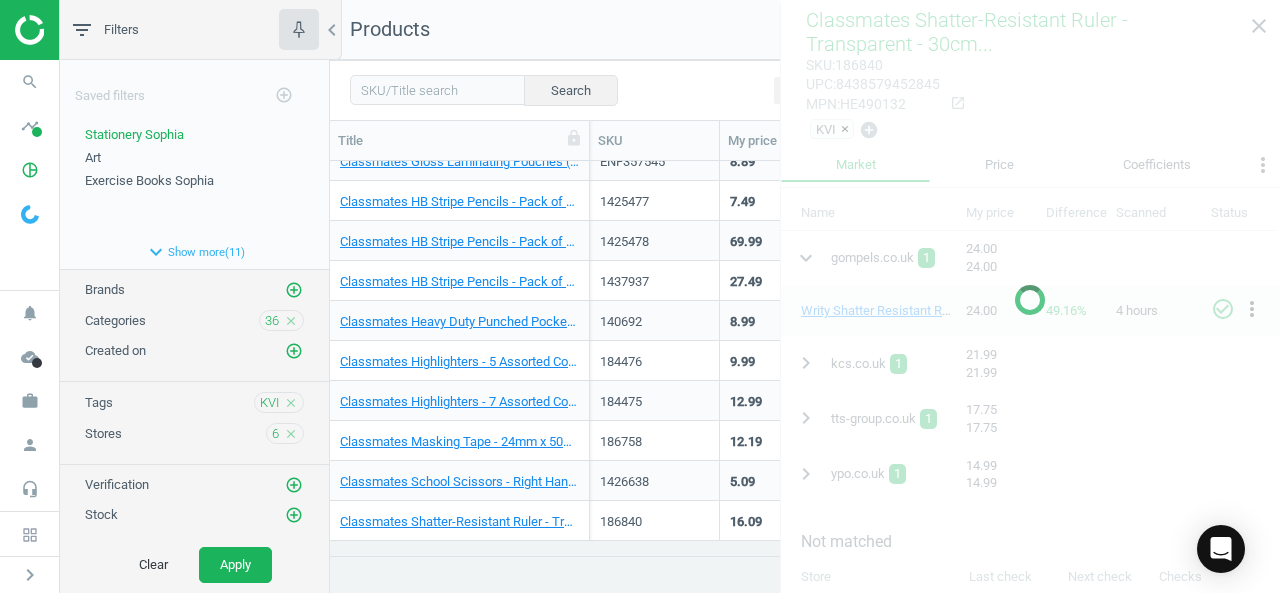scroll, scrollTop: 1580, scrollLeft: 0, axis: vertical 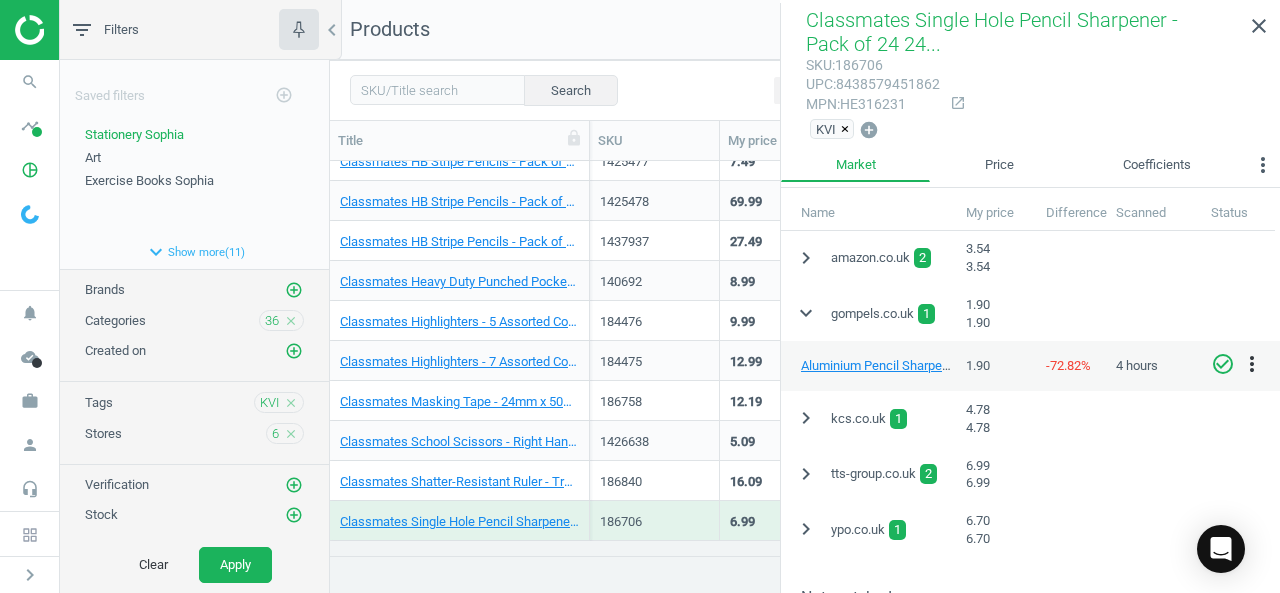 click on "check_circle_outline" at bounding box center [1223, 364] 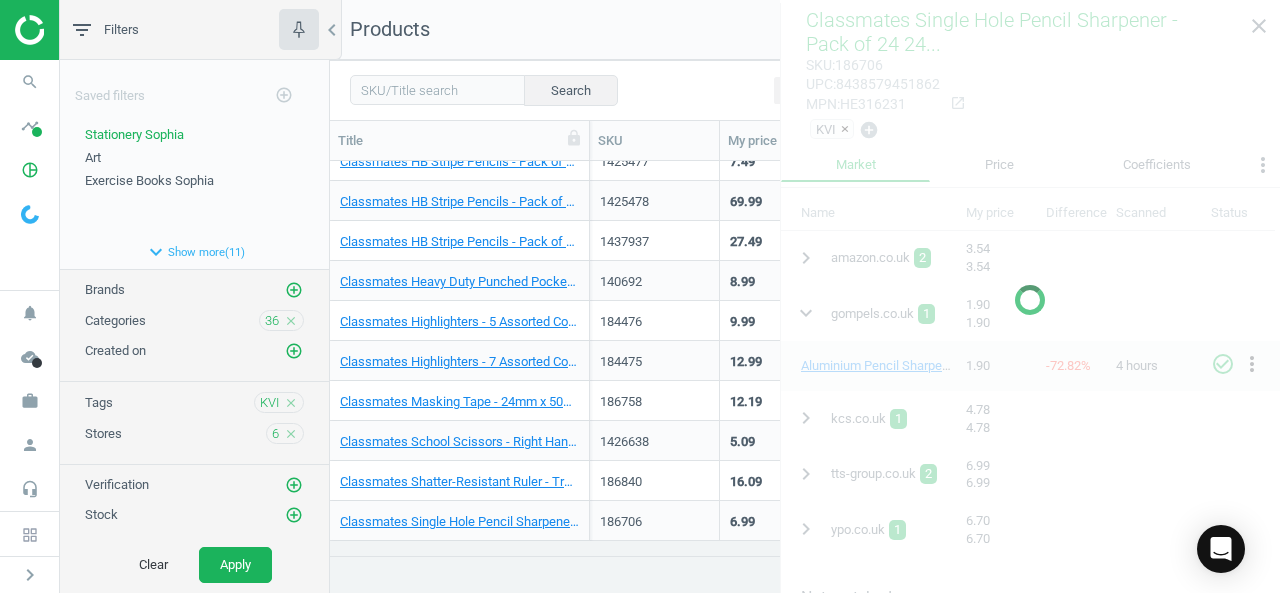 scroll, scrollTop: 1620, scrollLeft: 0, axis: vertical 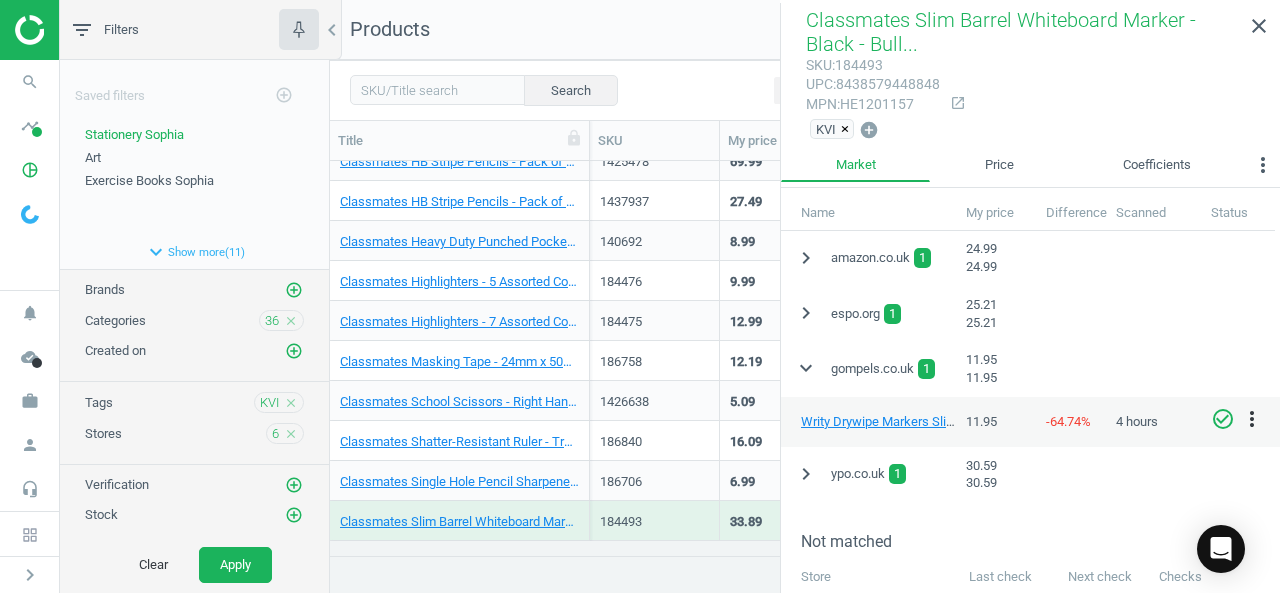 click on "check_circle_outline" at bounding box center (1223, 419) 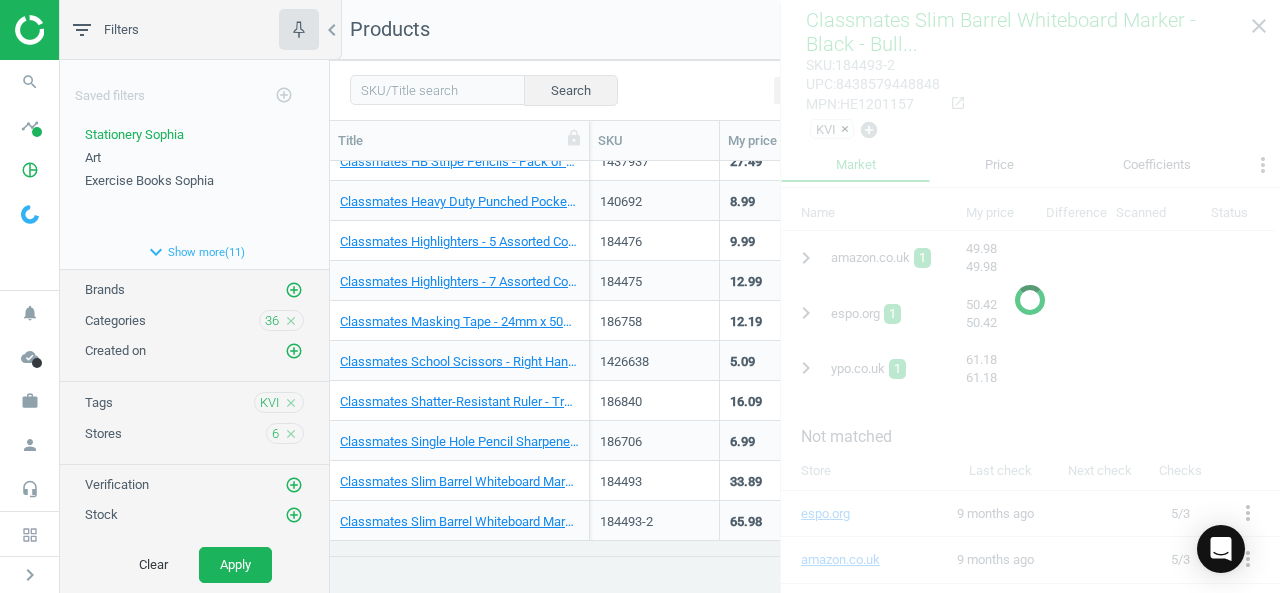 scroll, scrollTop: 1700, scrollLeft: 0, axis: vertical 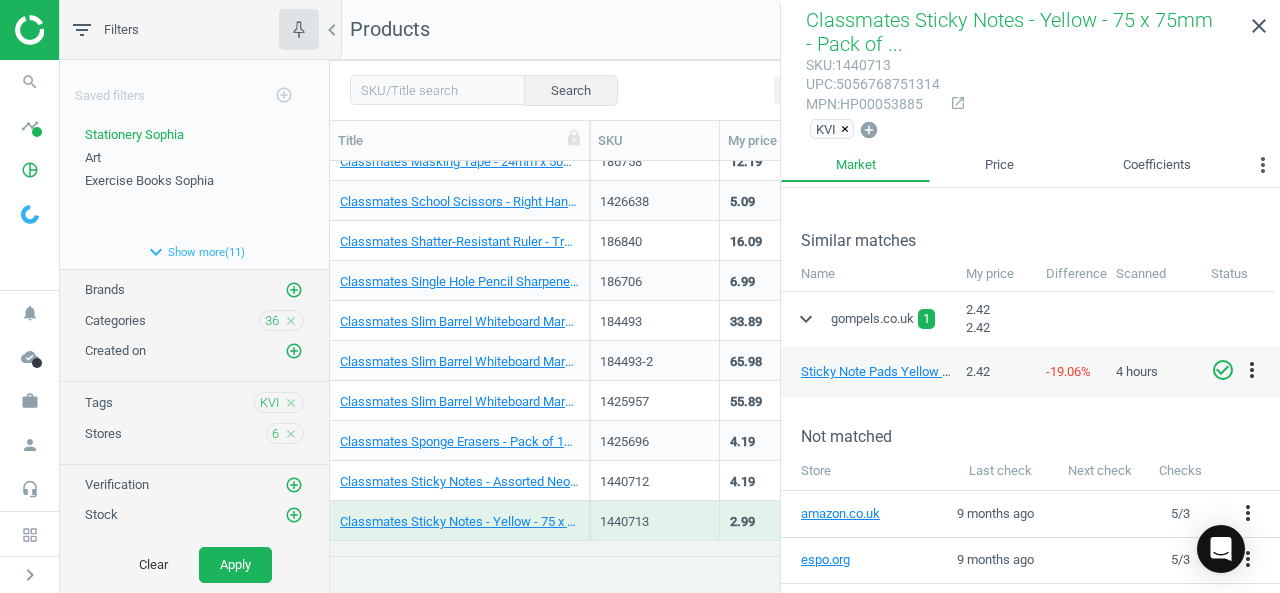 click on "check_circle_outline" at bounding box center [1223, 370] 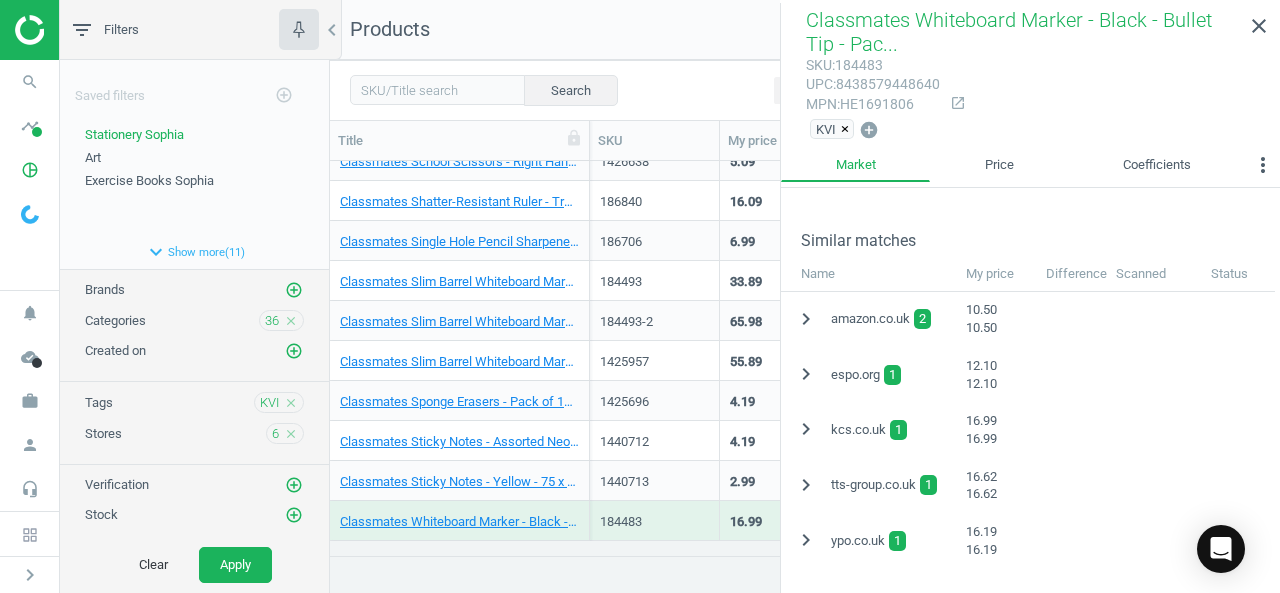 scroll, scrollTop: 580, scrollLeft: 0, axis: vertical 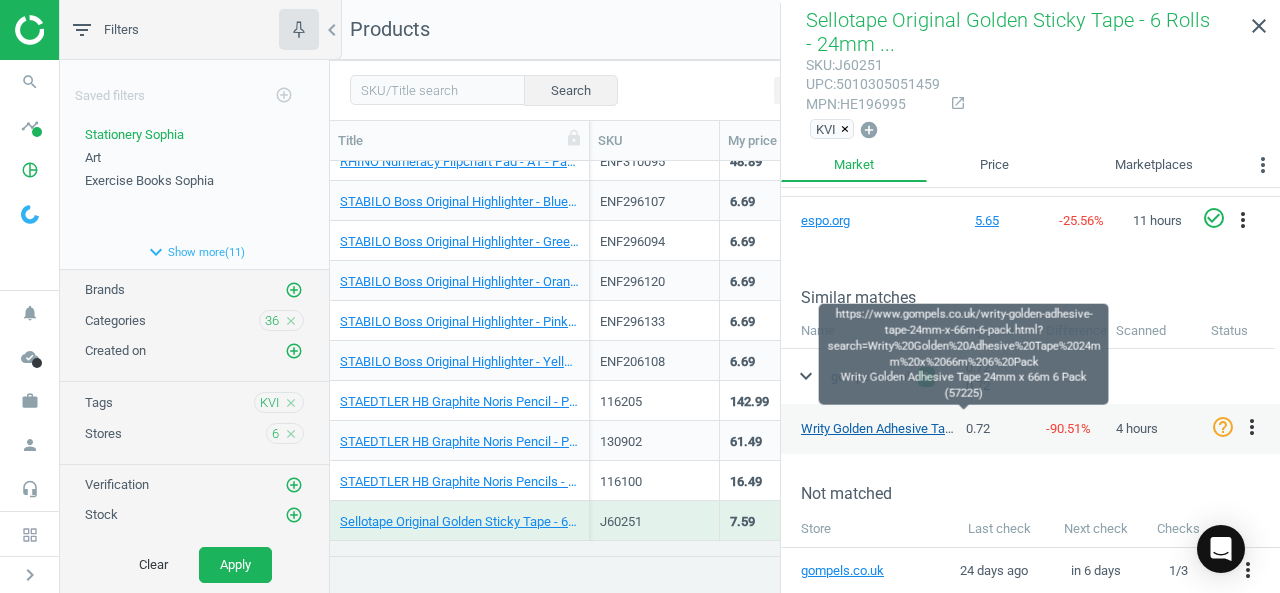 click on "Writy Golden Adhesive Tape 24mm x 66m 6 Pack  (57225)" at bounding box center (962, 428) 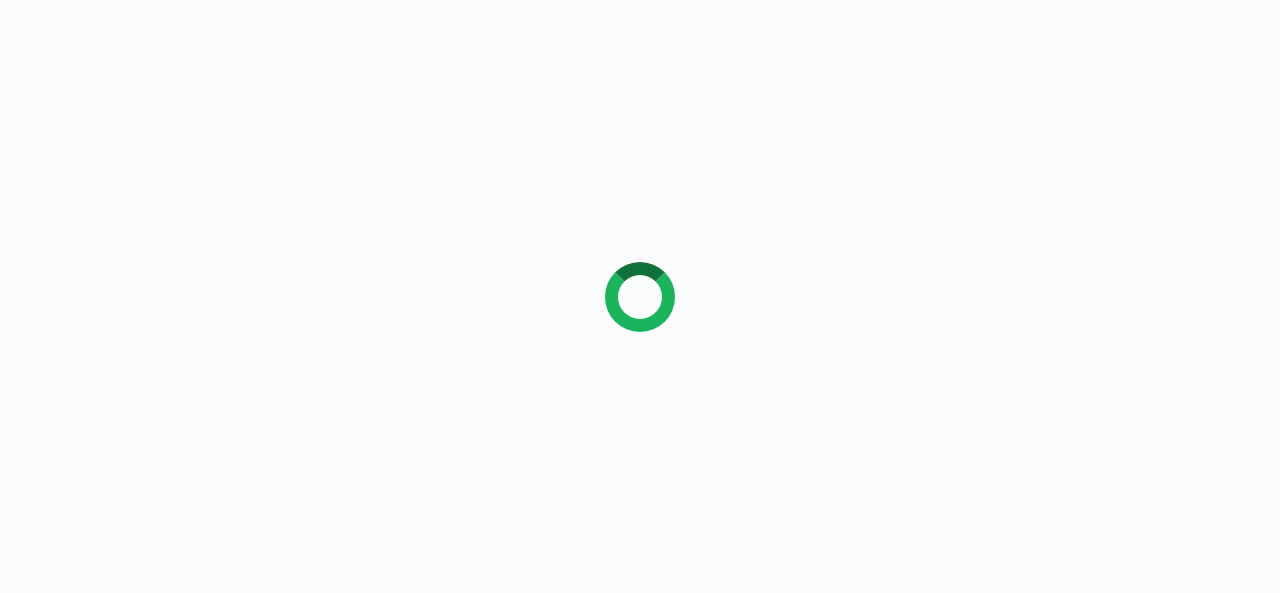scroll, scrollTop: 0, scrollLeft: 0, axis: both 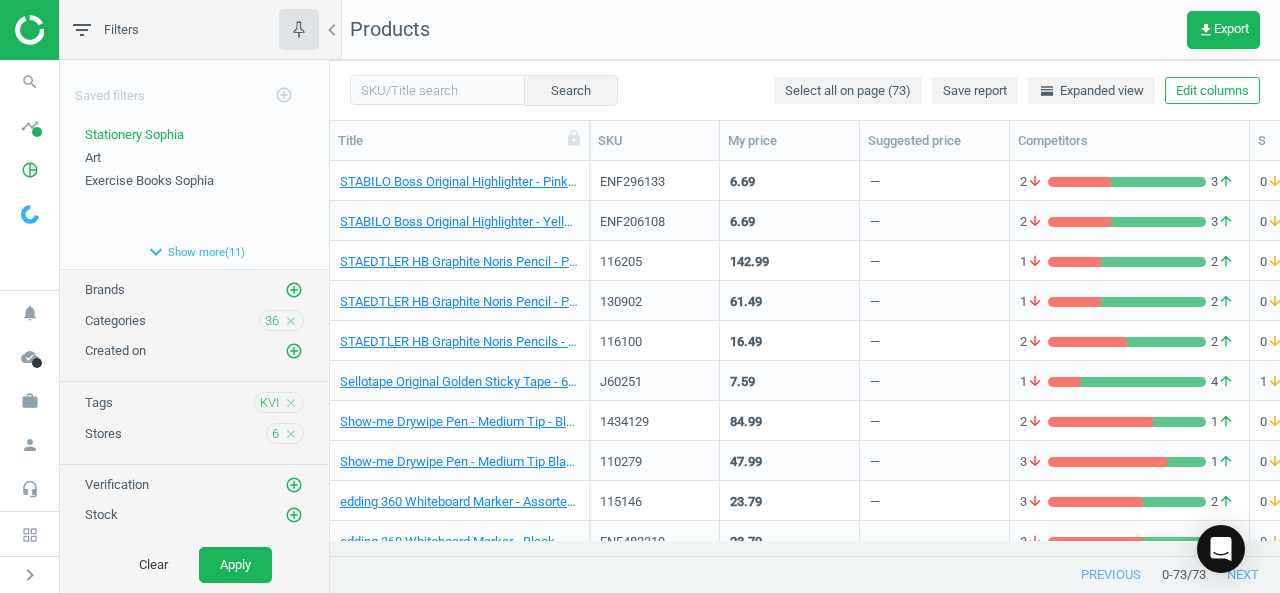 click on "1 arrow_downward 4 arrow_upward" at bounding box center [1129, 385] 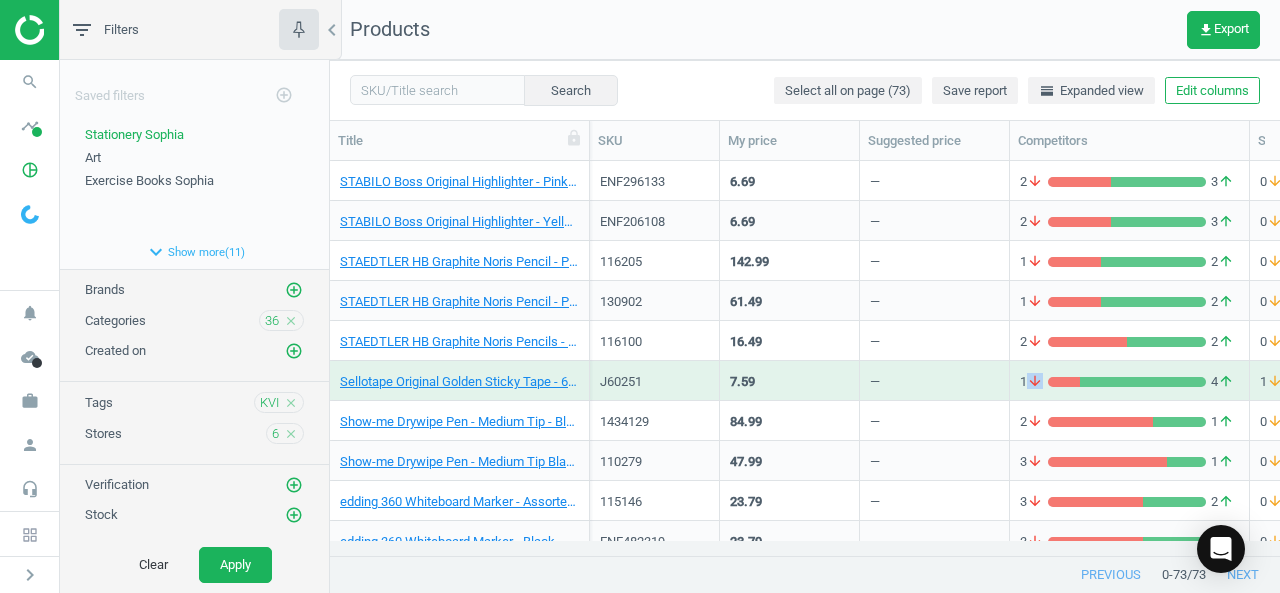 click on "1 arrow_downward 4 arrow_upward" at bounding box center [1129, 385] 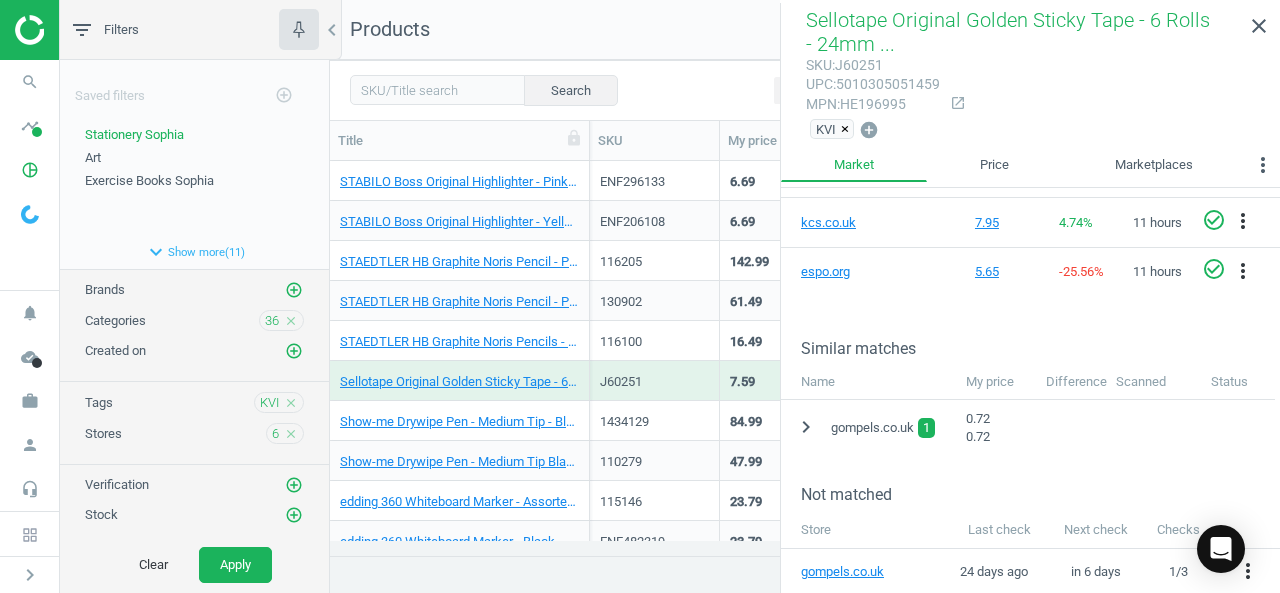 scroll, scrollTop: 548, scrollLeft: 0, axis: vertical 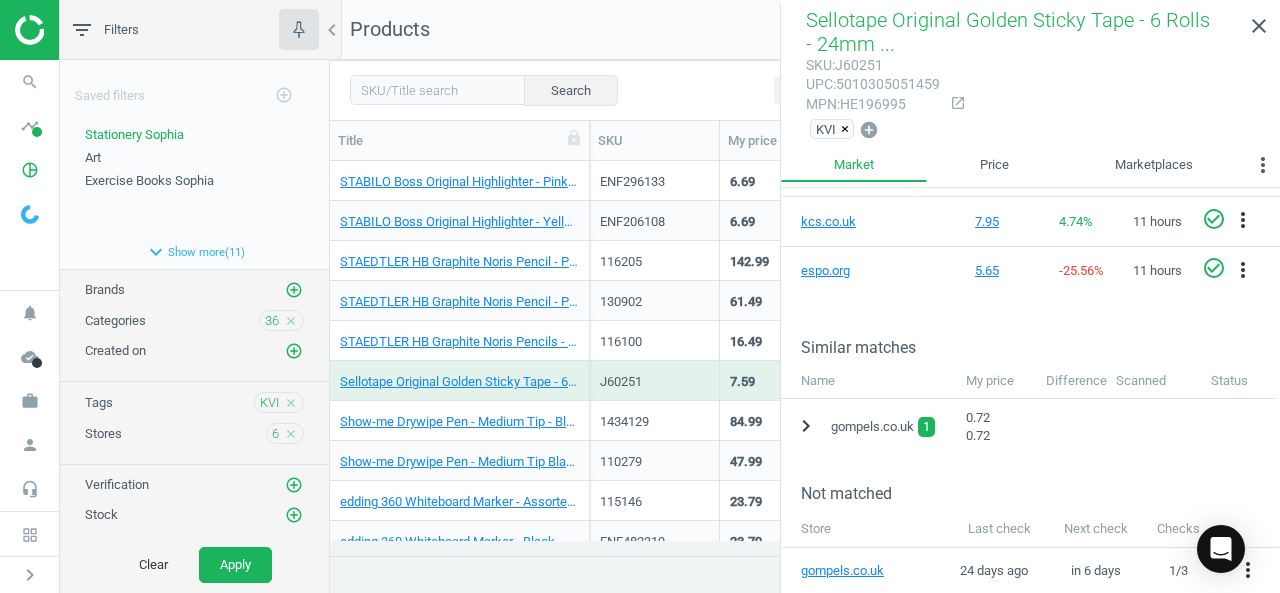 click on "chevron_right" at bounding box center (806, 426) 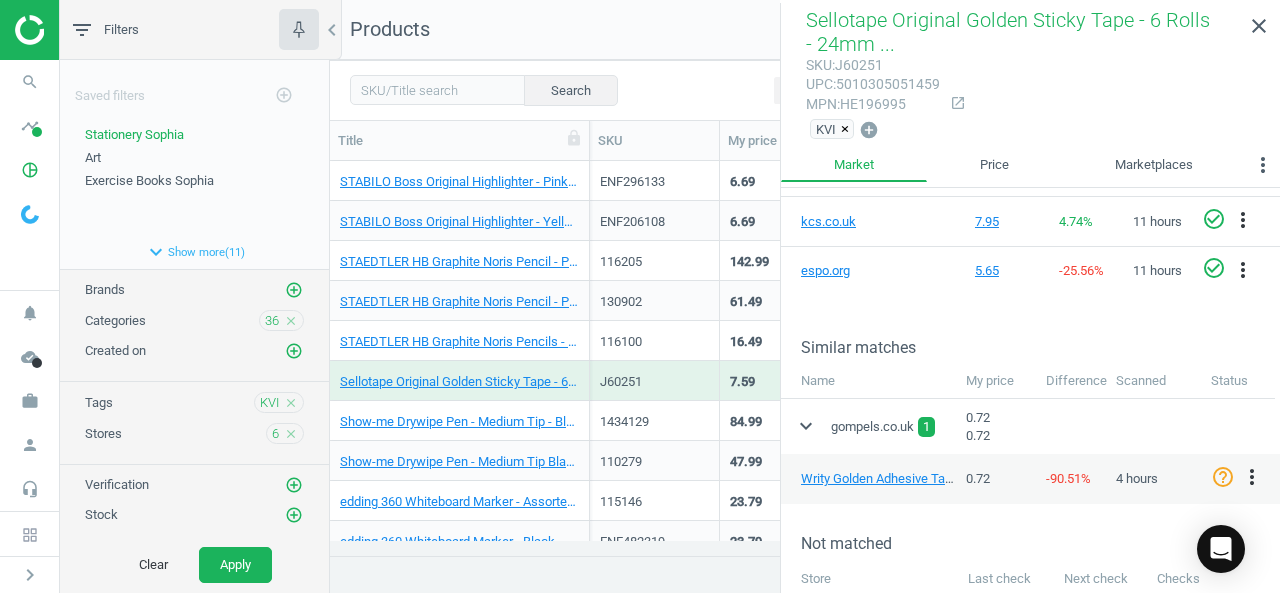 click on "sku :  J60251 upc :  5010305051459 mpn :  HE196995 open_in_new" at bounding box center [1030, 85] 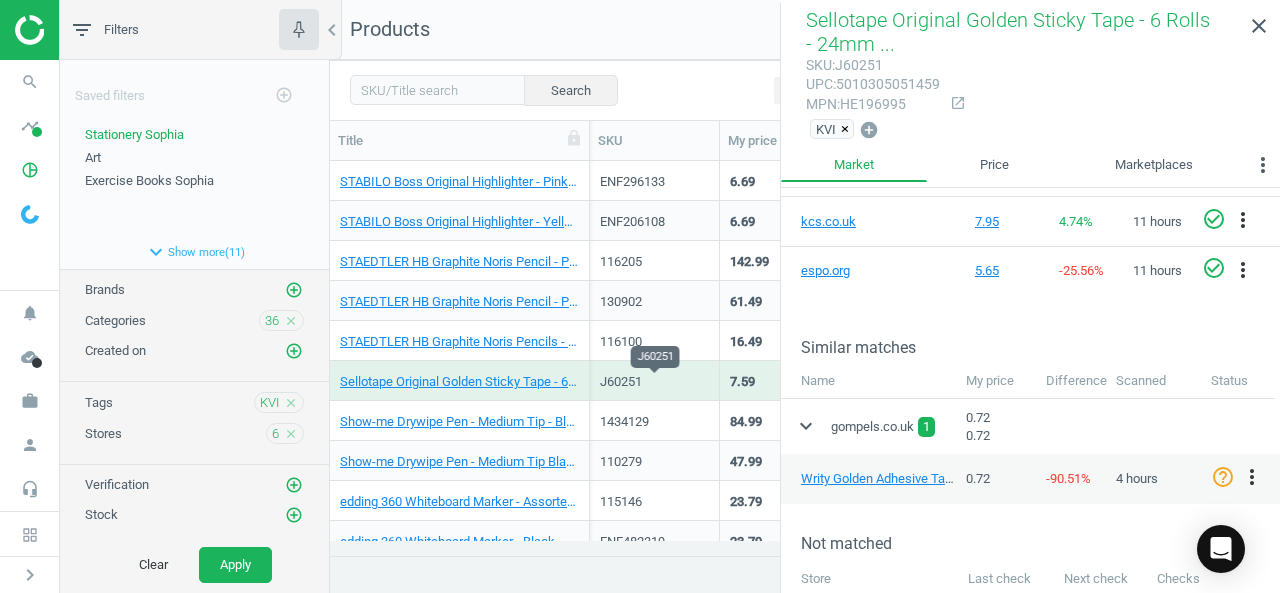 click on "J60251" at bounding box center [654, 382] 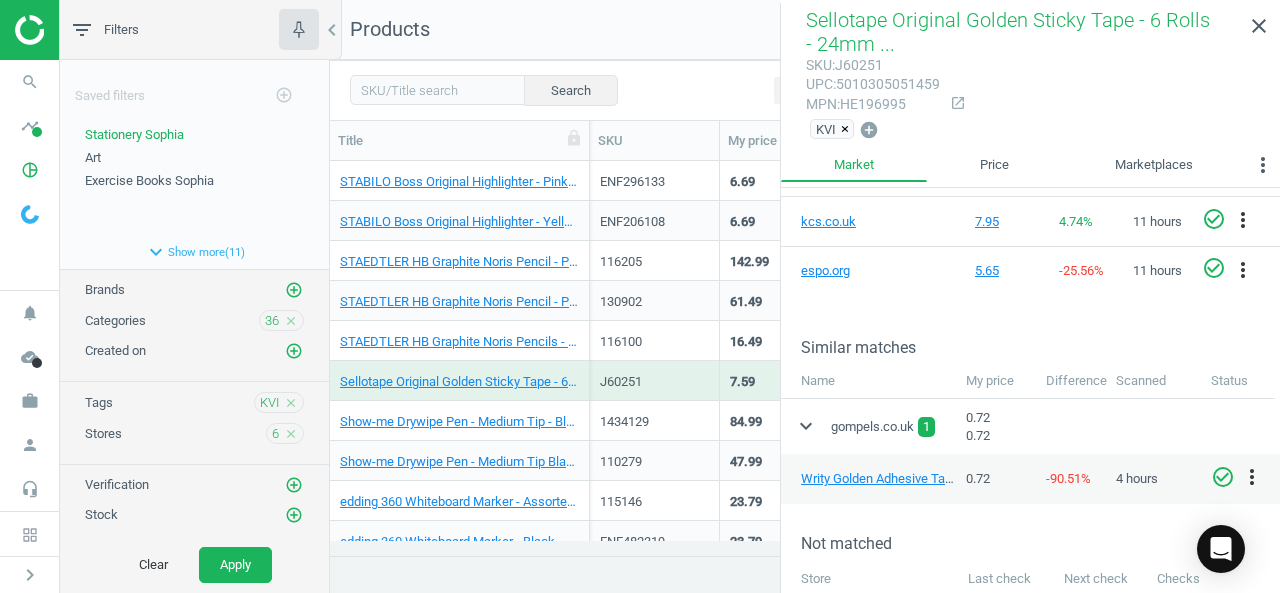 click on "check_circle_outline" at bounding box center (1223, 477) 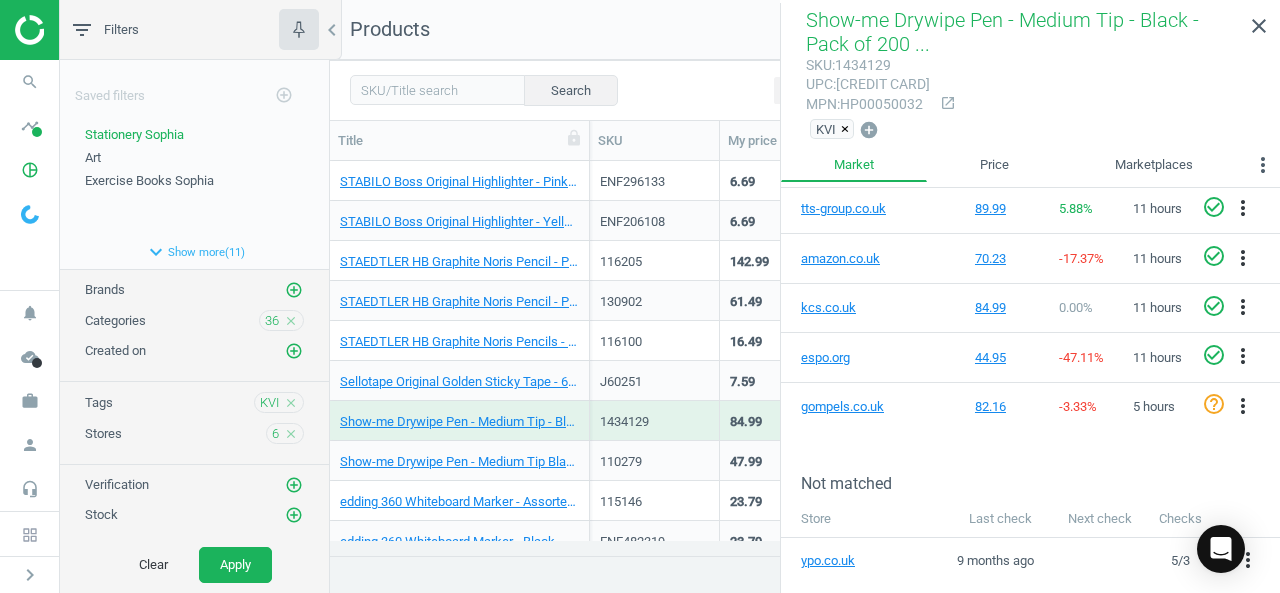 scroll, scrollTop: 402, scrollLeft: 0, axis: vertical 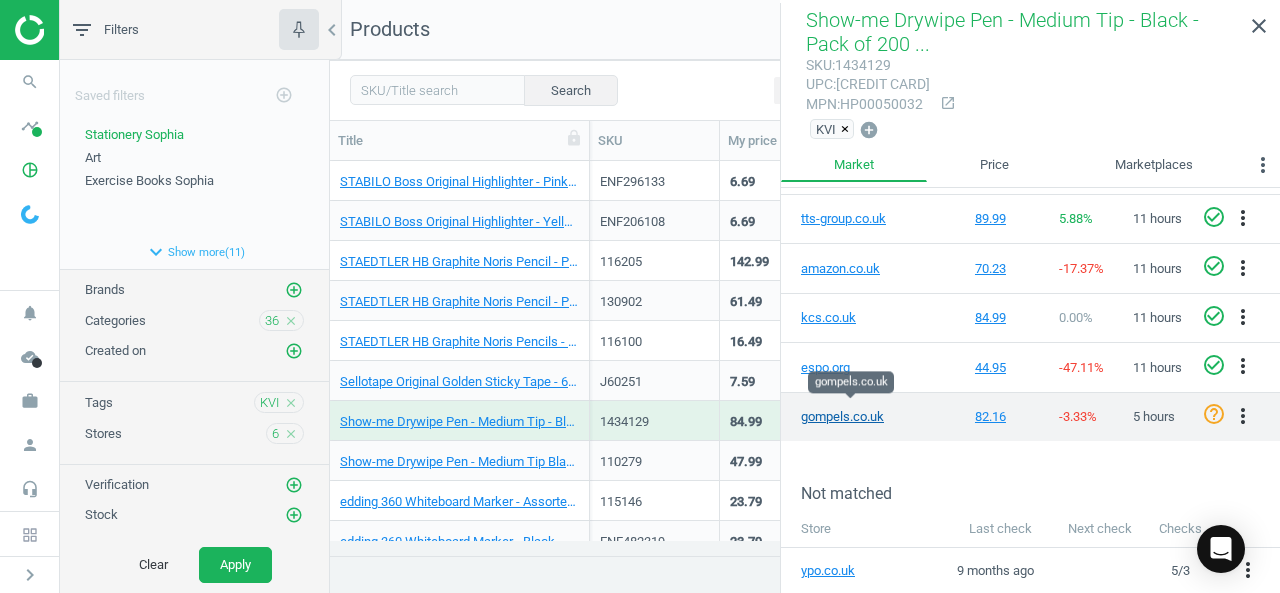click on "gompels.co.uk" at bounding box center (851, 417) 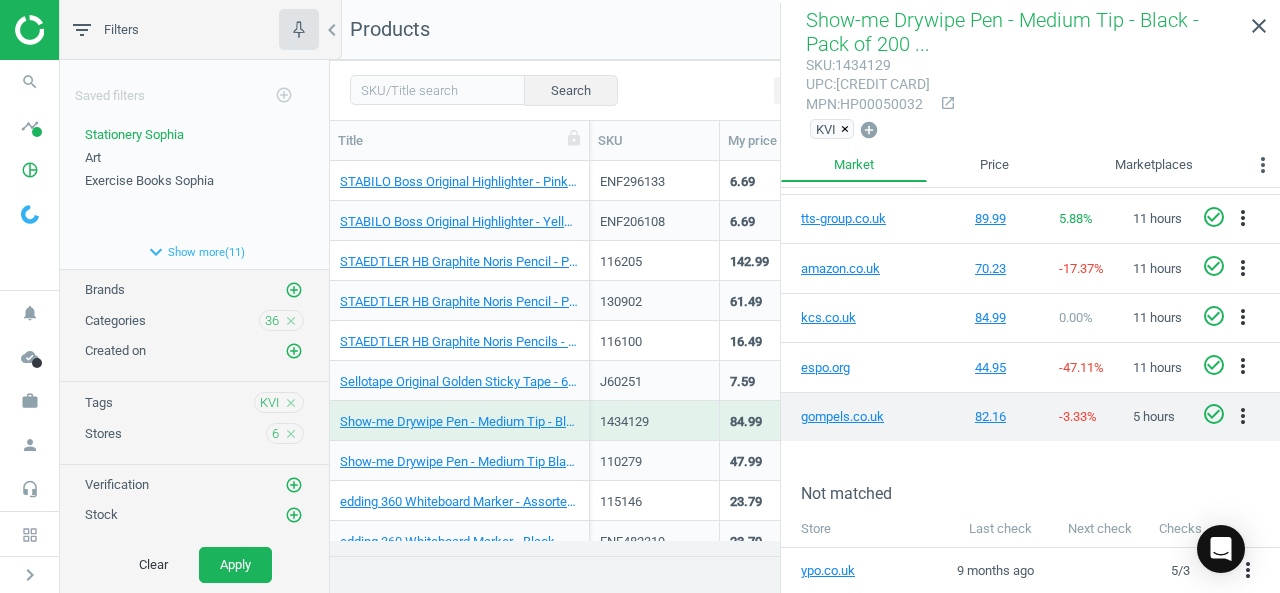 click on "check_circle_outline" at bounding box center (1214, 414) 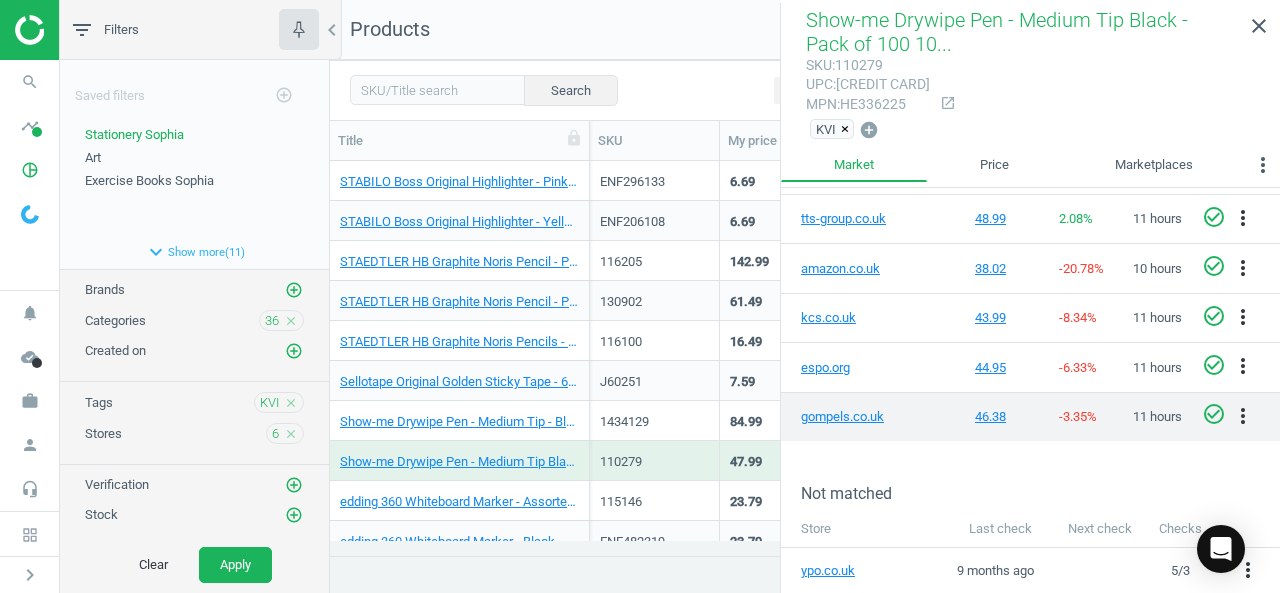 click on "check_circle_outline" at bounding box center (1214, 414) 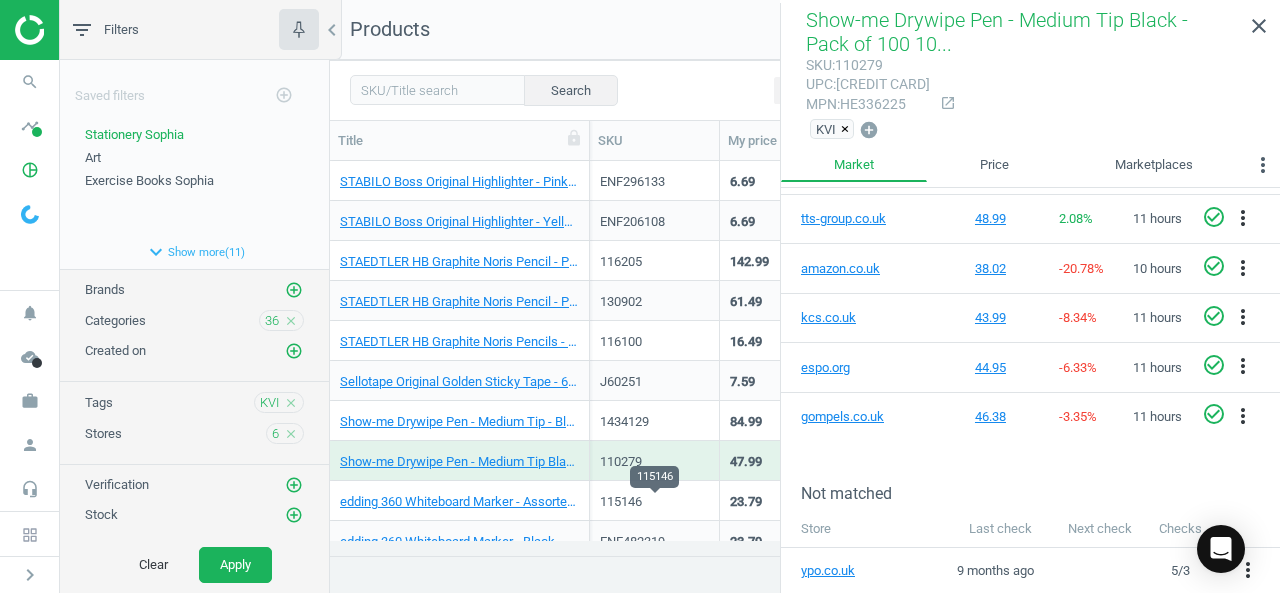 click on "115146" at bounding box center [654, 502] 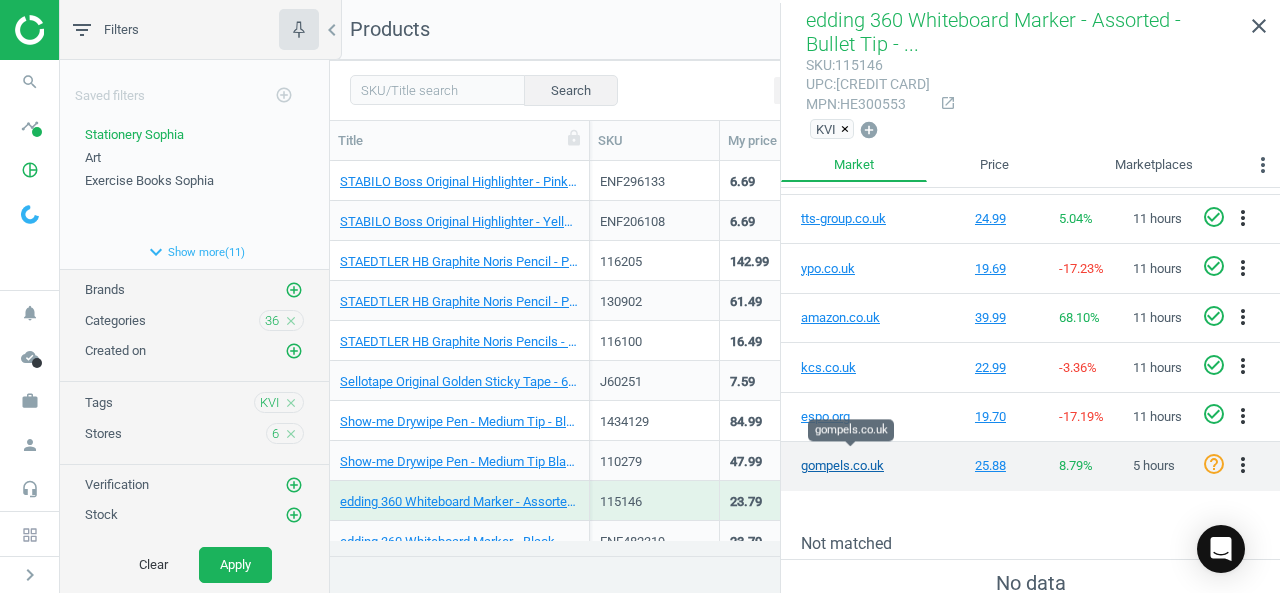 click on "gompels.co.uk" at bounding box center (851, 466) 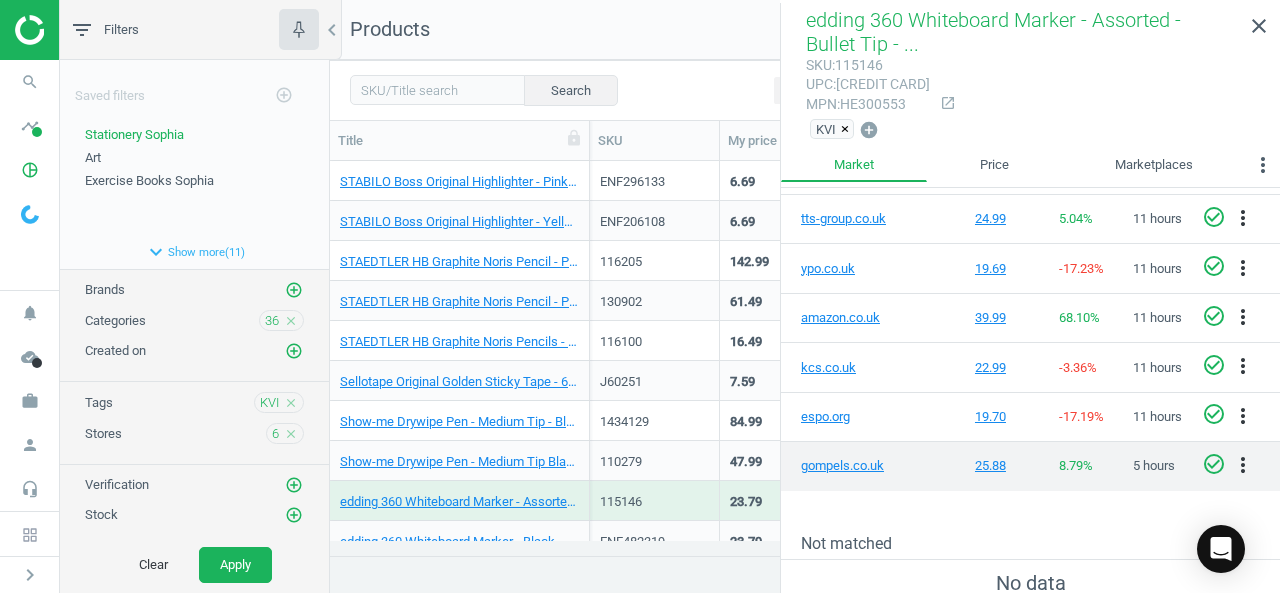 click on "check_circle_outline" at bounding box center (1214, 464) 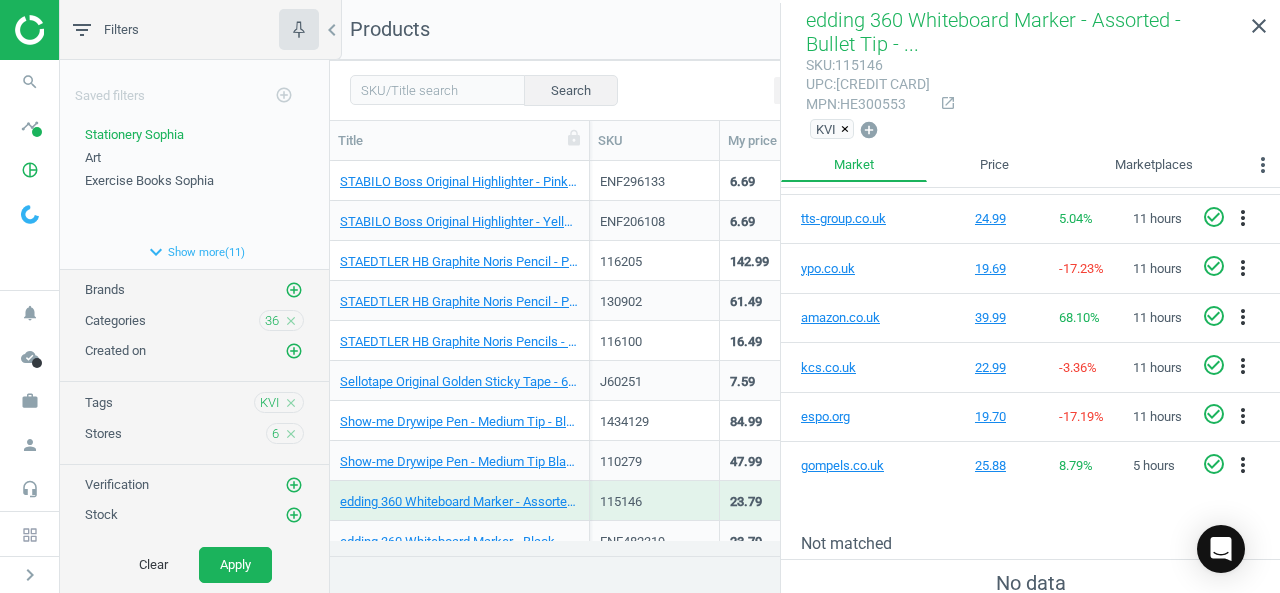 click on "115146" at bounding box center [654, 505] 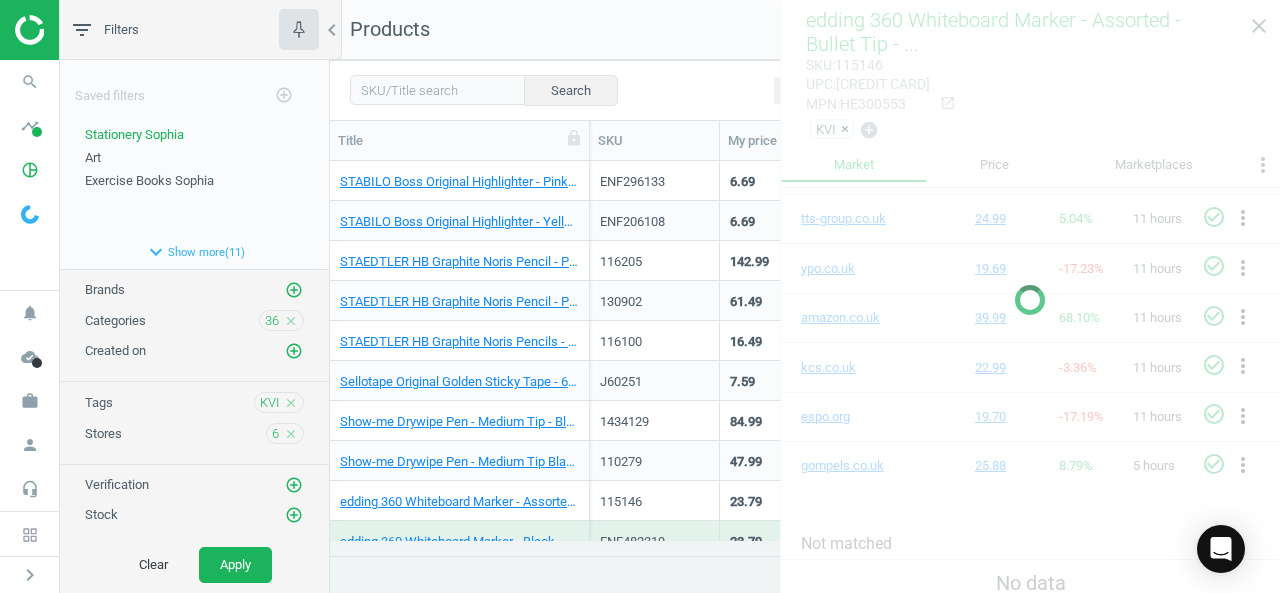 scroll, scrollTop: 2540, scrollLeft: 0, axis: vertical 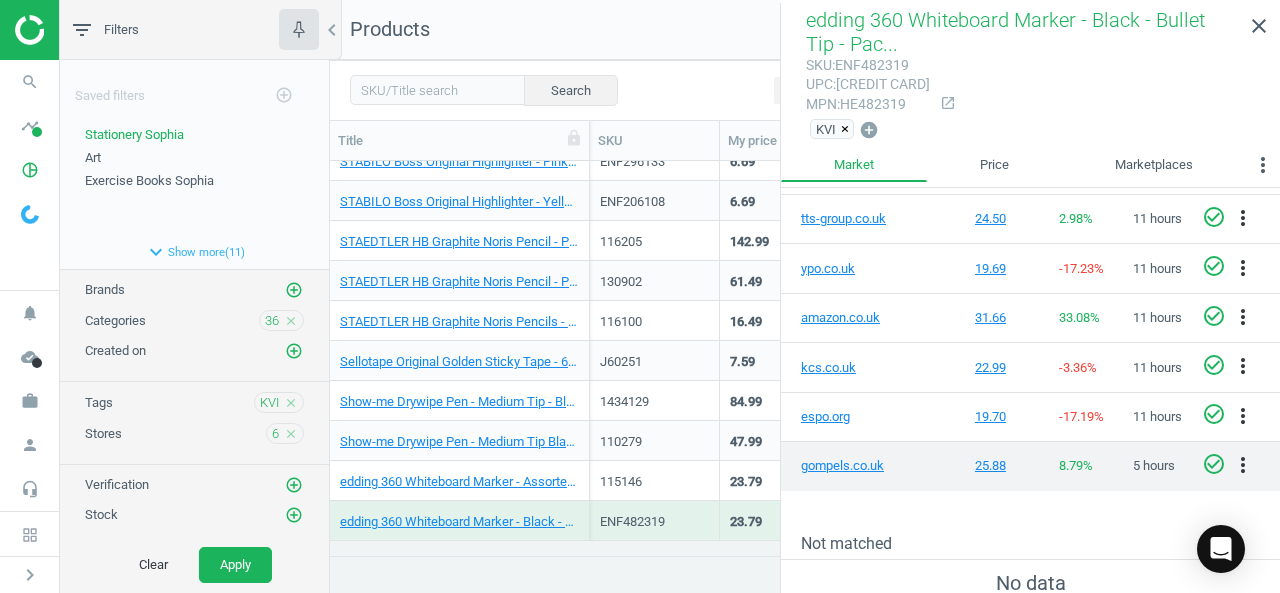 click on "check_circle_outline" at bounding box center (1214, 464) 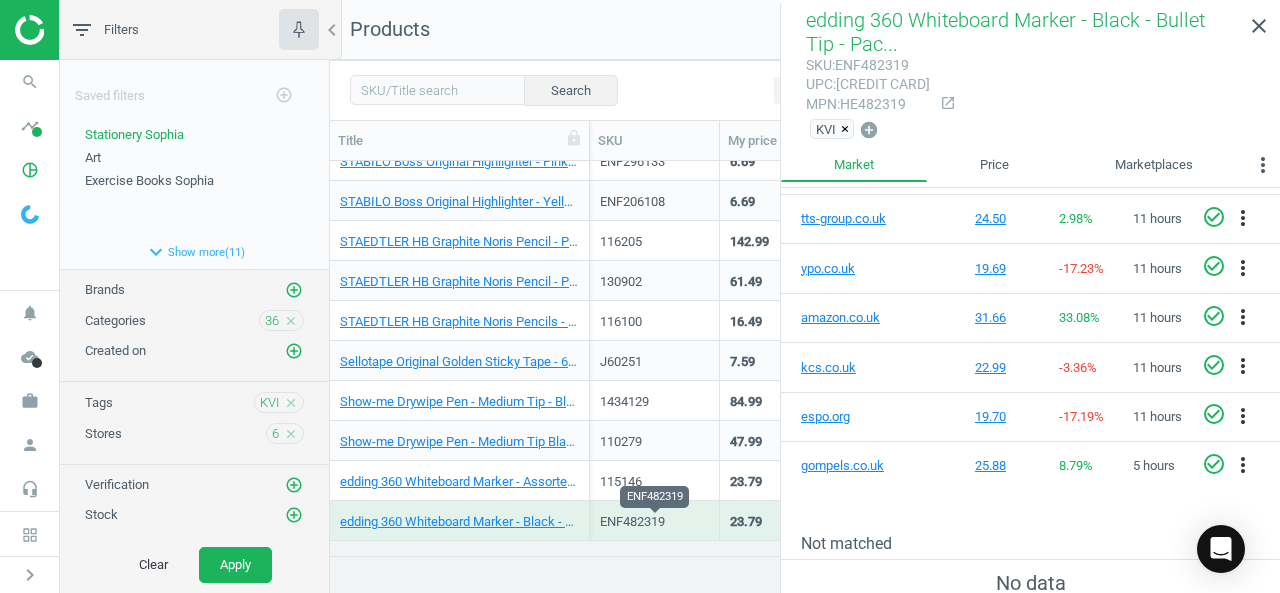 click on "ENF482319" at bounding box center [654, 522] 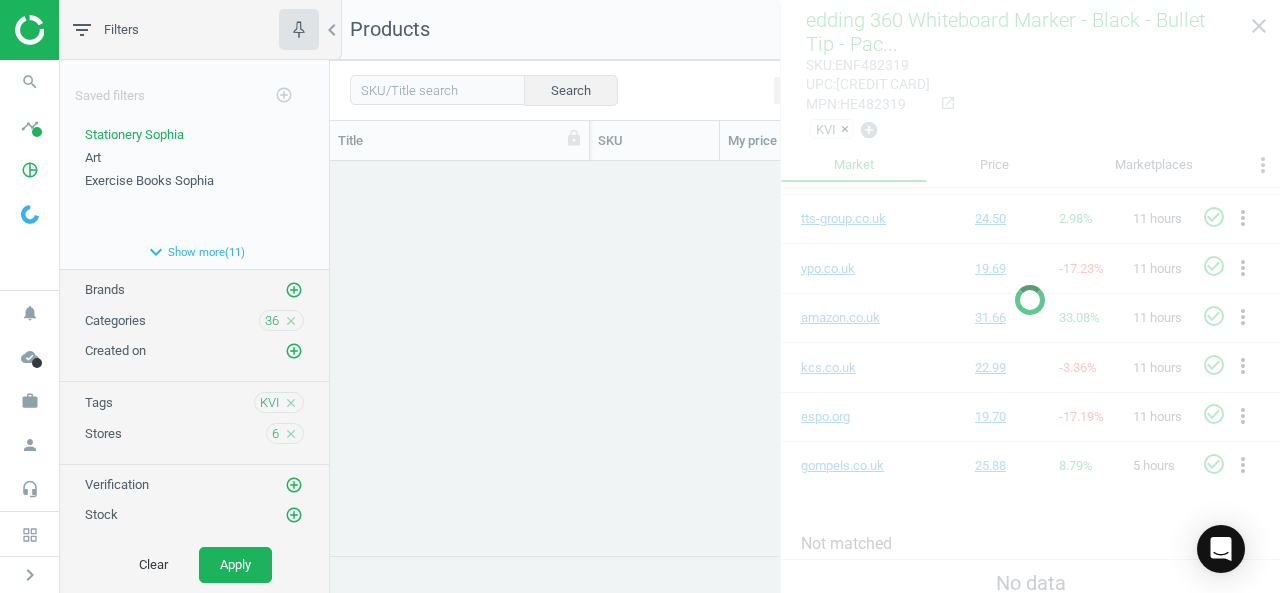 scroll, scrollTop: 0, scrollLeft: 0, axis: both 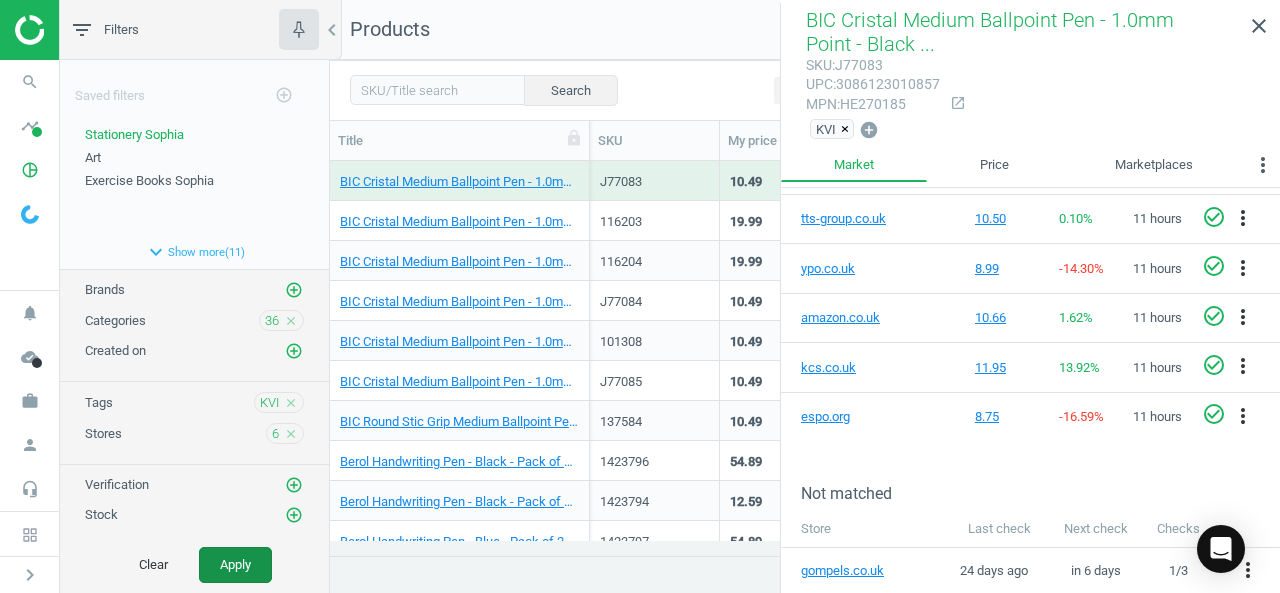 click on "Apply" at bounding box center (235, 565) 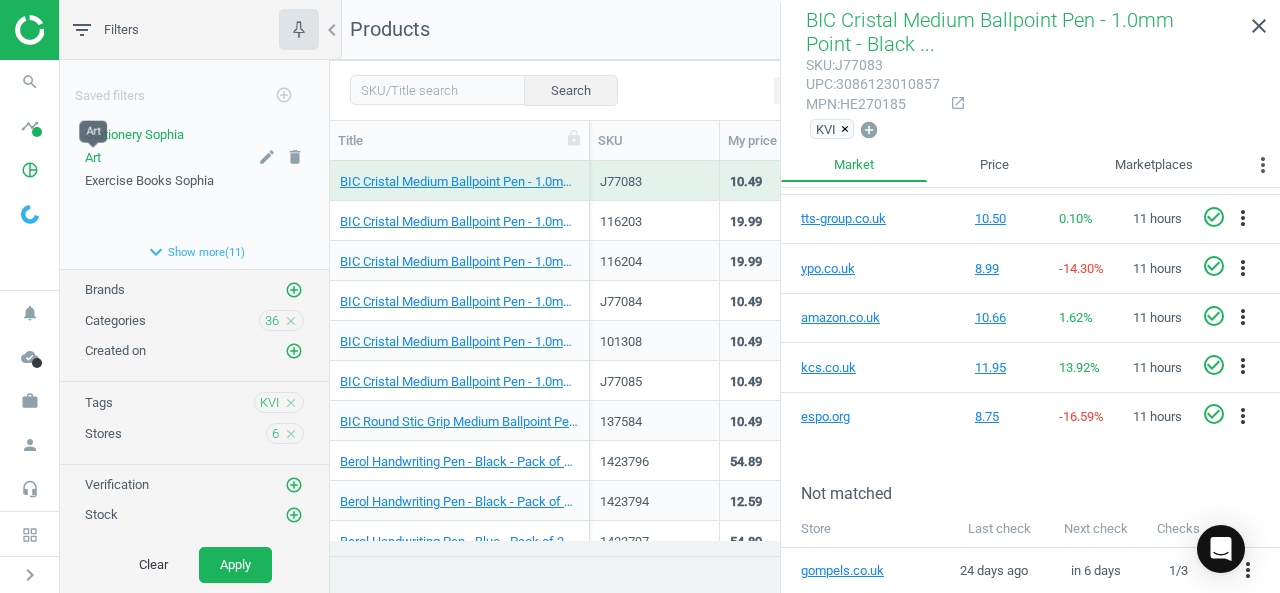 click on "Art" at bounding box center (93, 157) 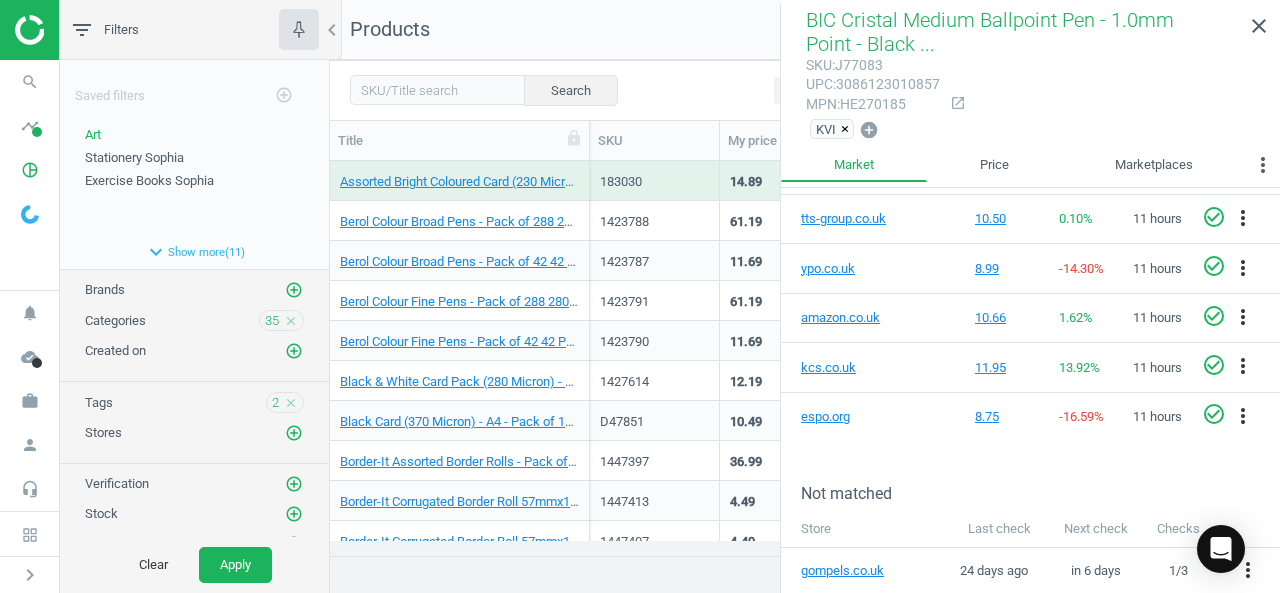 click on "183030" at bounding box center (654, 185) 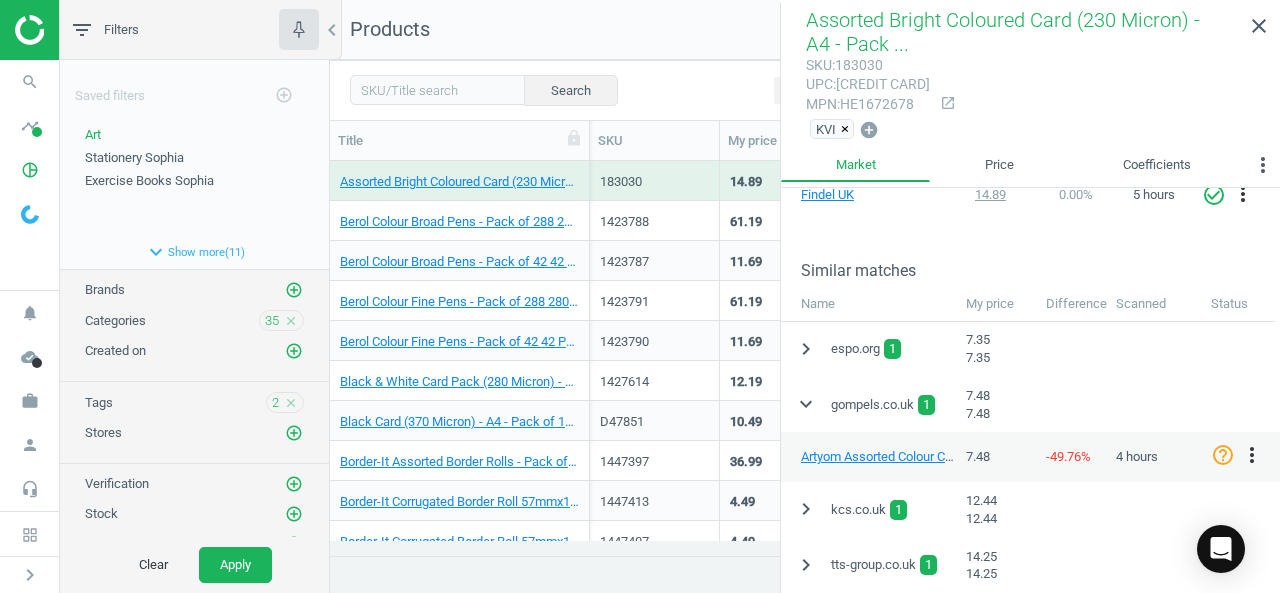 scroll, scrollTop: 402, scrollLeft: 0, axis: vertical 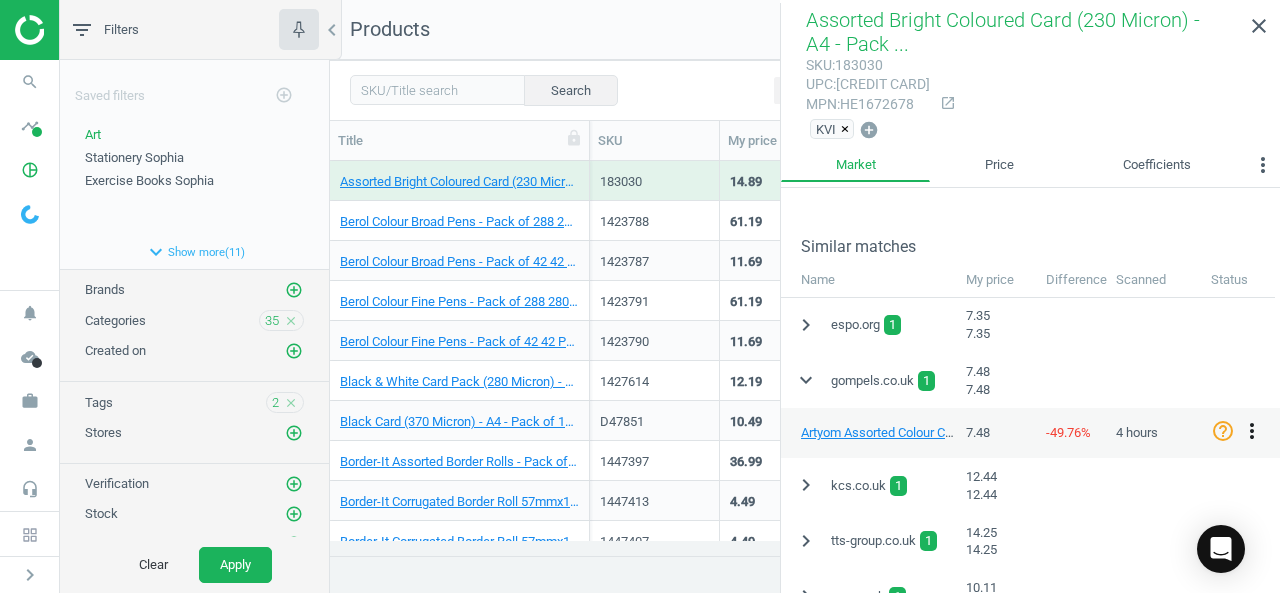 click on "more_vert" at bounding box center (1252, 431) 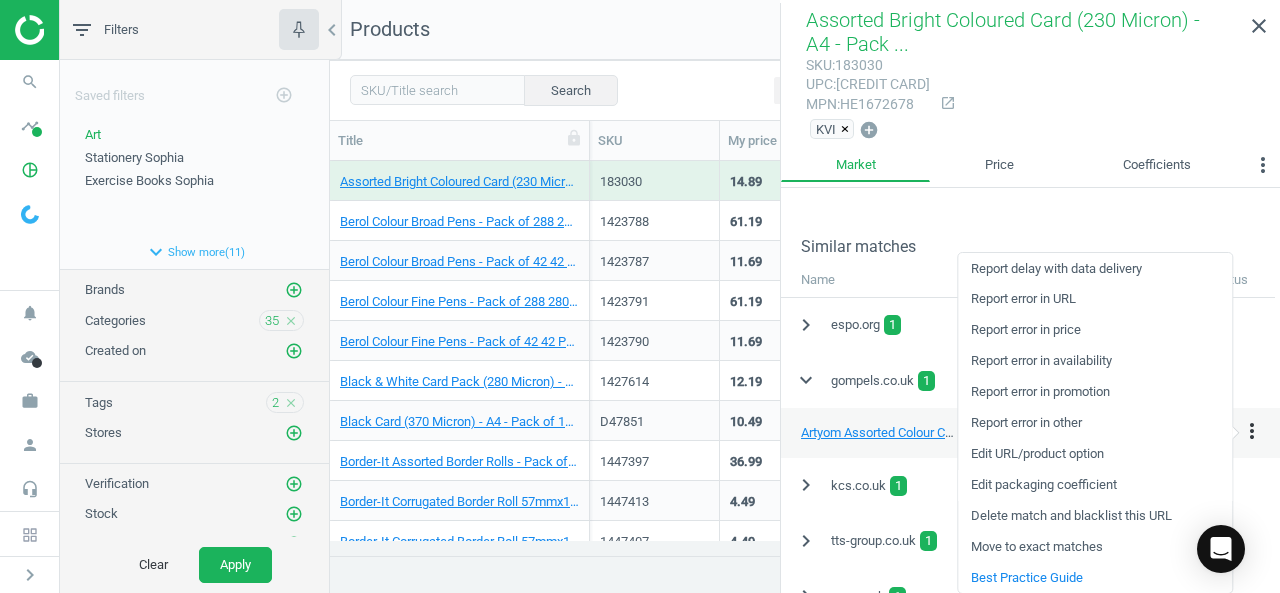 click on "Edit packaging coefficient" at bounding box center (1095, 485) 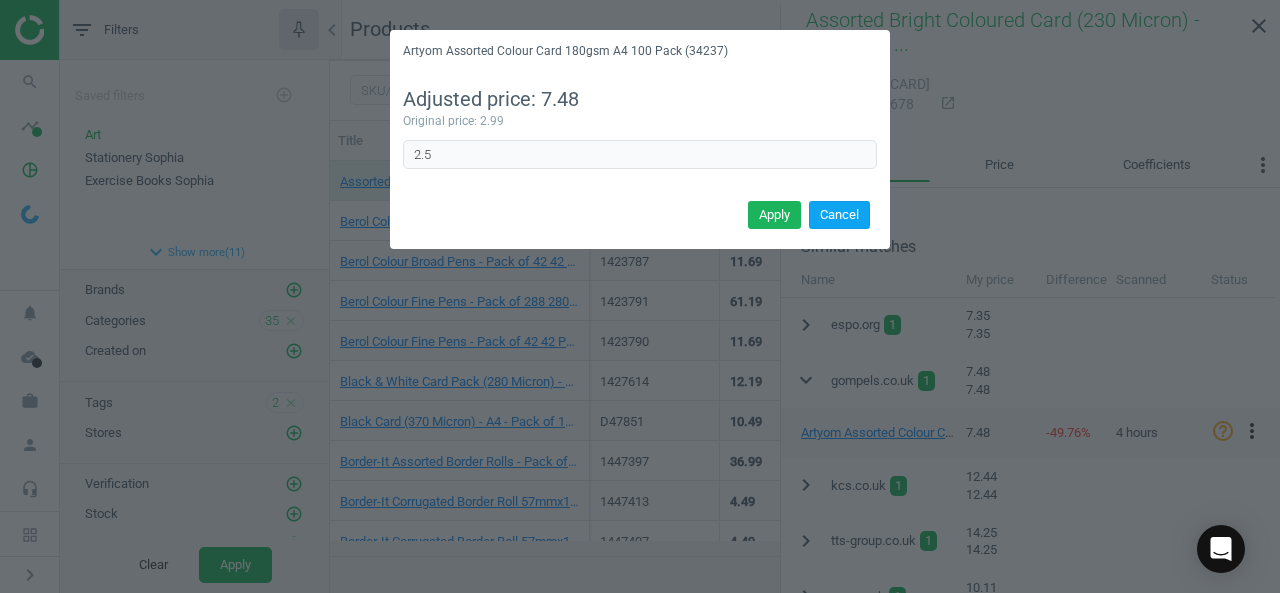click on "Cancel" at bounding box center [839, 215] 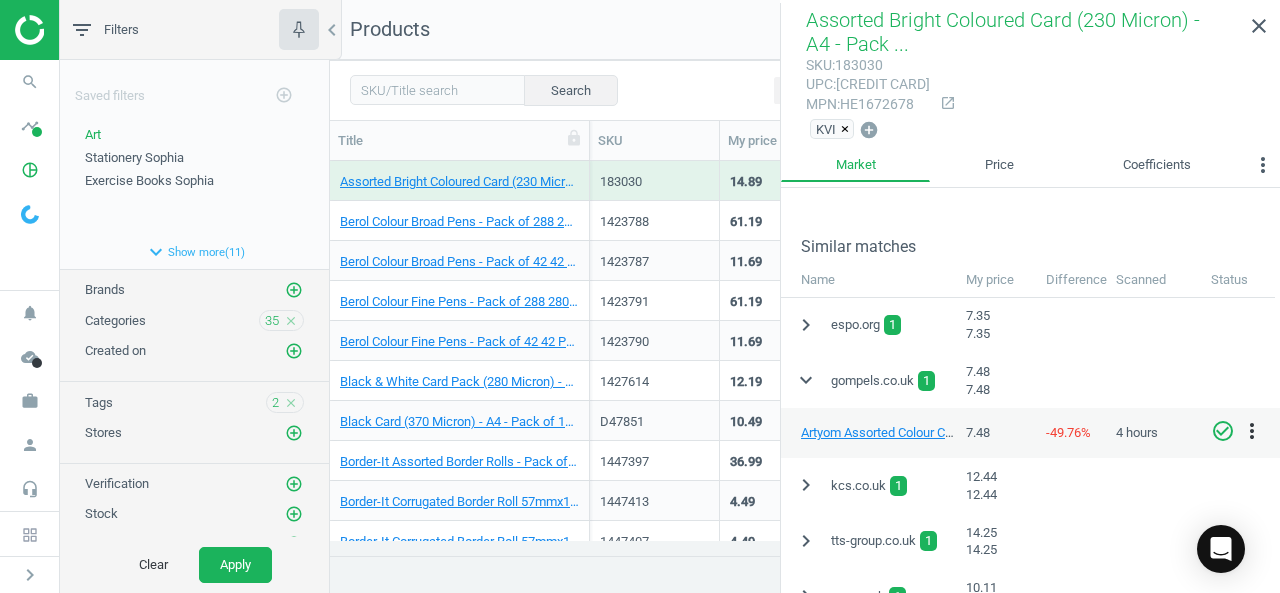 click on "check_circle_outline" at bounding box center [1223, 431] 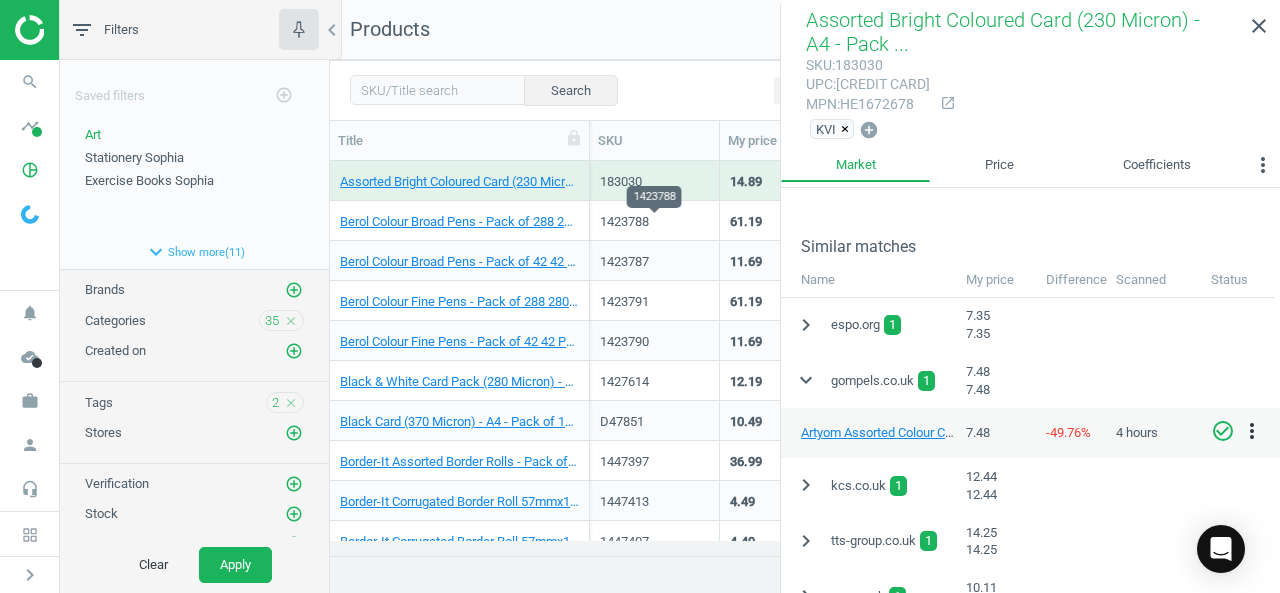 click on "1423788" at bounding box center [654, 222] 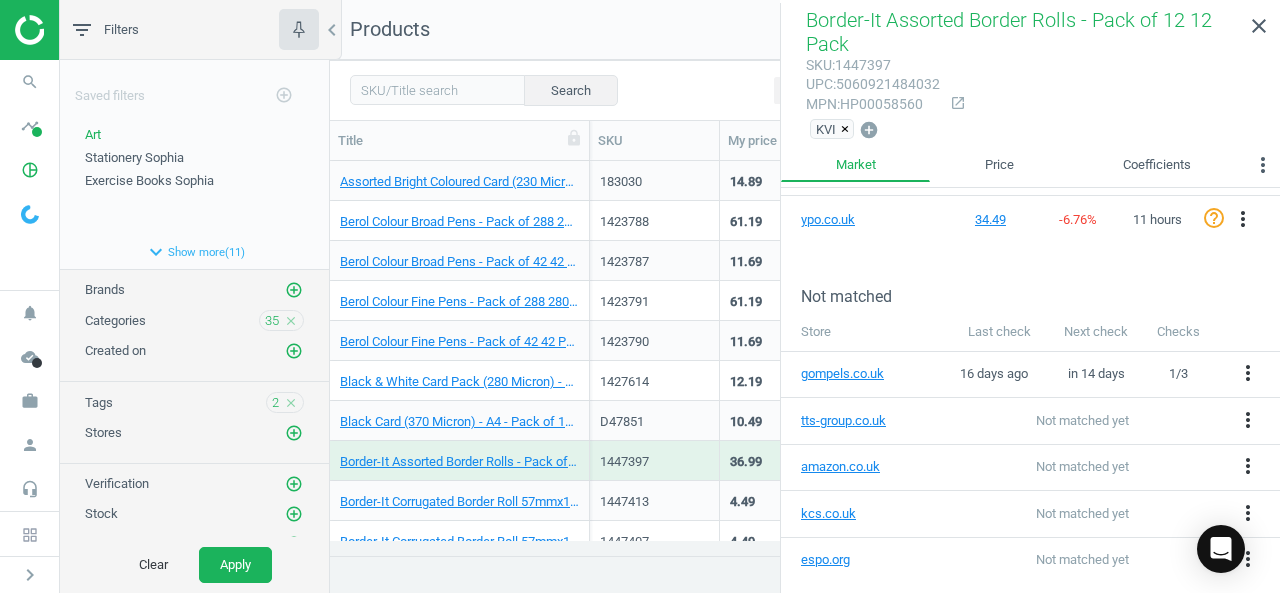 scroll, scrollTop: 393, scrollLeft: 0, axis: vertical 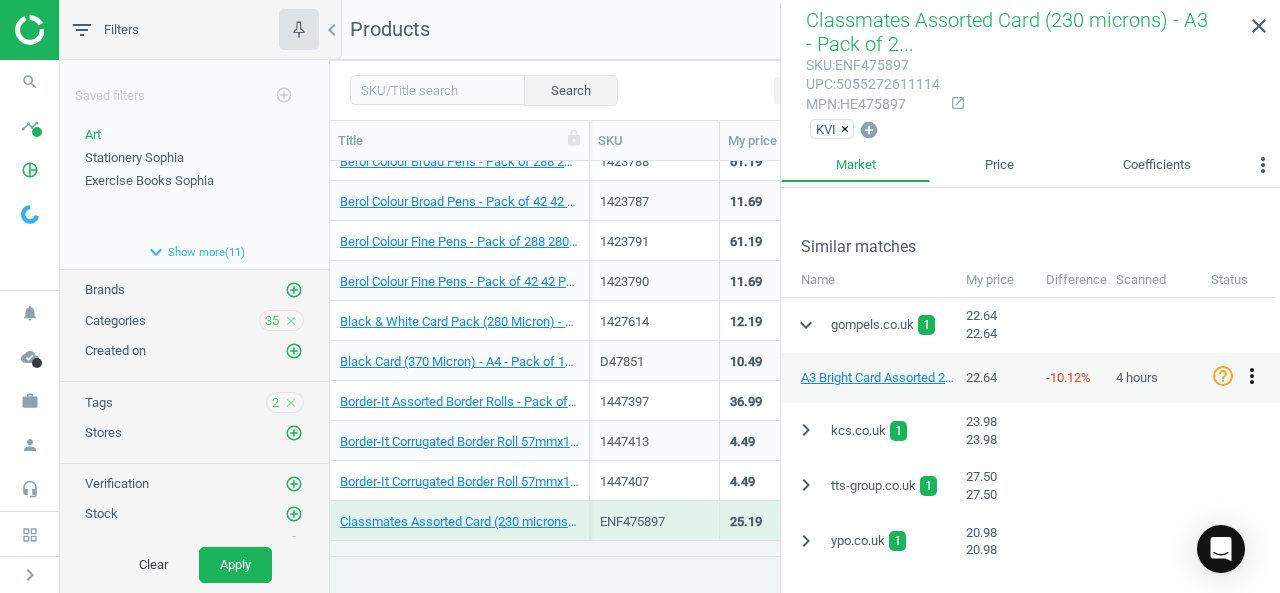 click on "more_vert" at bounding box center [1252, 376] 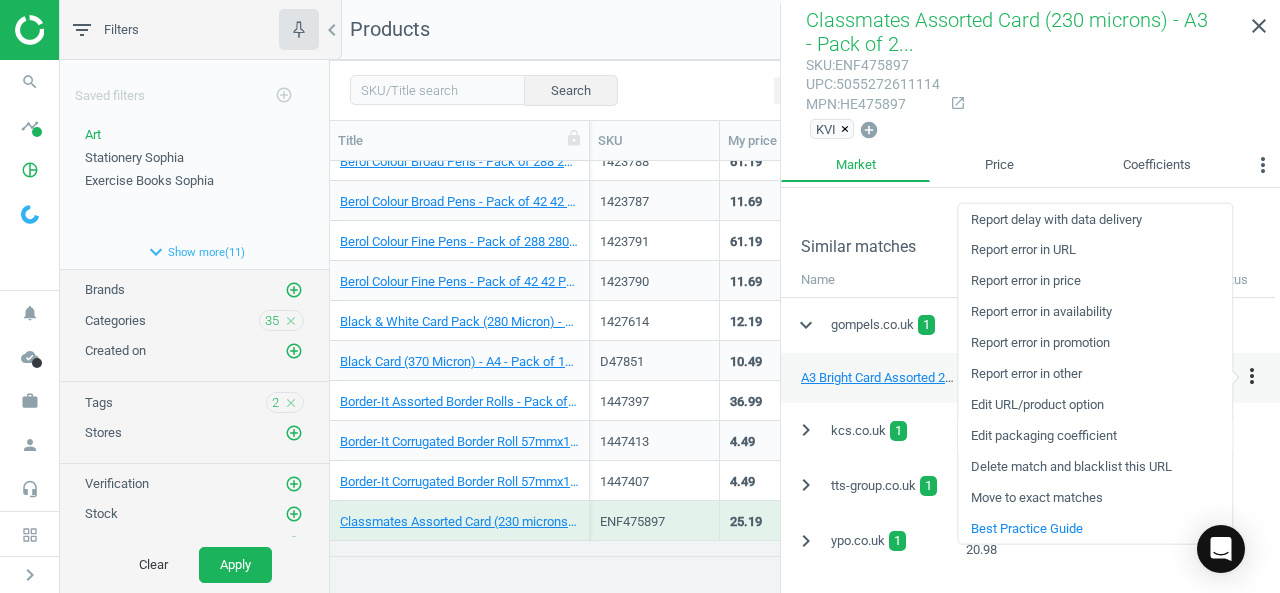 click on "Edit packaging coefficient" at bounding box center (1095, 435) 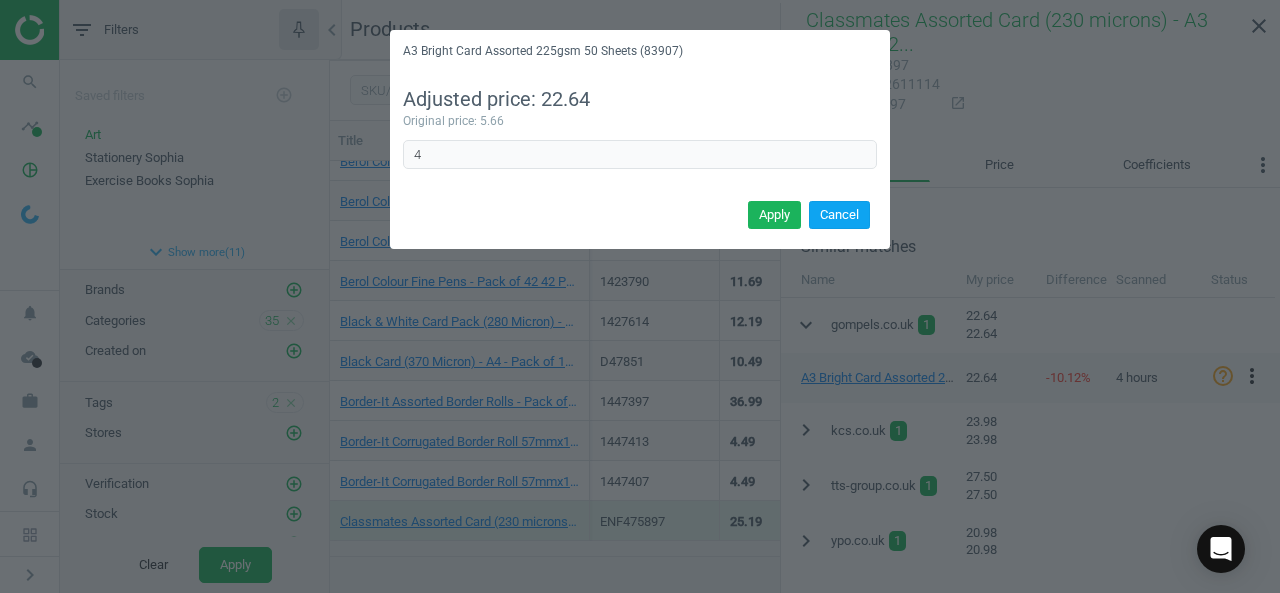 click on "Cancel" at bounding box center [839, 215] 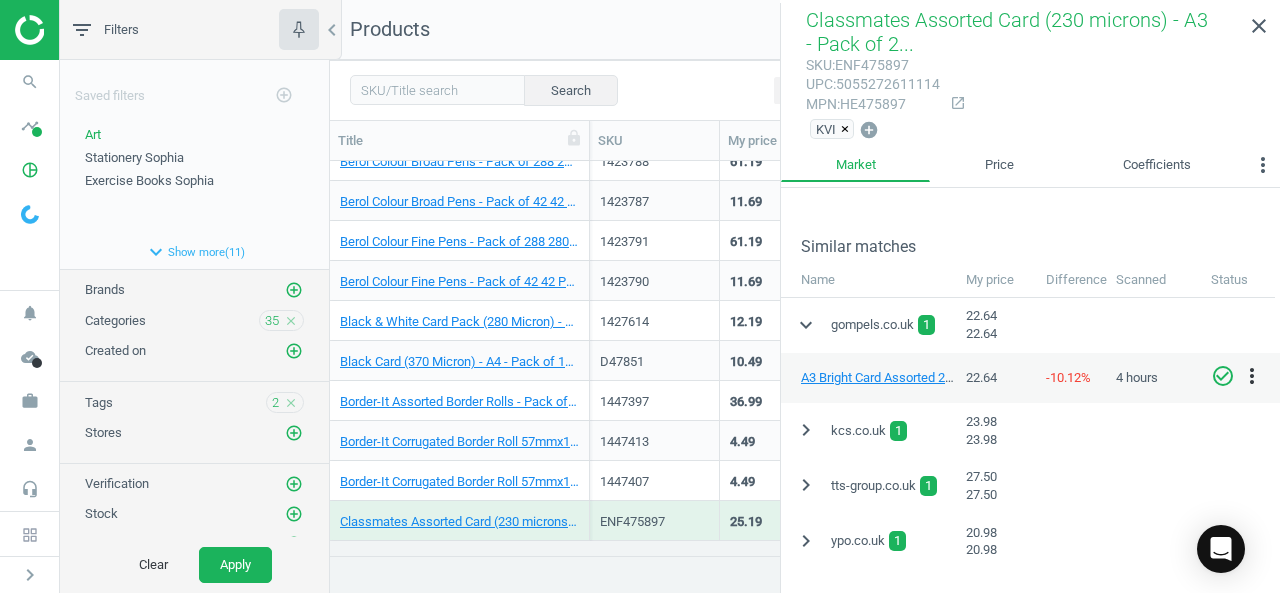 click on "check_circle_outline" at bounding box center [1223, 376] 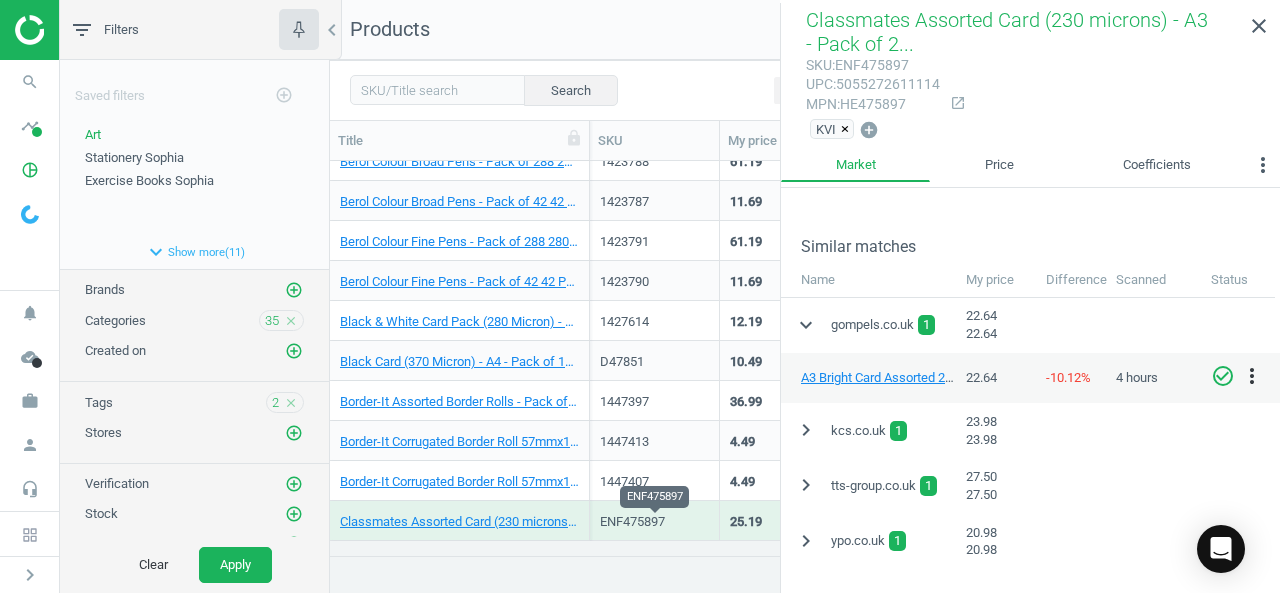 click on "ENF475897" at bounding box center [654, 522] 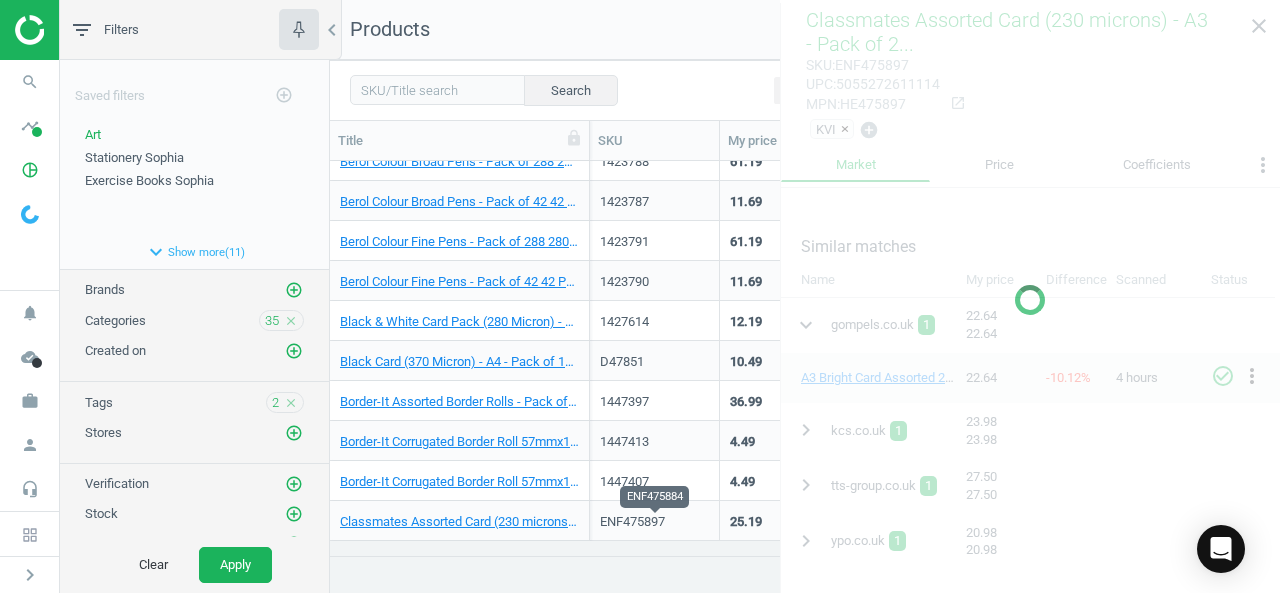 scroll, scrollTop: 100, scrollLeft: 0, axis: vertical 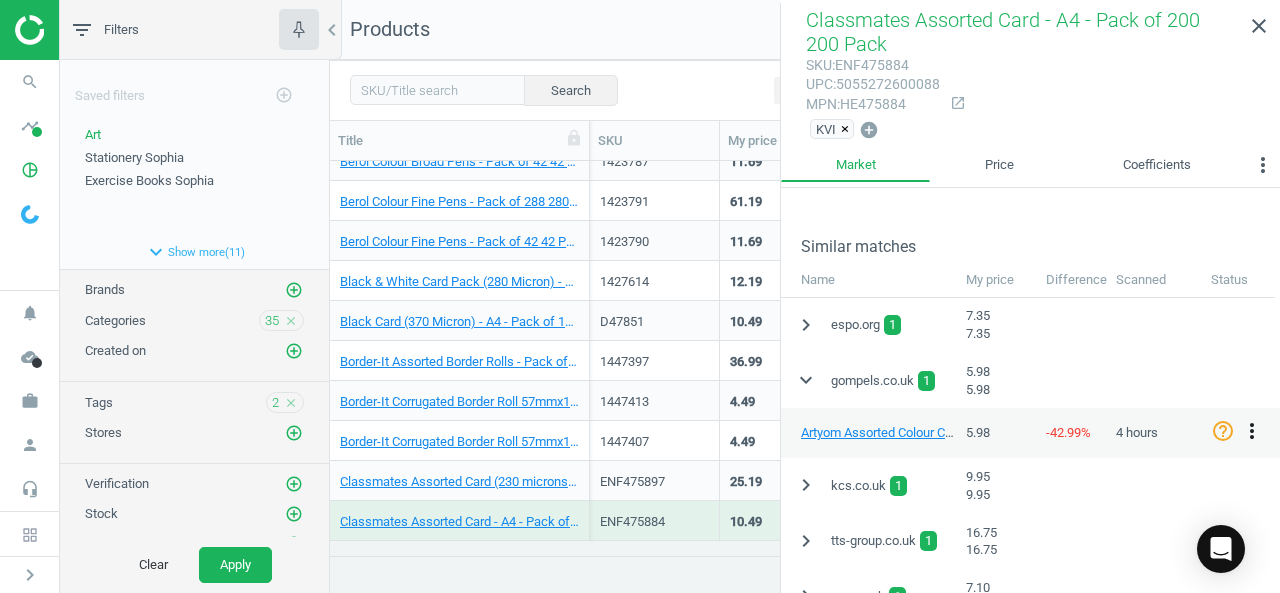 click on "more_vert" at bounding box center [1252, 431] 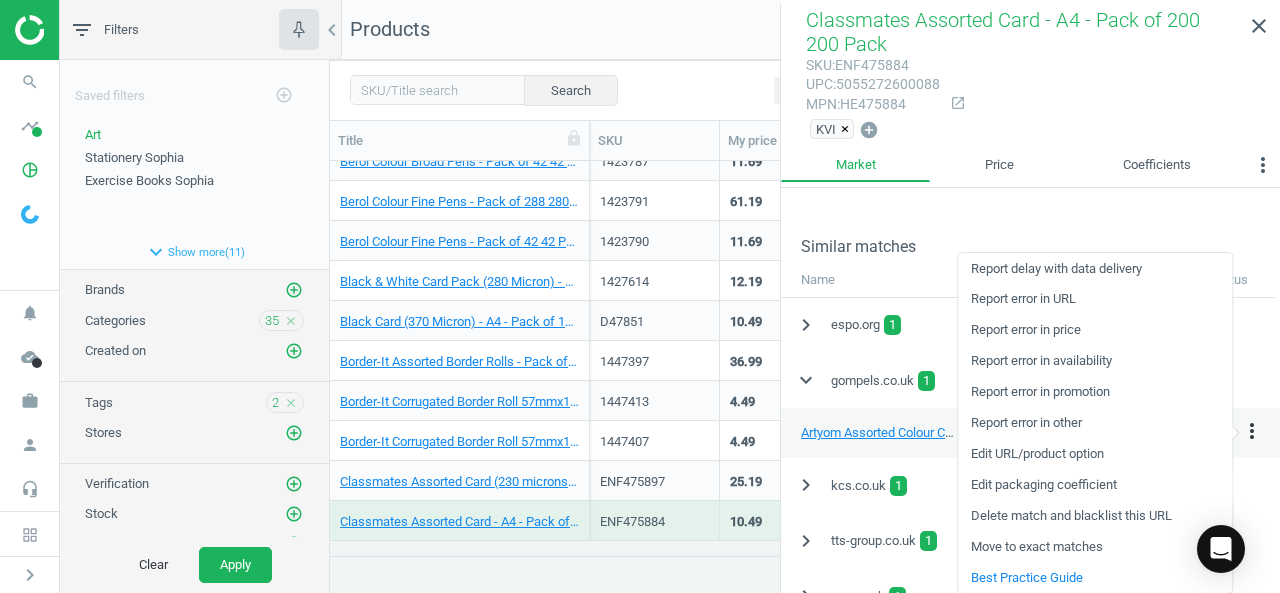 click on "Edit packaging coefficient" at bounding box center (1095, 485) 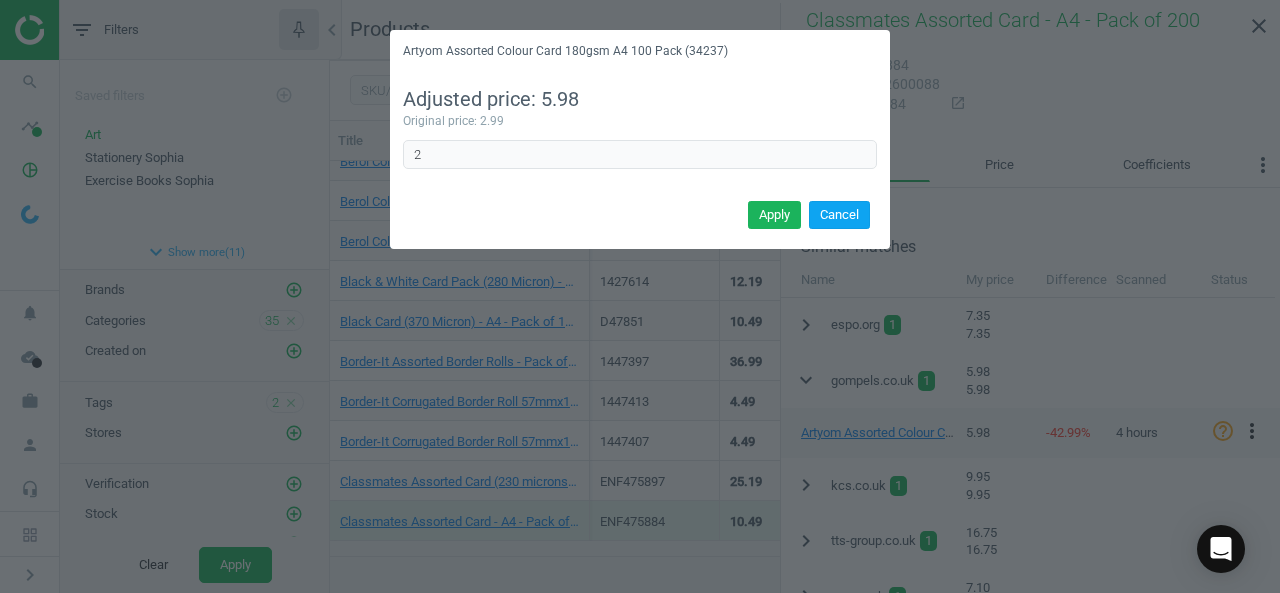 click on "Cancel" at bounding box center [839, 215] 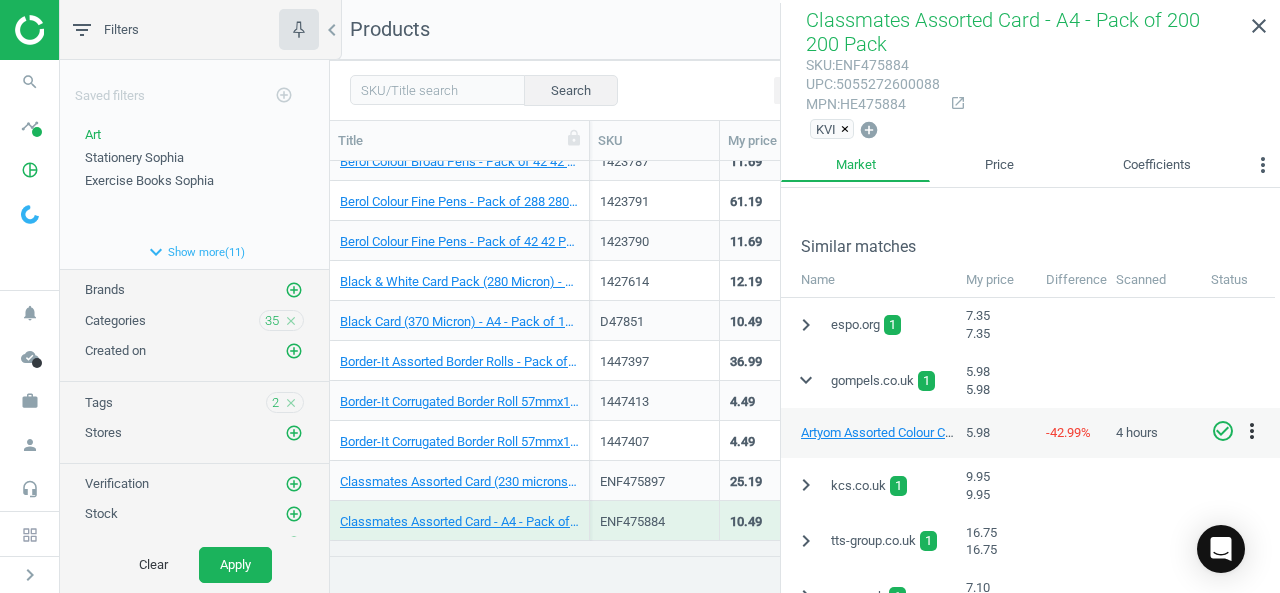 click on "check_circle_outline" at bounding box center (1223, 431) 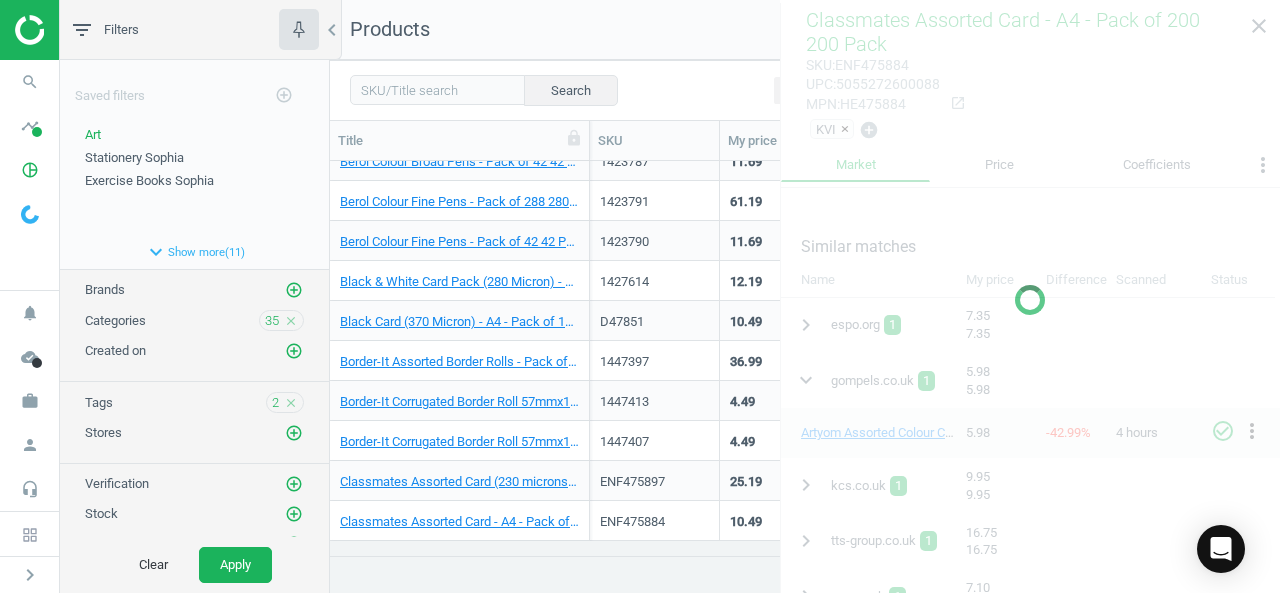 scroll, scrollTop: 140, scrollLeft: 0, axis: vertical 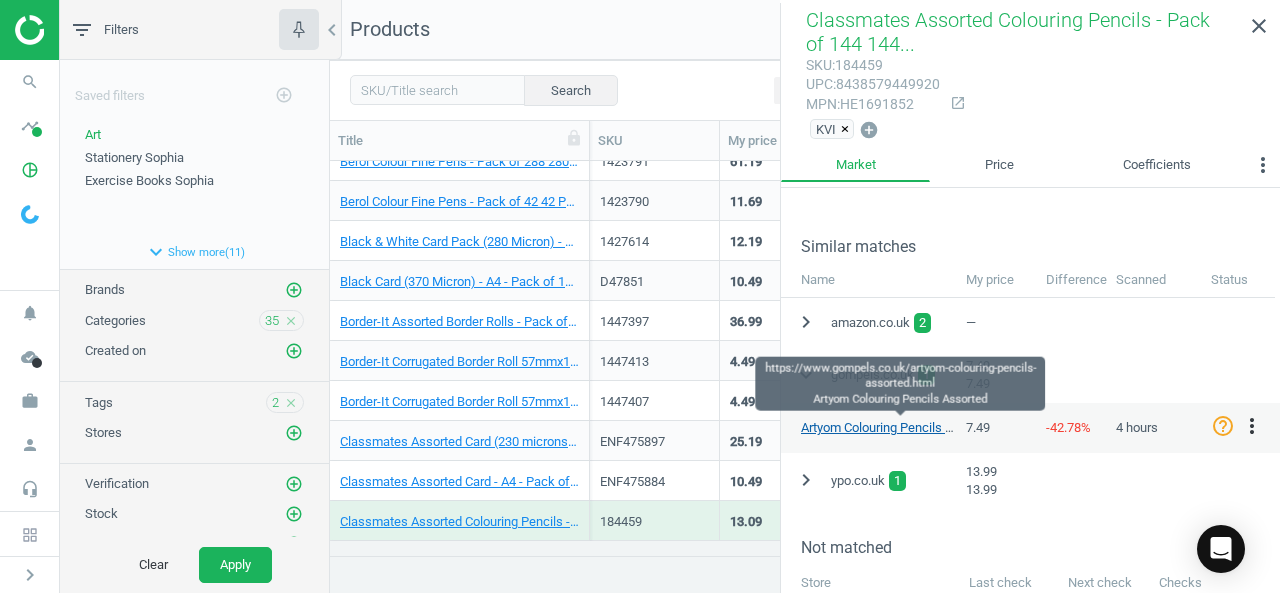 click on "Artyom Colouring Pencils Assorted" at bounding box center [898, 427] 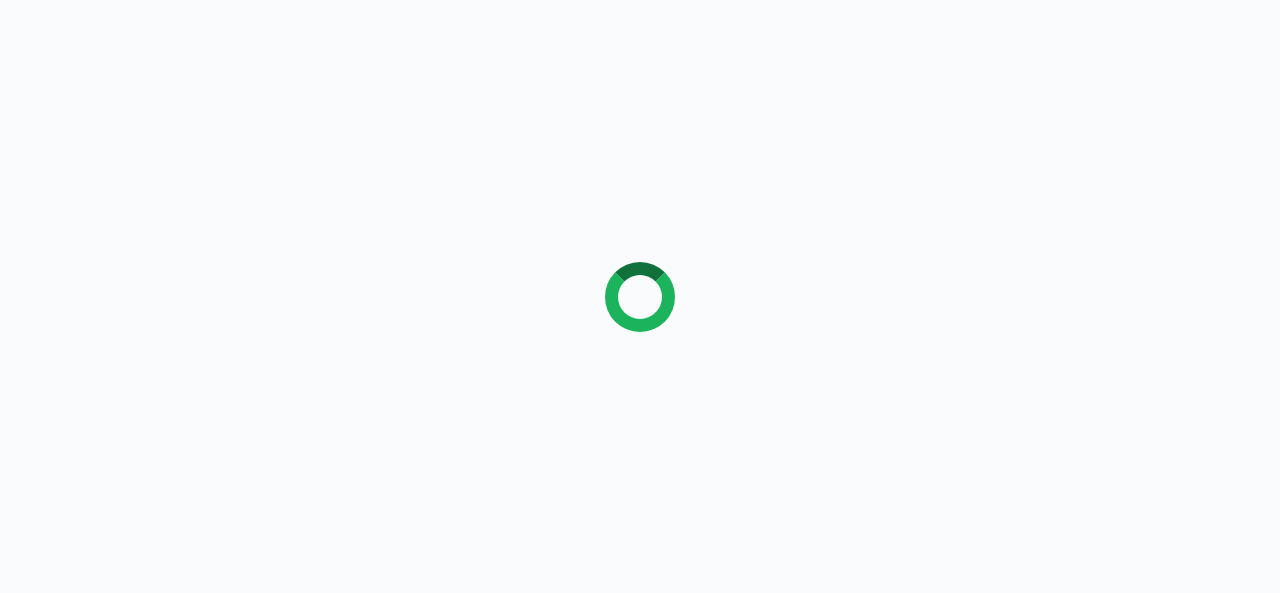 scroll, scrollTop: 0, scrollLeft: 0, axis: both 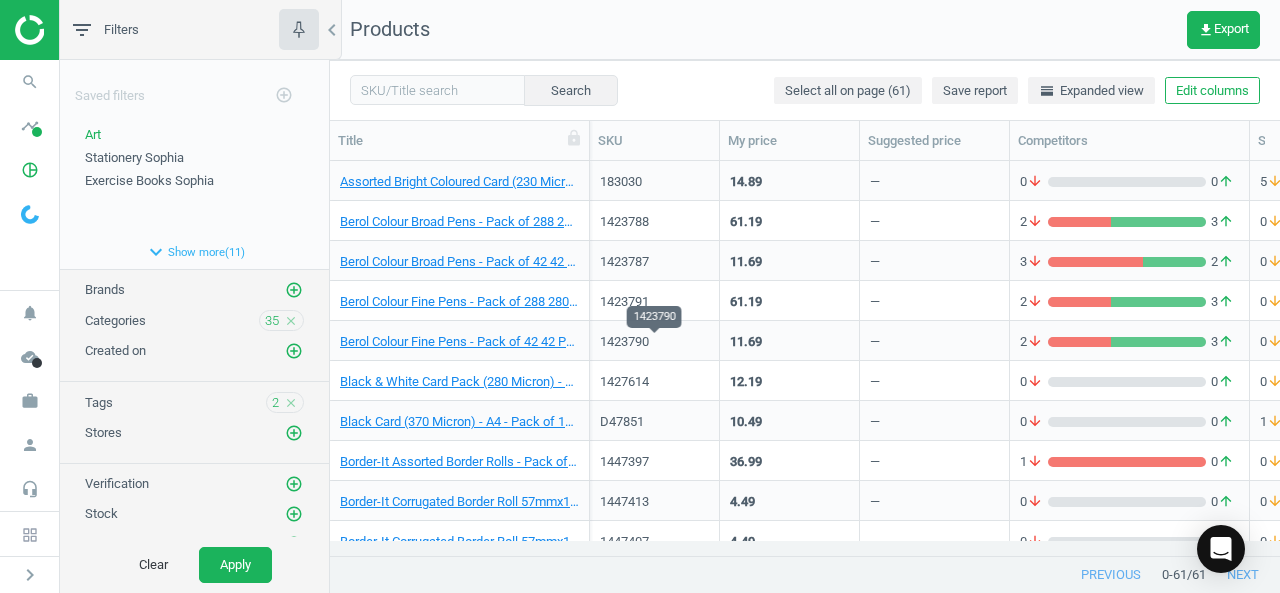 click on "1423790" at bounding box center [654, 342] 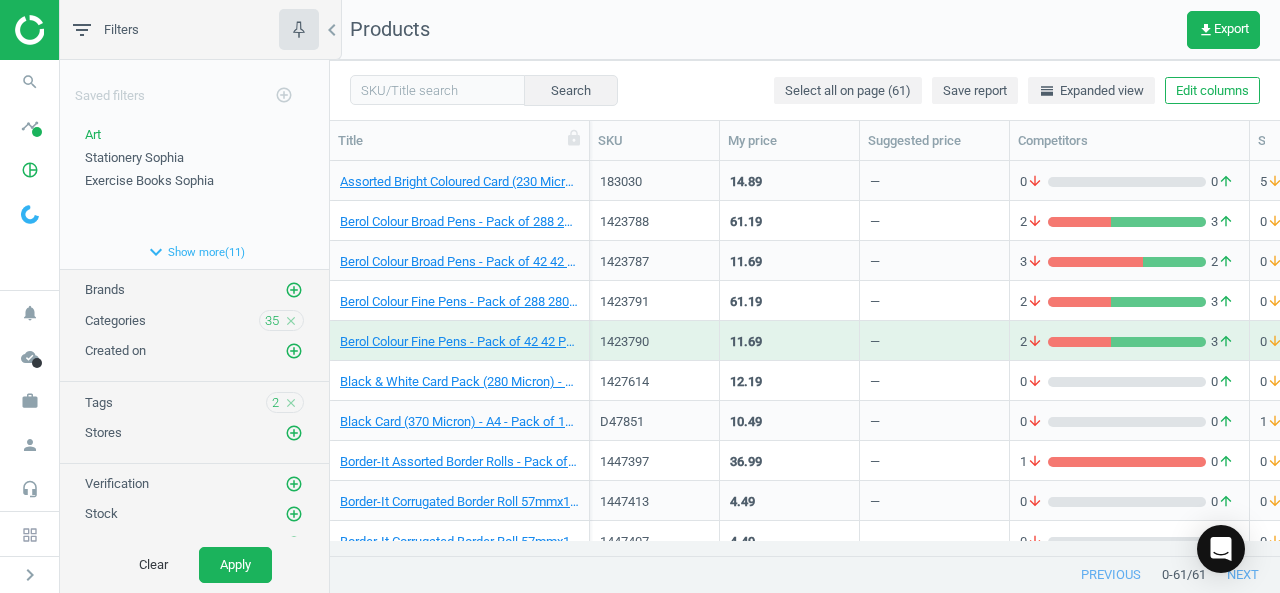 click on "1423790" at bounding box center [654, 342] 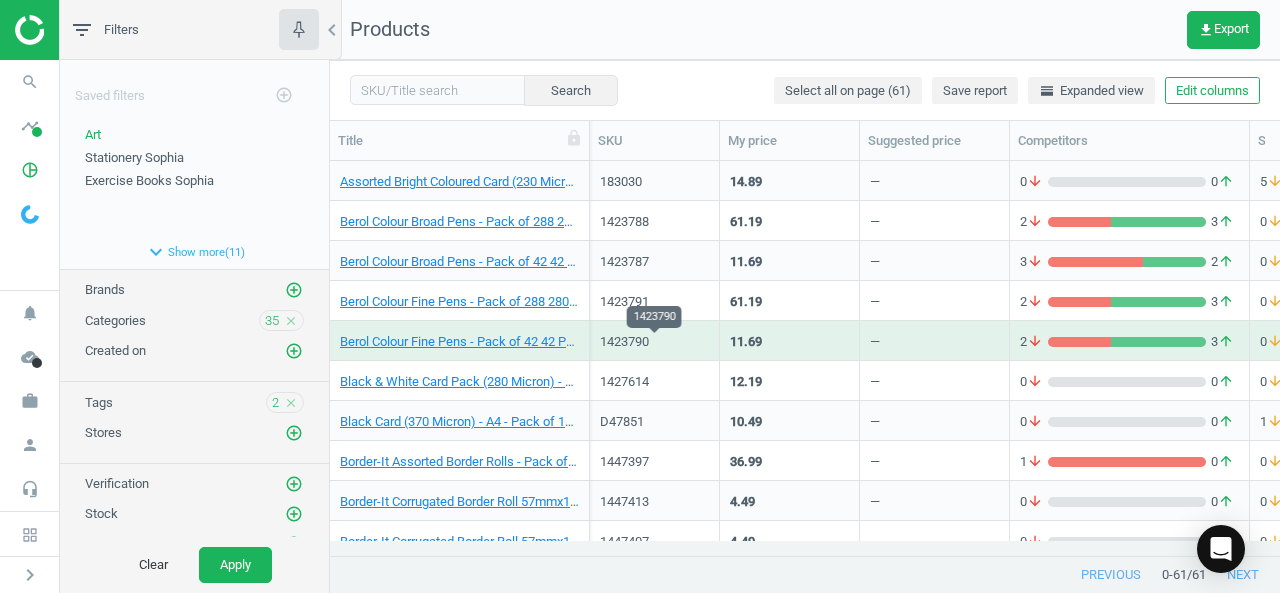 click on "1423790" at bounding box center (654, 342) 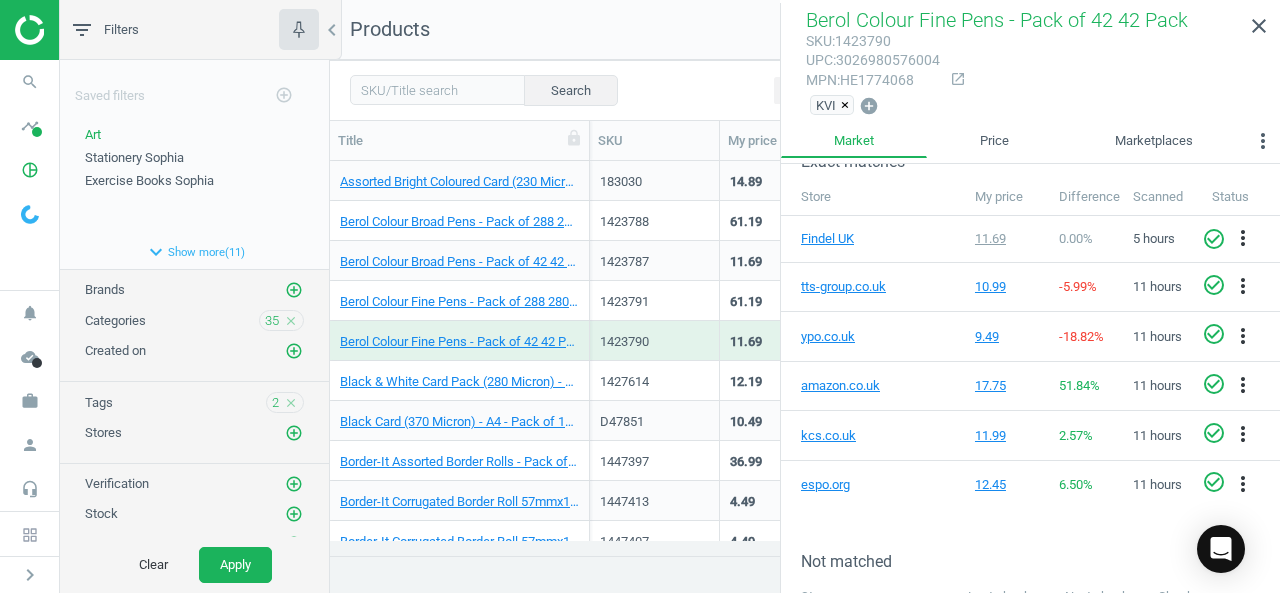 scroll, scrollTop: 317, scrollLeft: 0, axis: vertical 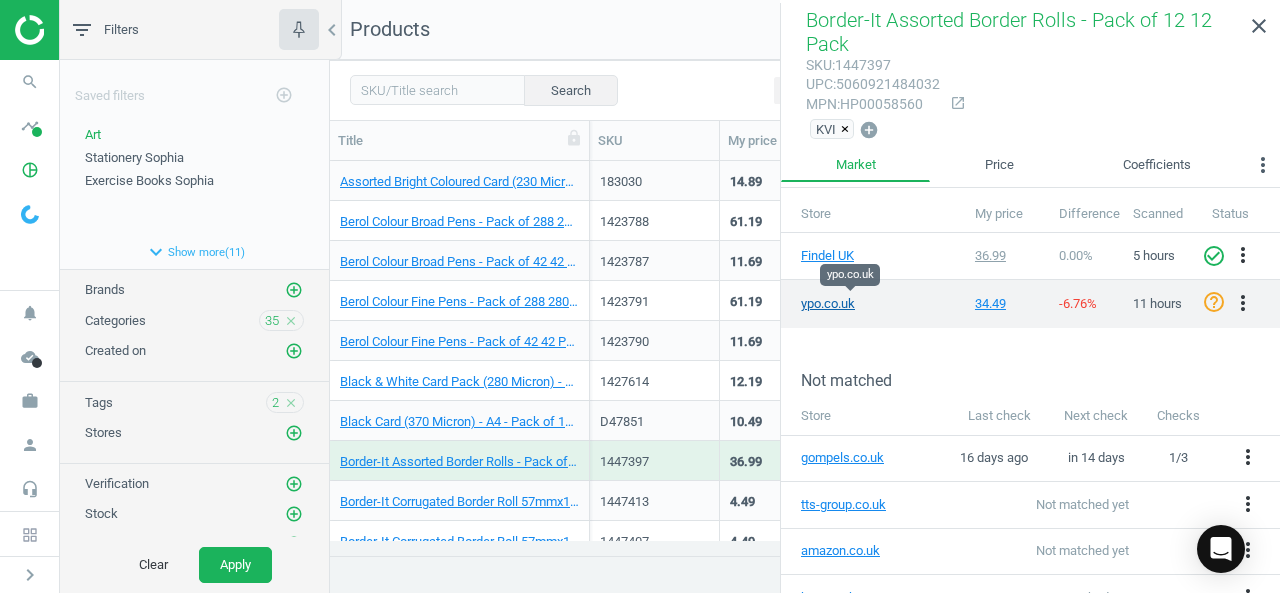 click on "ypo.co.uk" at bounding box center [851, 304] 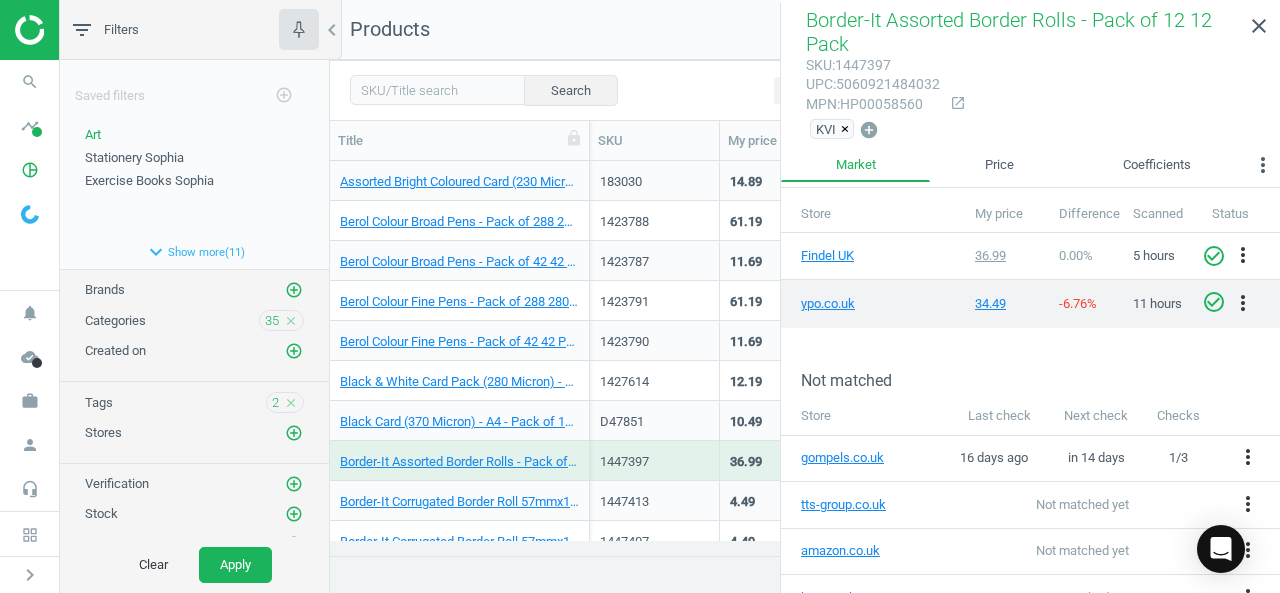 click on "check_circle_outline" at bounding box center (1214, 302) 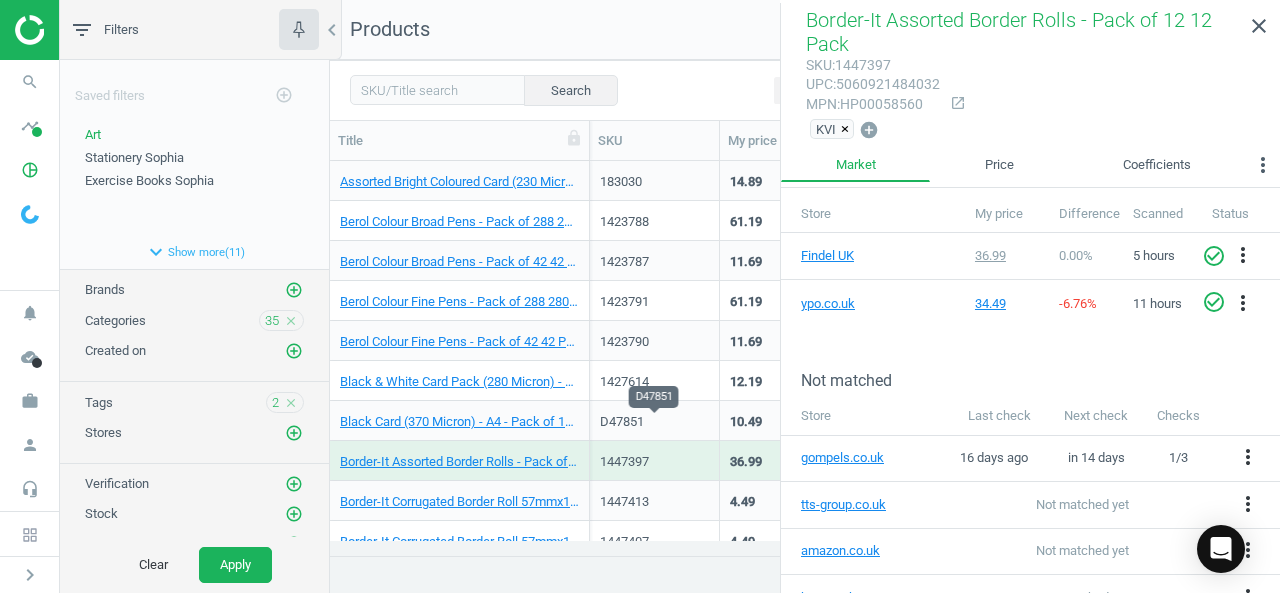 click on "D47851" at bounding box center (654, 422) 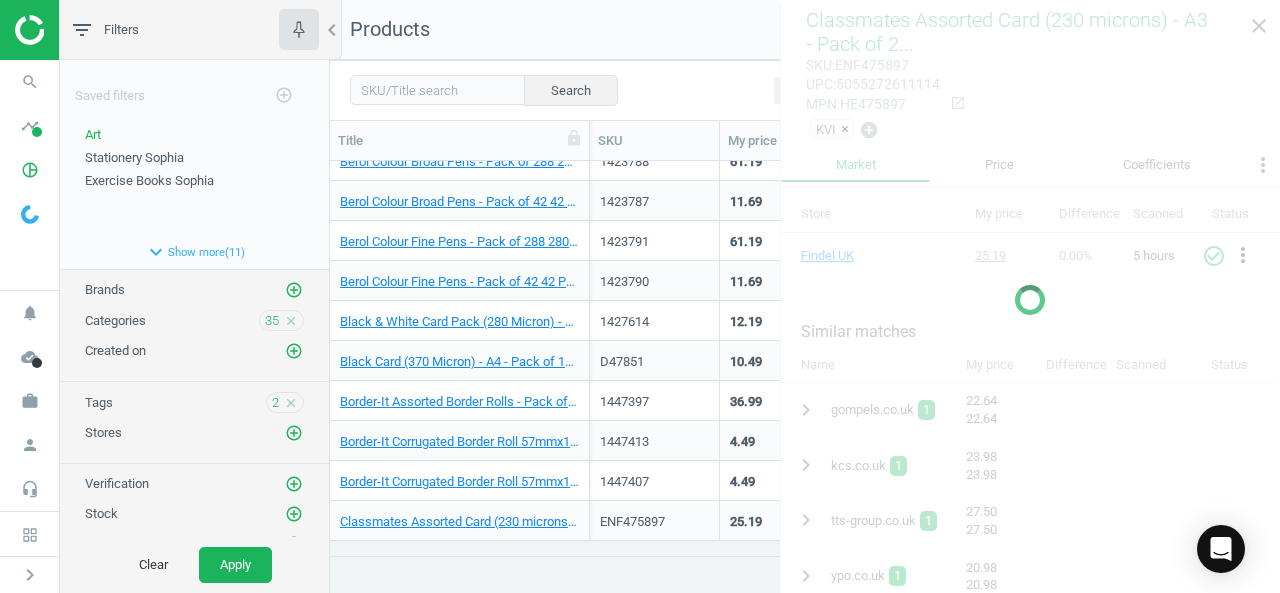 scroll, scrollTop: 100, scrollLeft: 0, axis: vertical 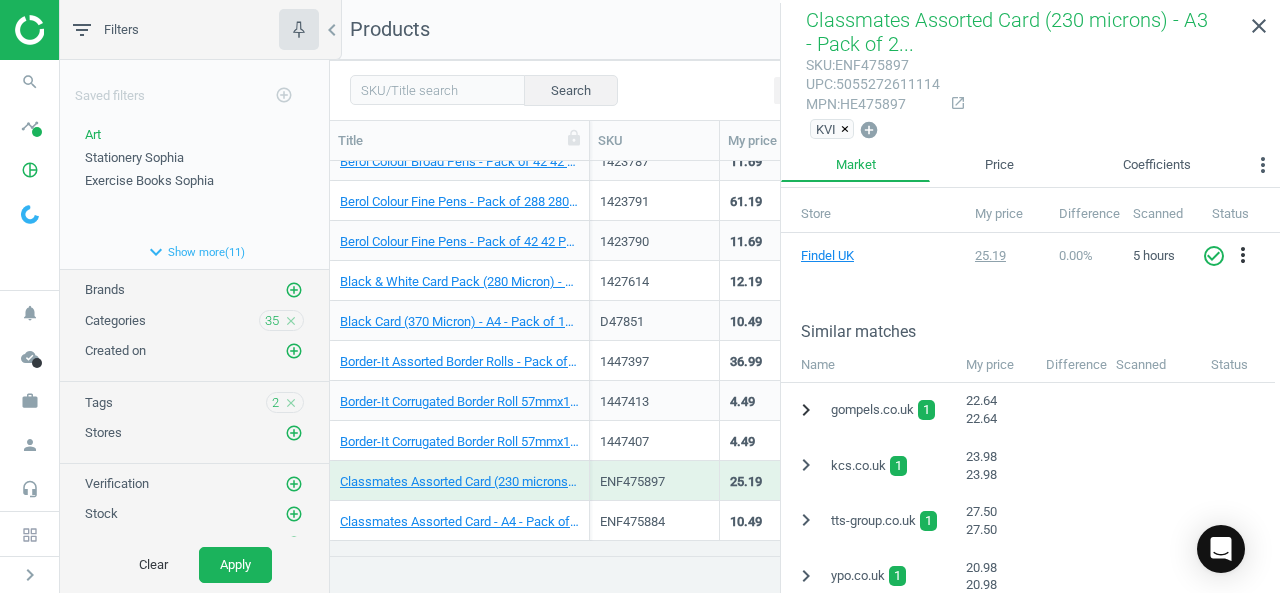 click on "chevron_right" at bounding box center [806, 410] 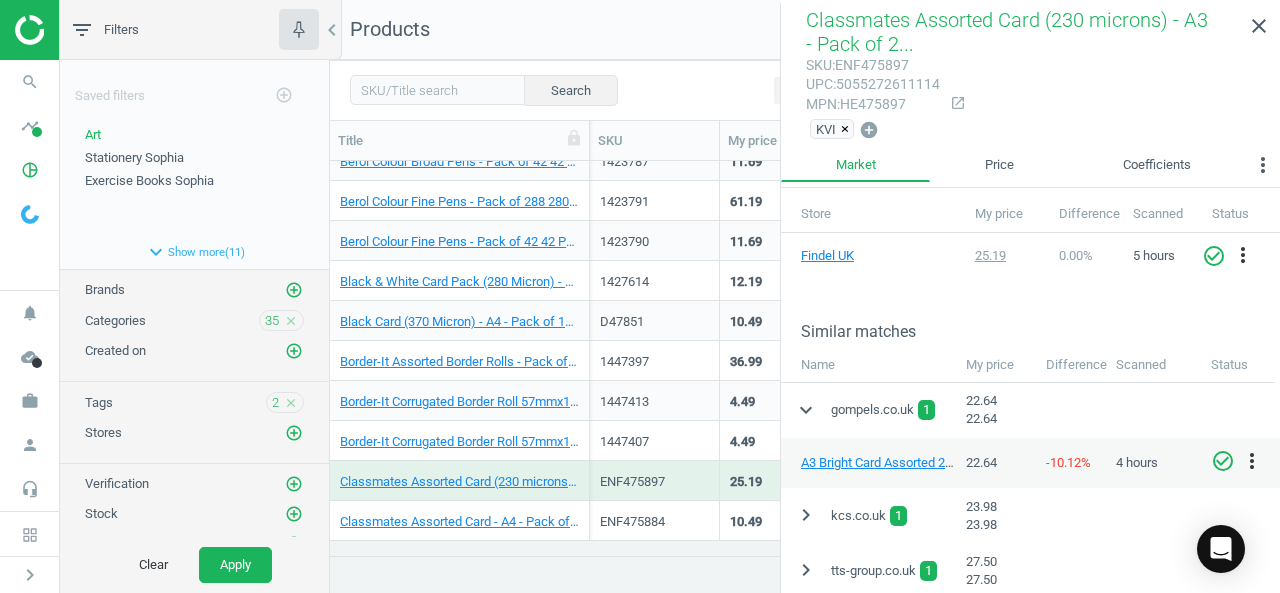 type 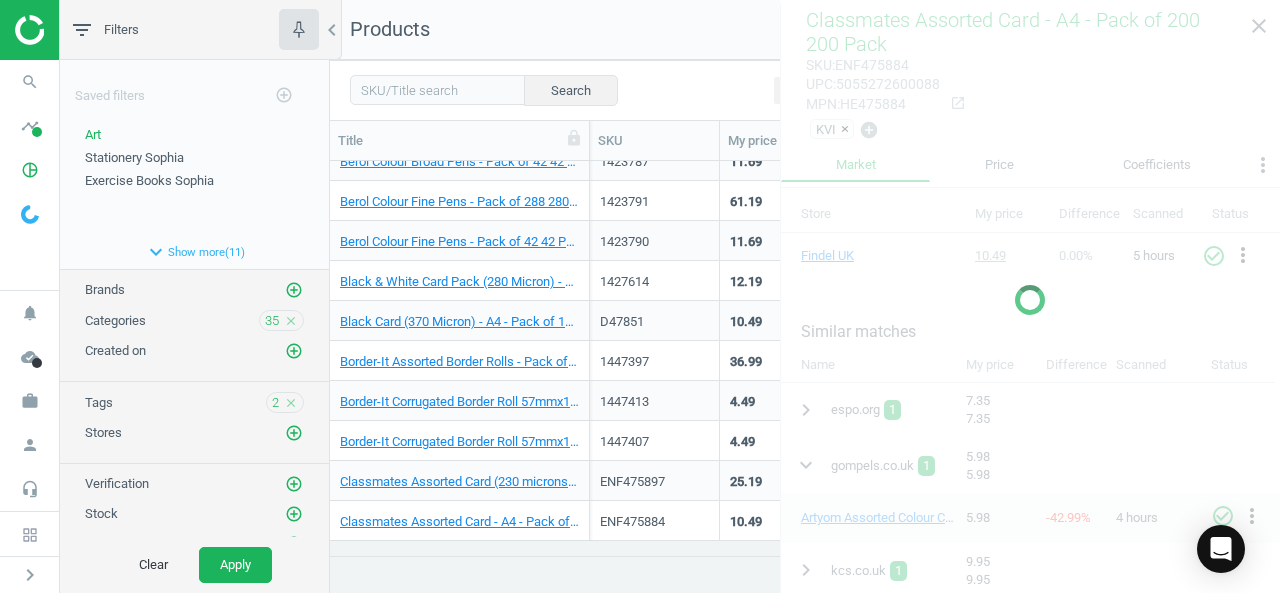 scroll, scrollTop: 140, scrollLeft: 0, axis: vertical 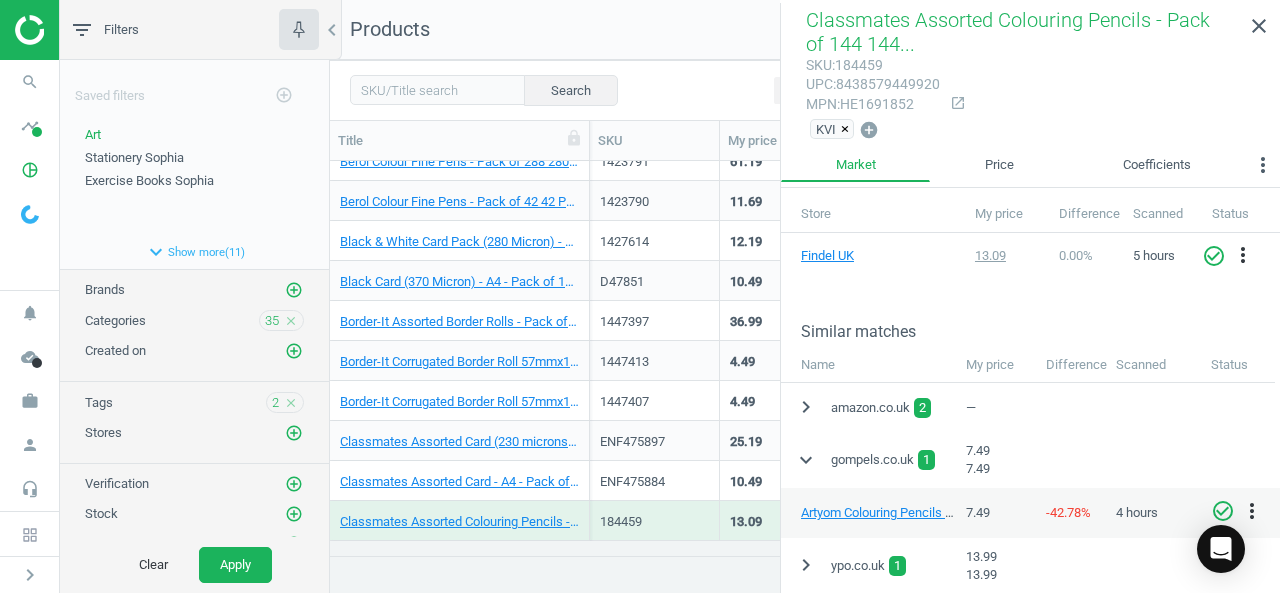 click on "check_circle_outline" at bounding box center [1223, 511] 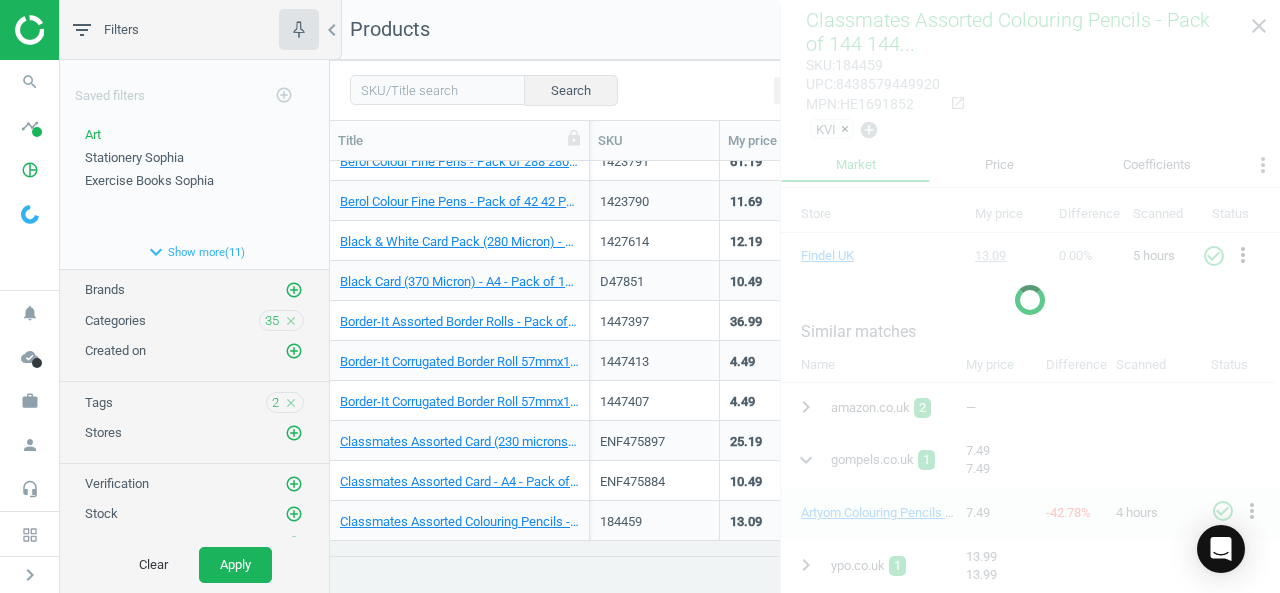 scroll, scrollTop: 180, scrollLeft: 0, axis: vertical 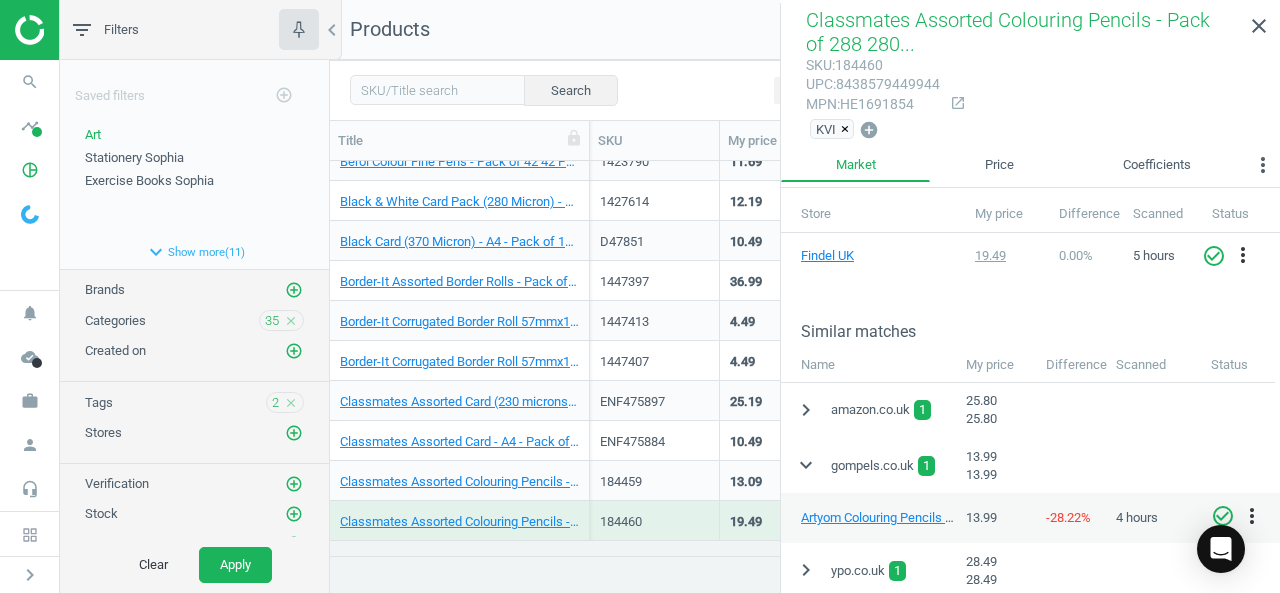click on "check_circle_outline" at bounding box center (1223, 516) 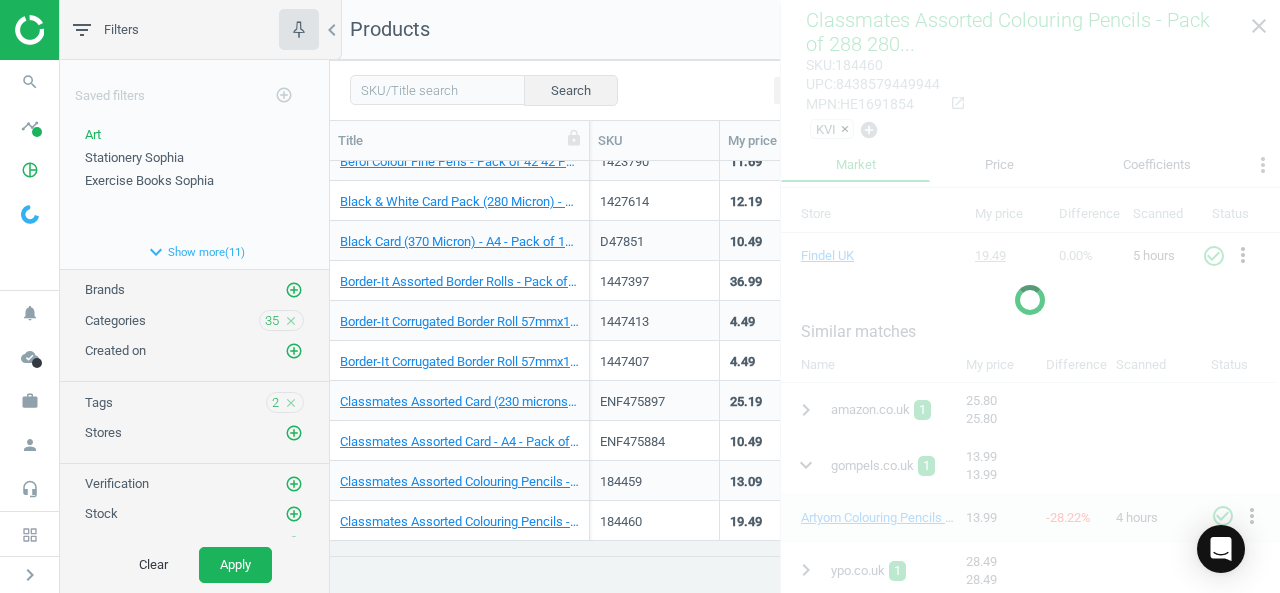 scroll, scrollTop: 220, scrollLeft: 0, axis: vertical 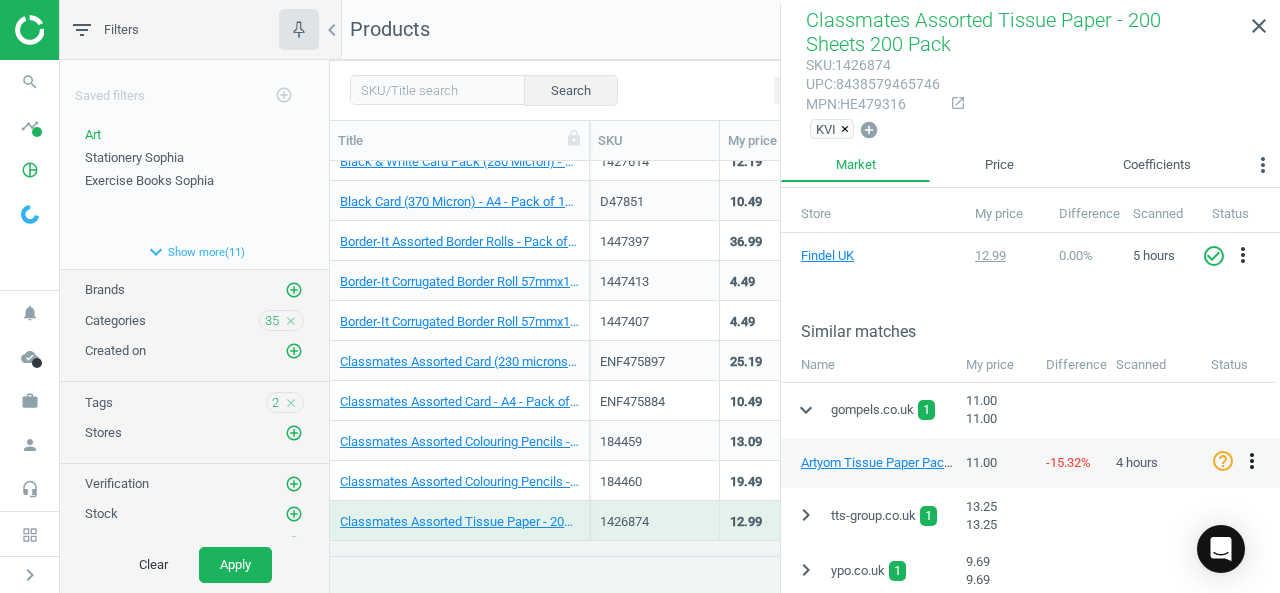 click on "more_vert" at bounding box center (1252, 461) 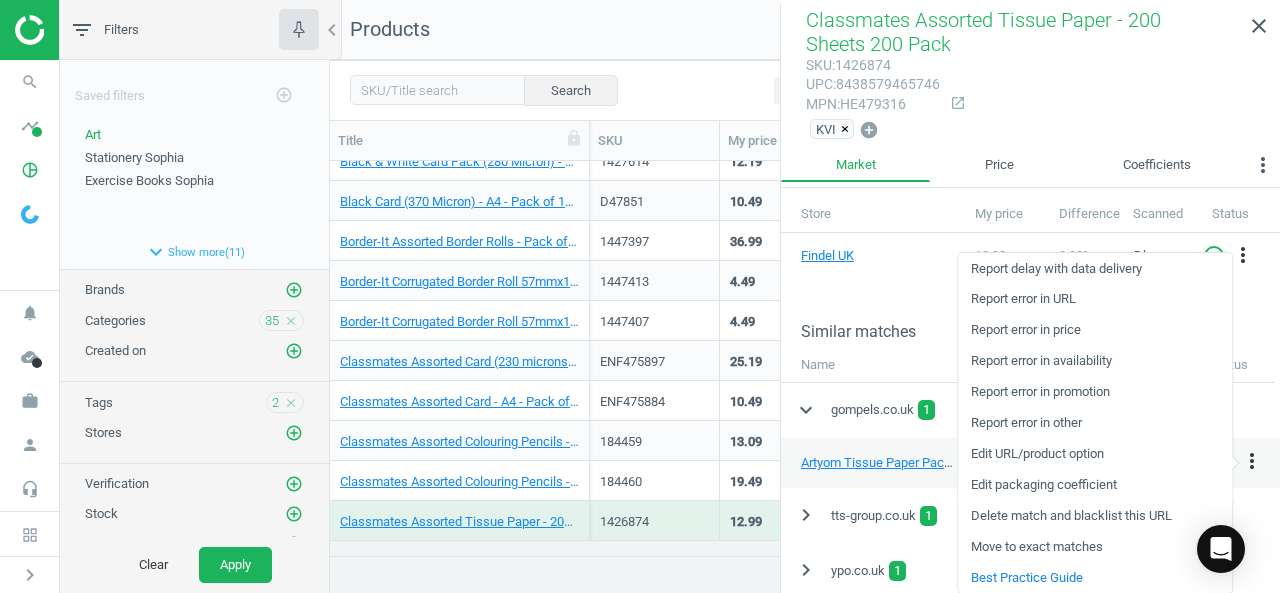 click on "Edit packaging coefficient" at bounding box center [1095, 485] 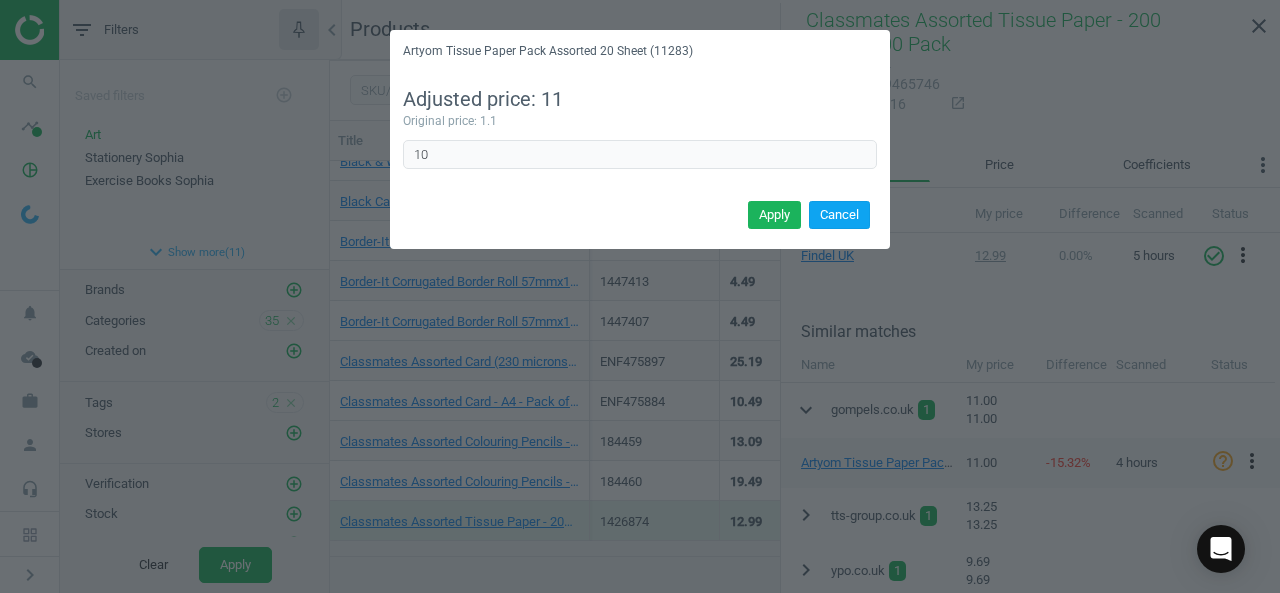 click on "Cancel" at bounding box center (839, 215) 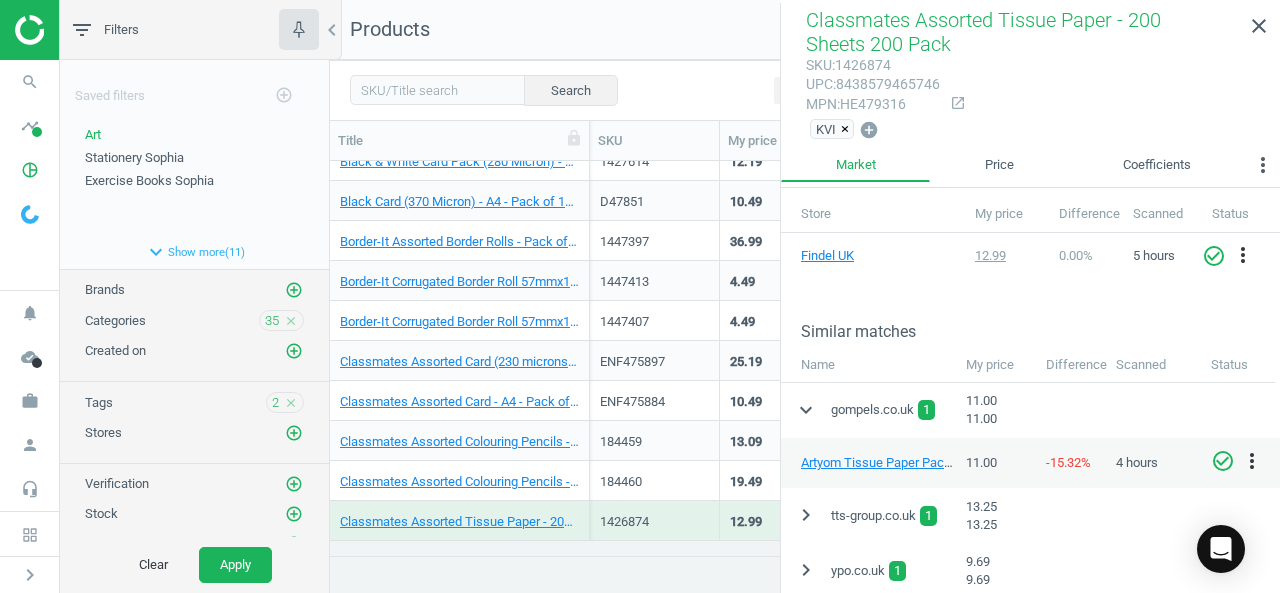 click on "check_circle_outline" at bounding box center (1223, 461) 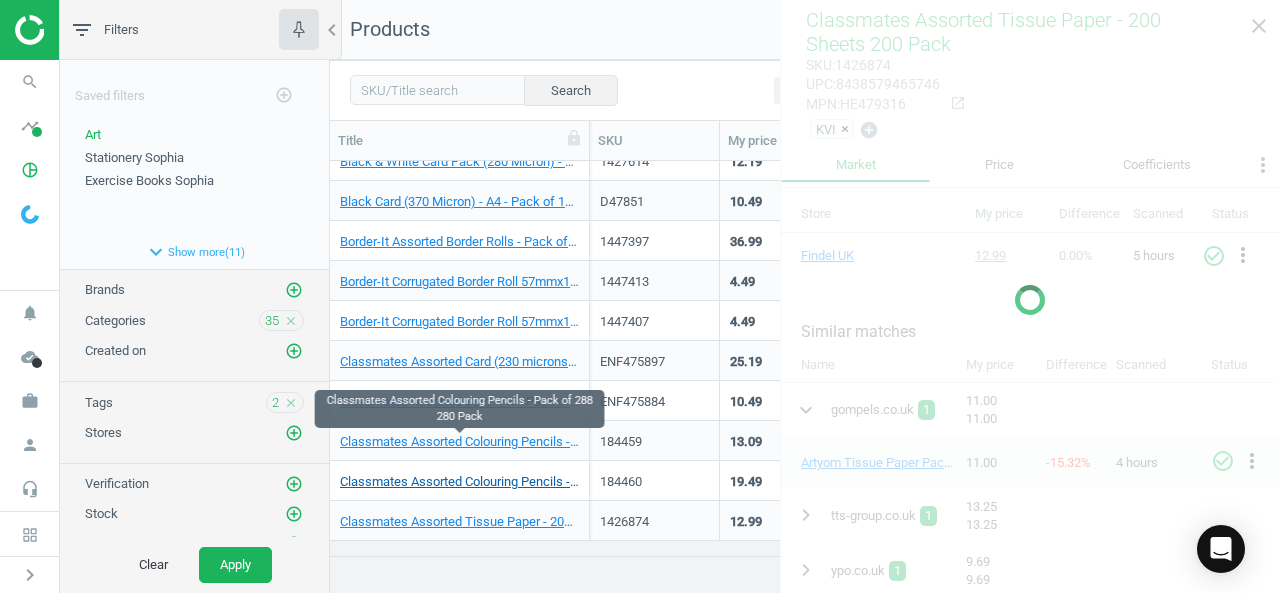 scroll, scrollTop: 260, scrollLeft: 0, axis: vertical 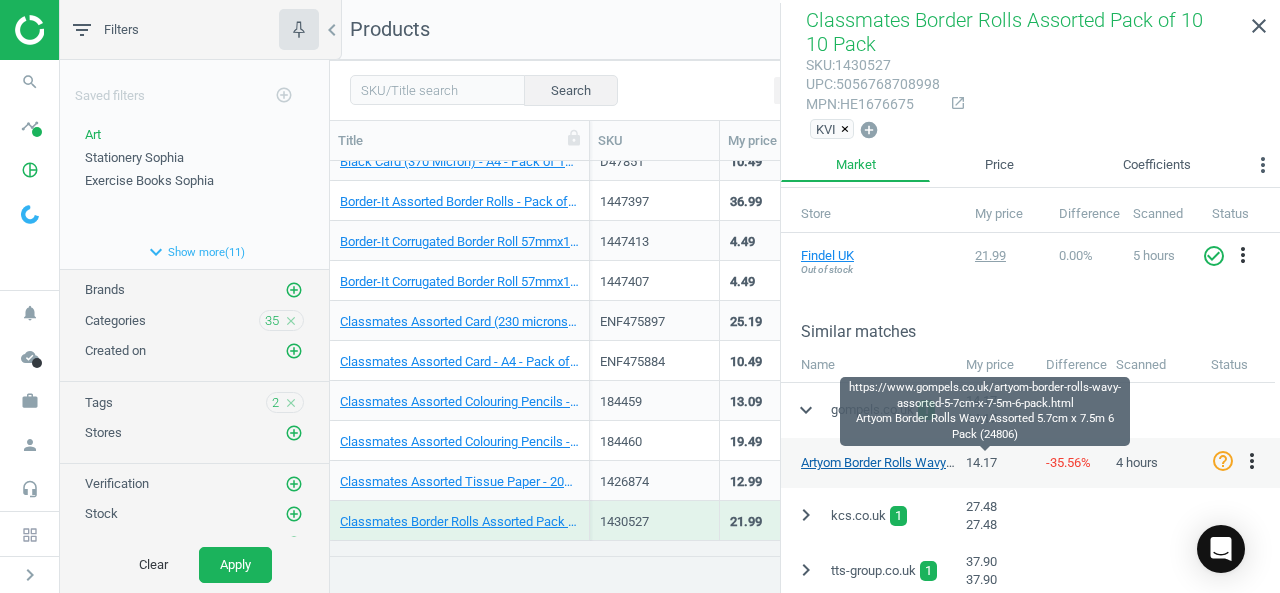 click on "Artyom Border Rolls Wavy Assorted 5.7cm x 7.5m 6 Pack  (24806)" at bounding box center [984, 462] 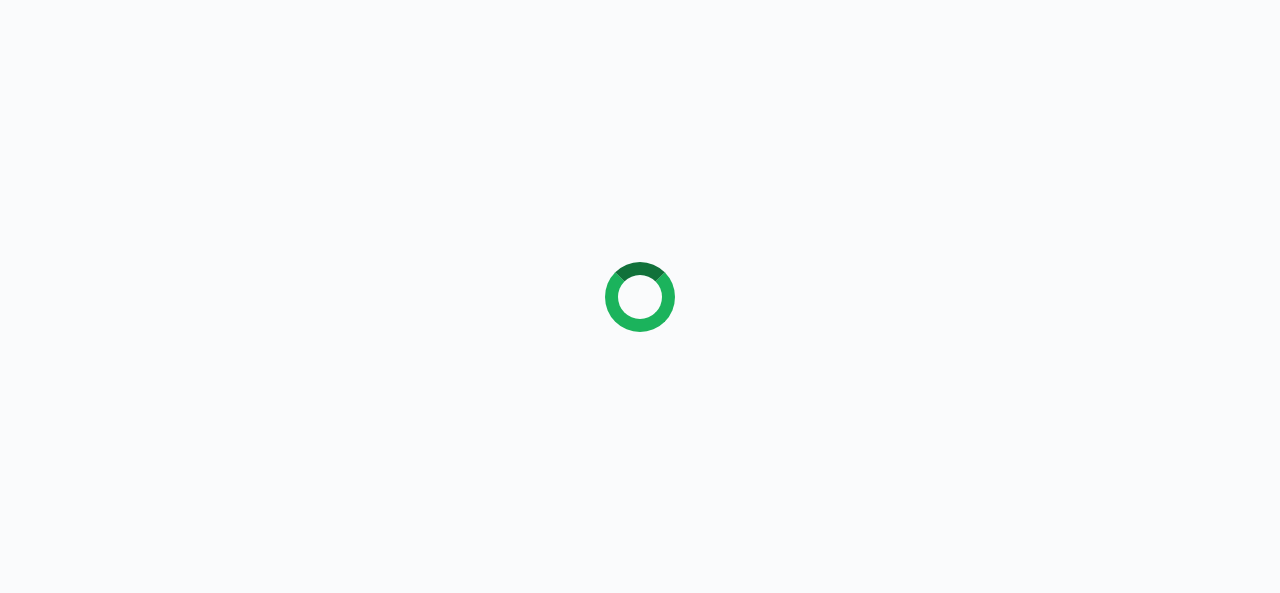 scroll, scrollTop: 0, scrollLeft: 0, axis: both 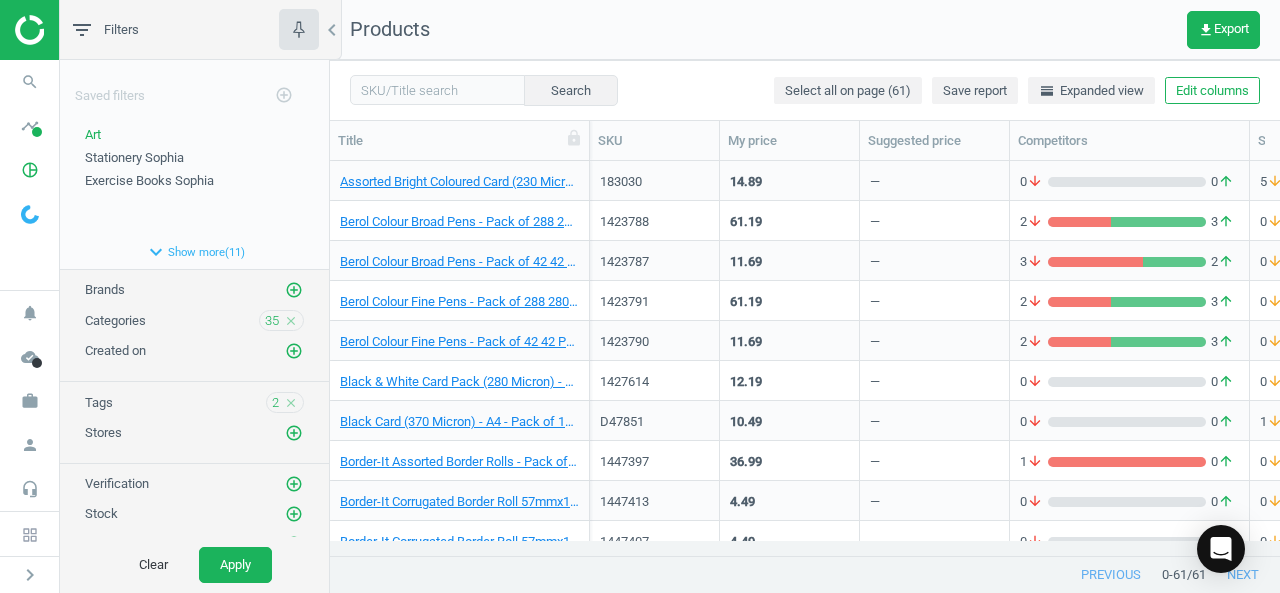 click on "14.89" at bounding box center (789, 180) 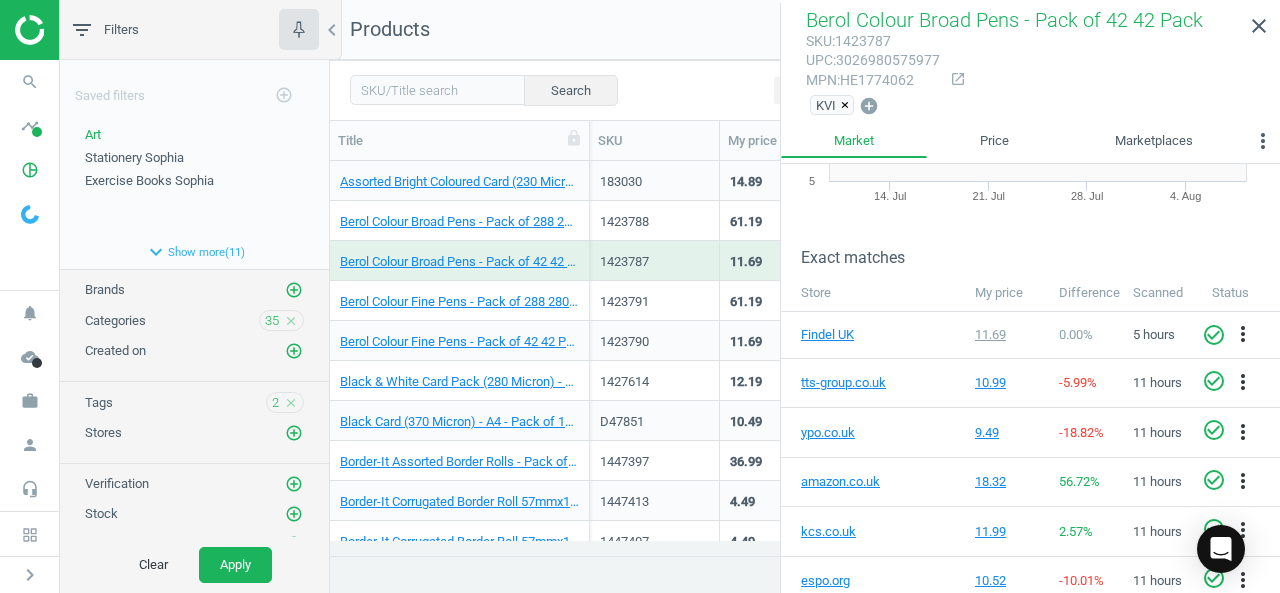 scroll, scrollTop: 321, scrollLeft: 0, axis: vertical 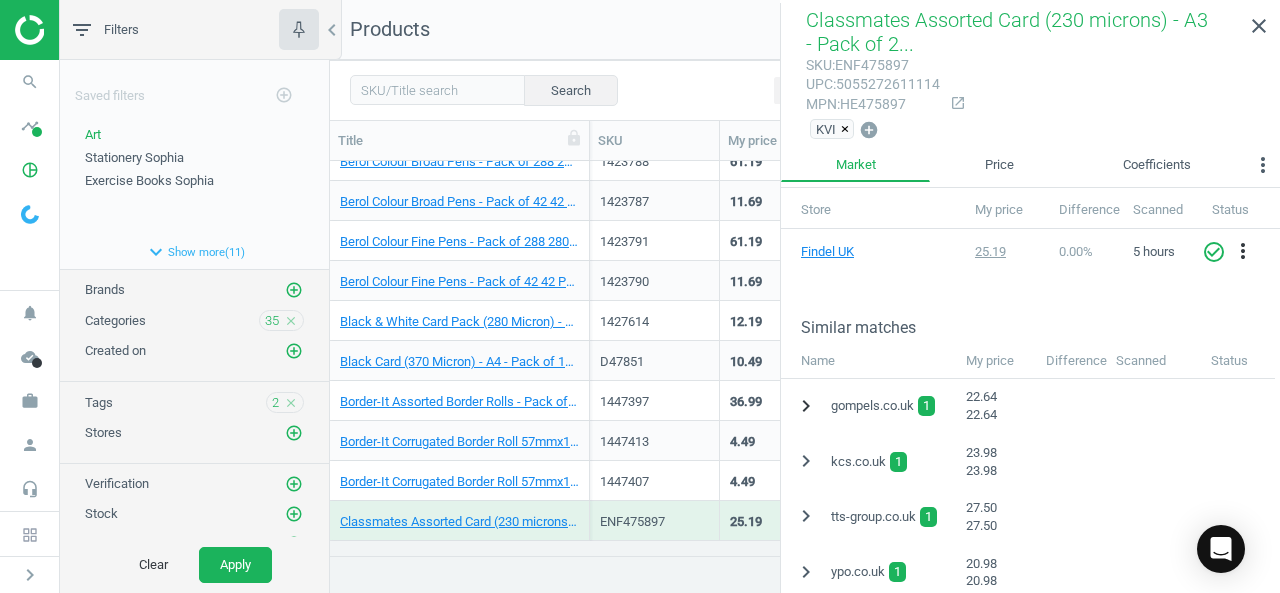 click on "chevron_right" at bounding box center (806, 406) 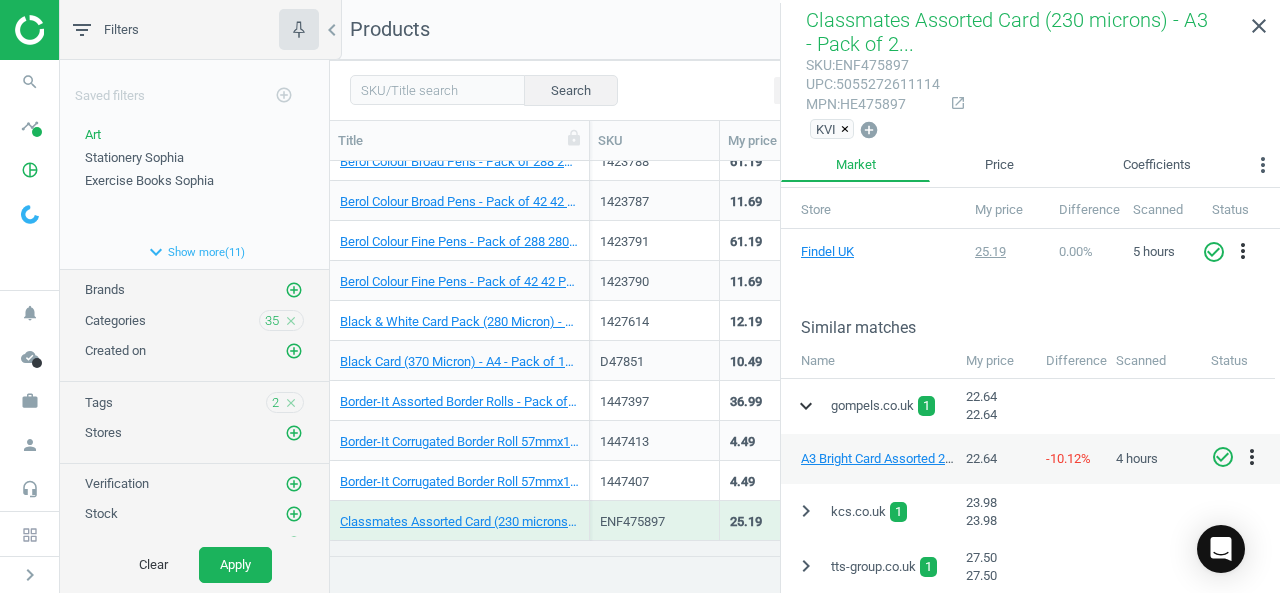 type 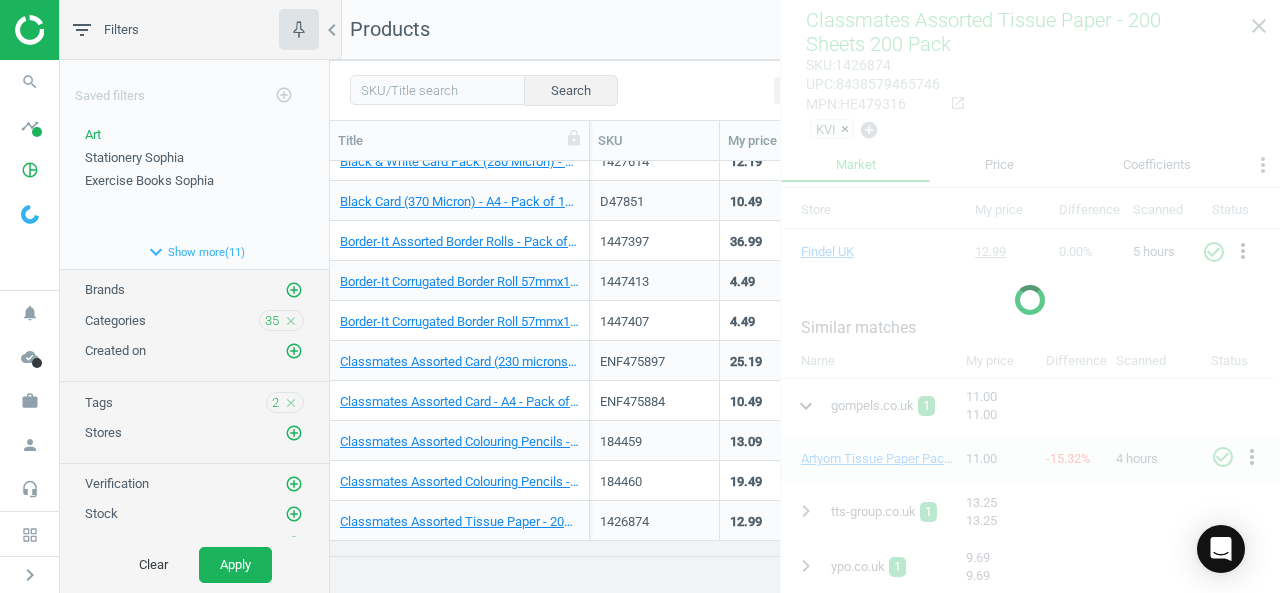 scroll, scrollTop: 260, scrollLeft: 0, axis: vertical 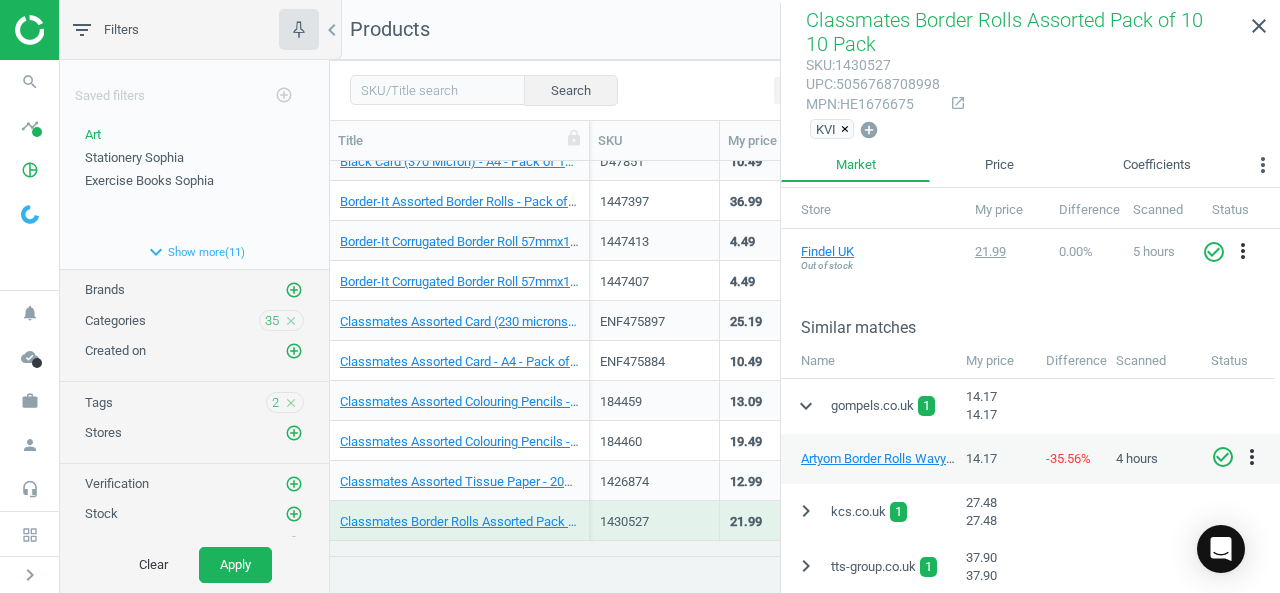 click on "check_circle_outline" at bounding box center (1223, 457) 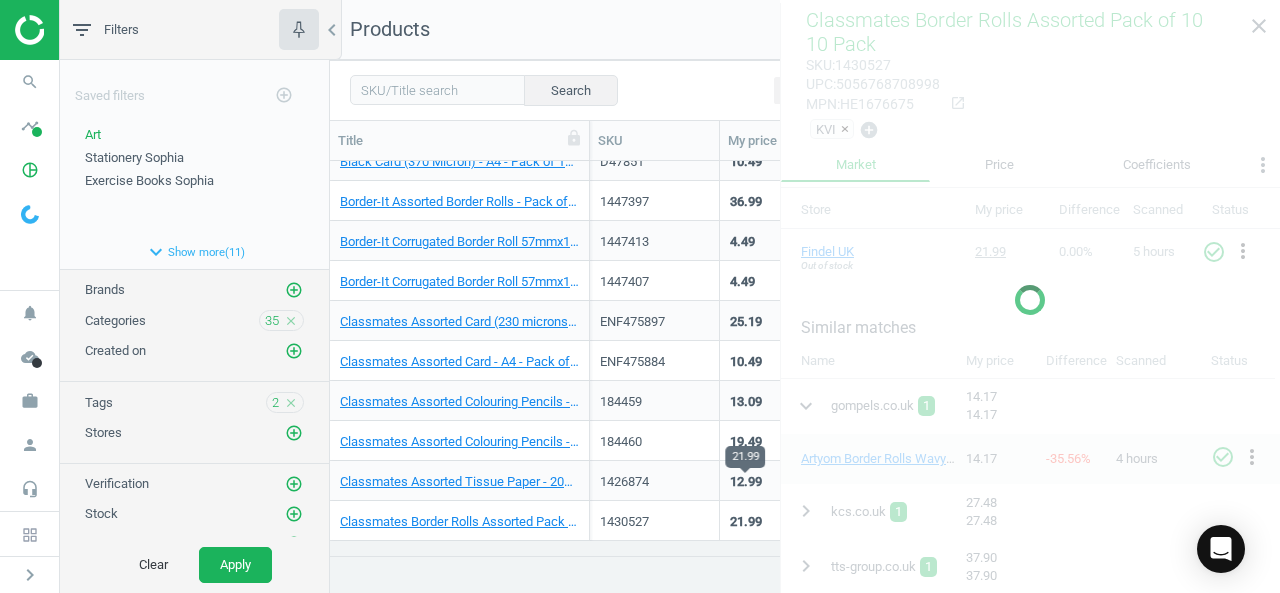 scroll, scrollTop: 300, scrollLeft: 0, axis: vertical 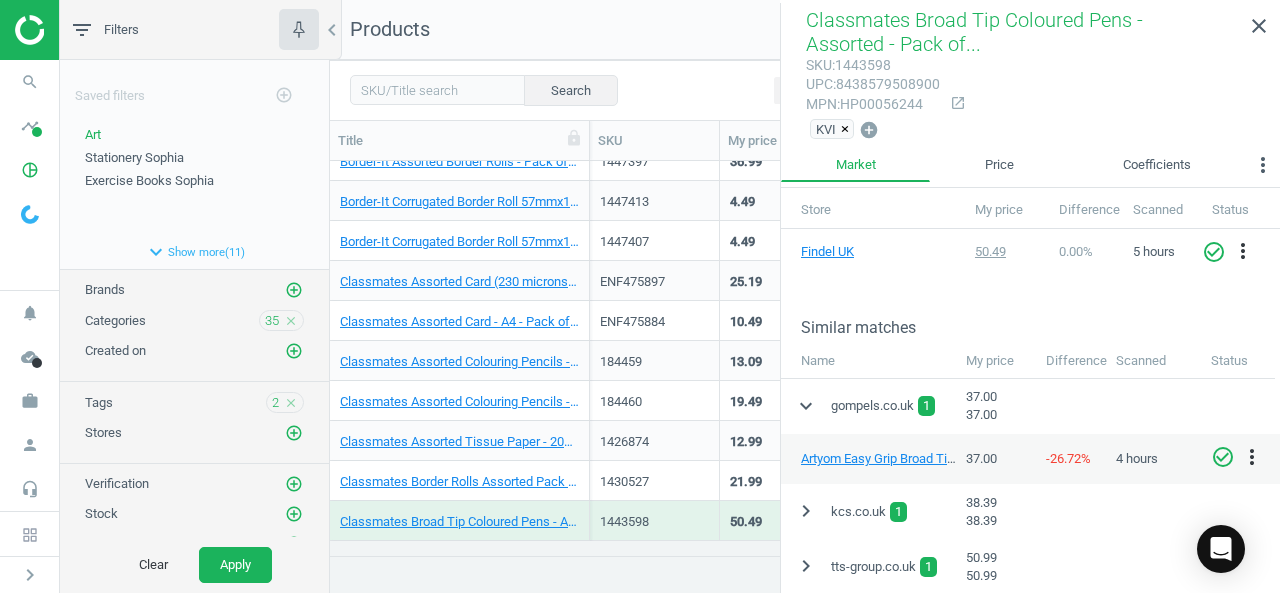click on "check_circle_outline" at bounding box center [1223, 457] 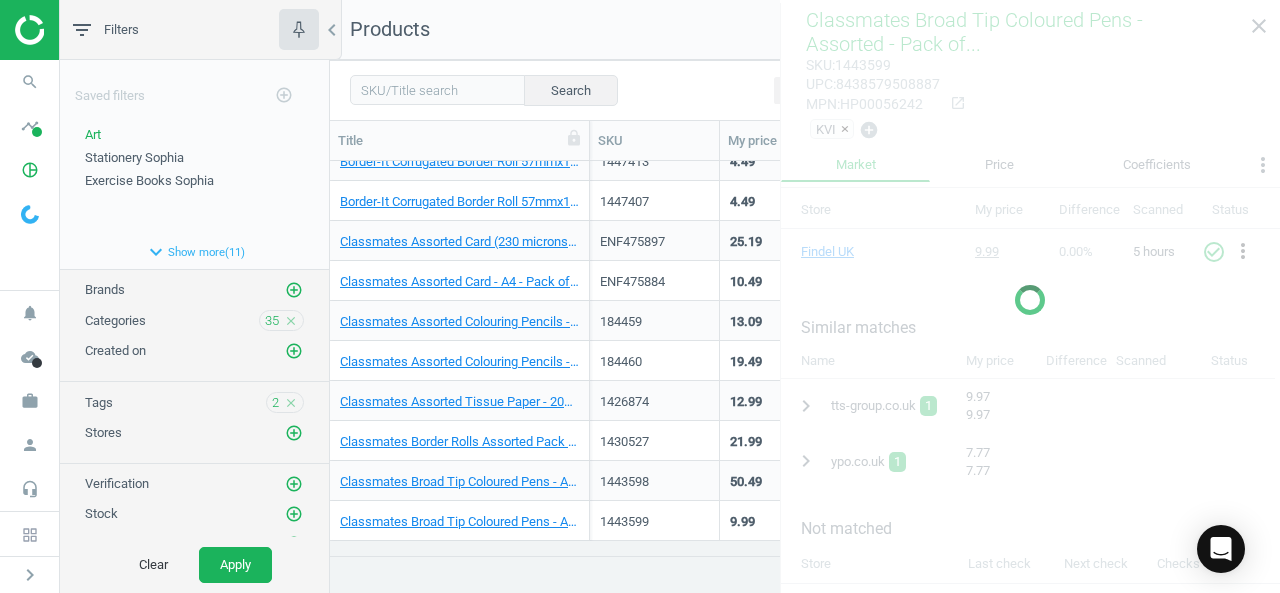 scroll, scrollTop: 380, scrollLeft: 0, axis: vertical 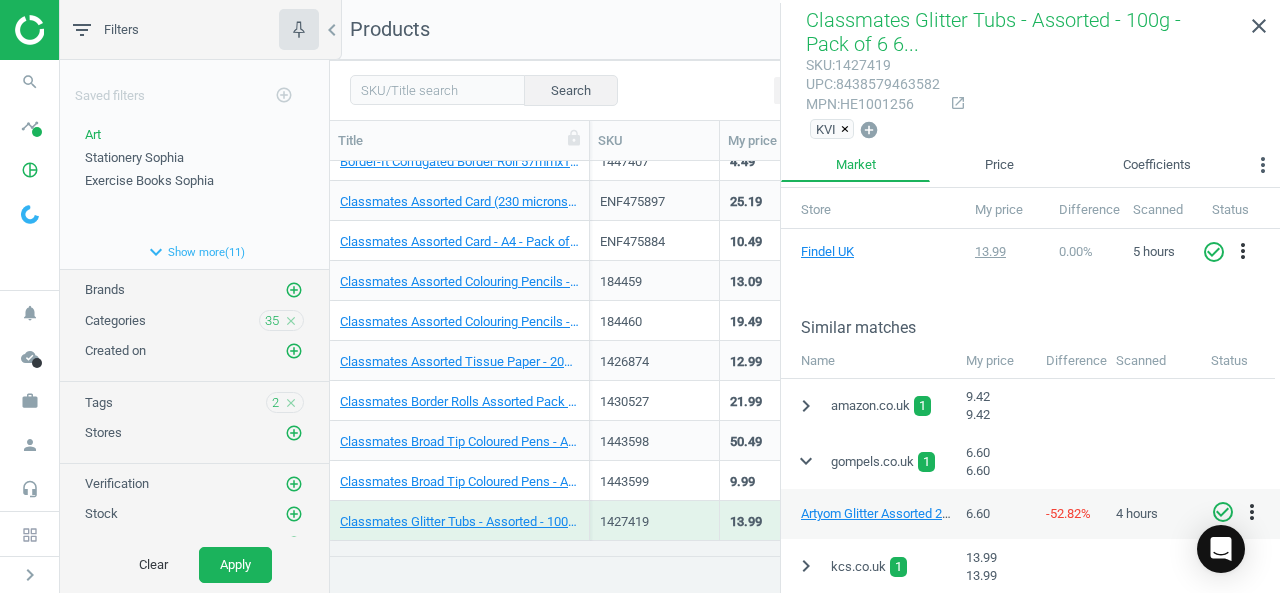 click on "check_circle_outline" at bounding box center [1223, 512] 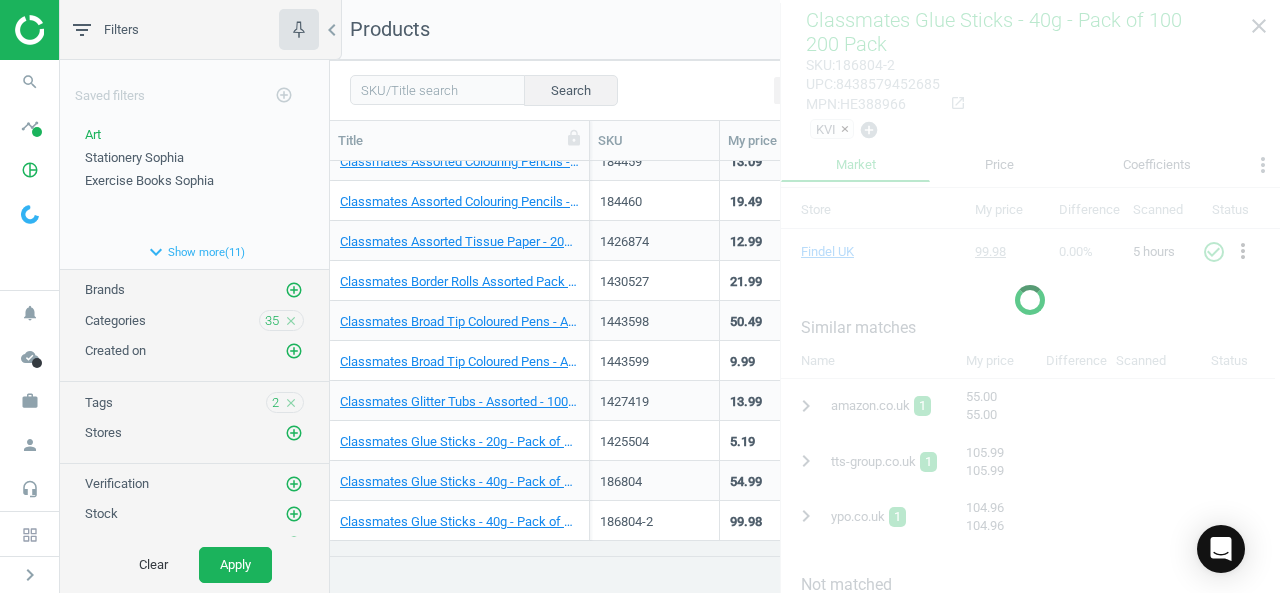 scroll, scrollTop: 540, scrollLeft: 0, axis: vertical 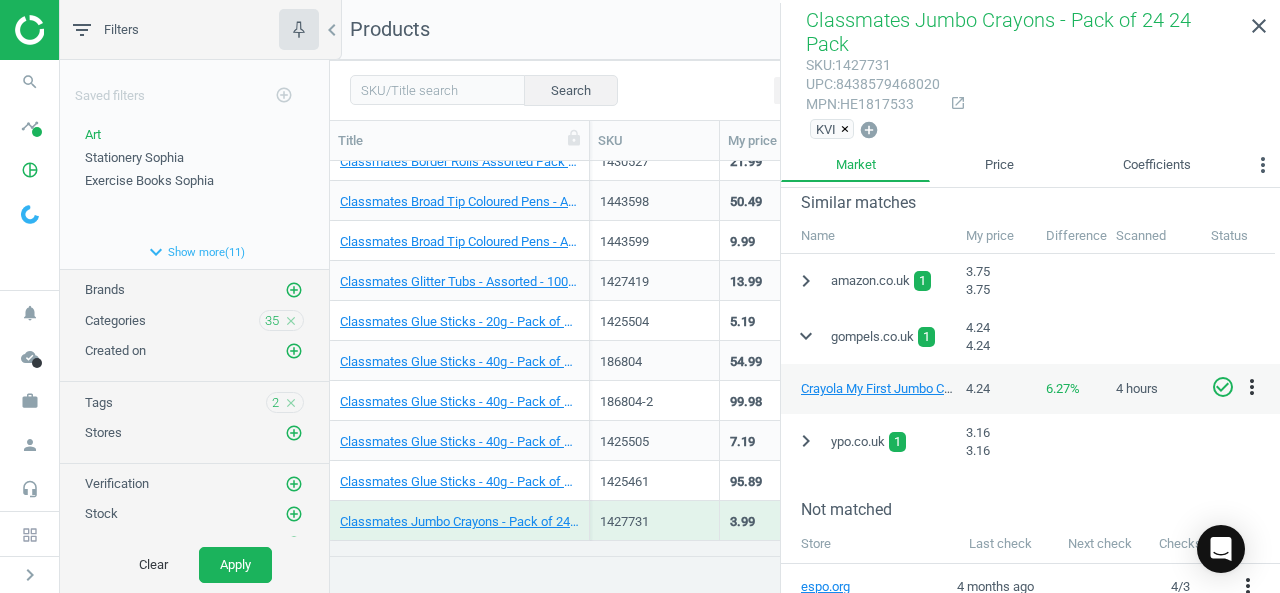 click on "check_circle_outline" at bounding box center [1223, 387] 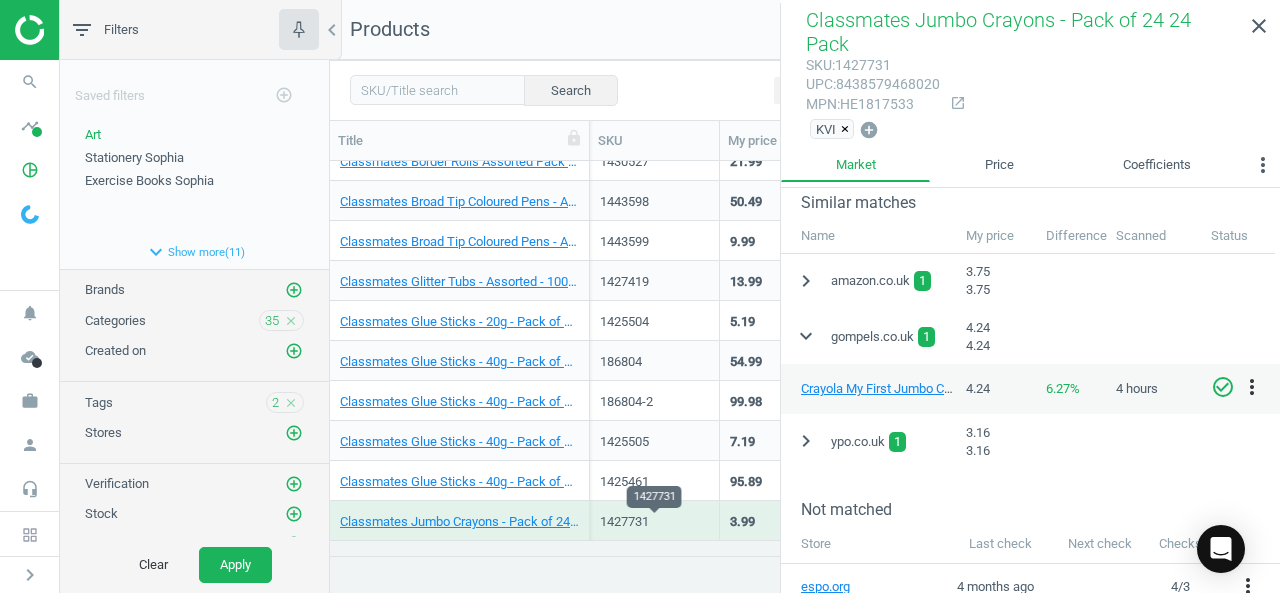 click on "1427731" at bounding box center (654, 522) 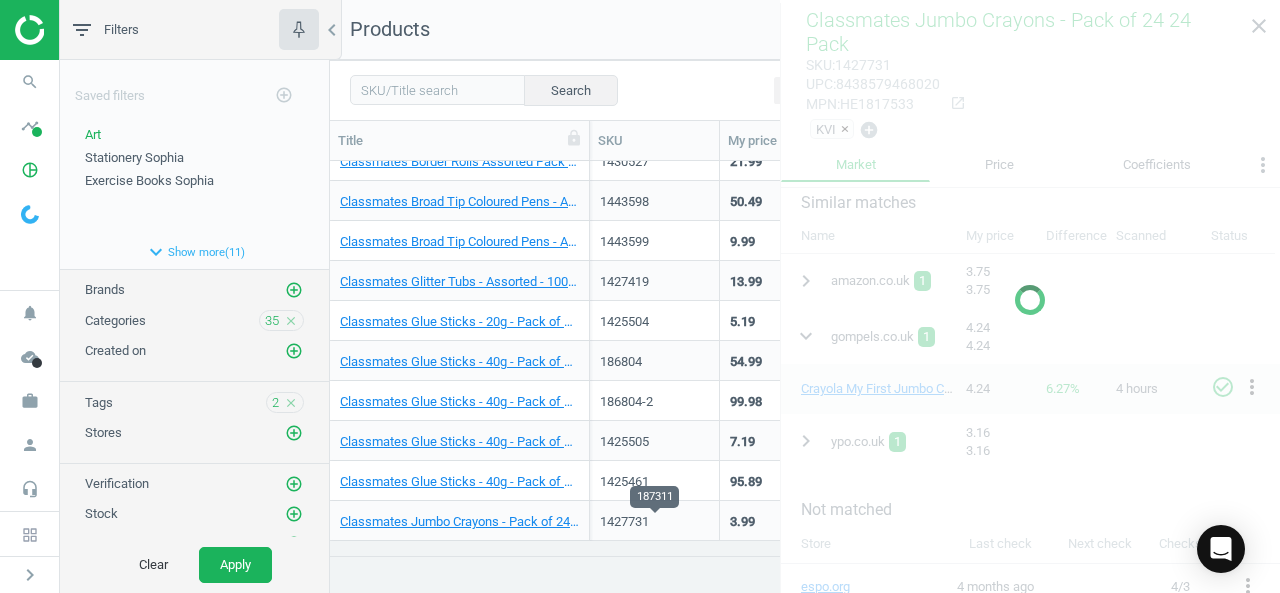 scroll, scrollTop: 660, scrollLeft: 0, axis: vertical 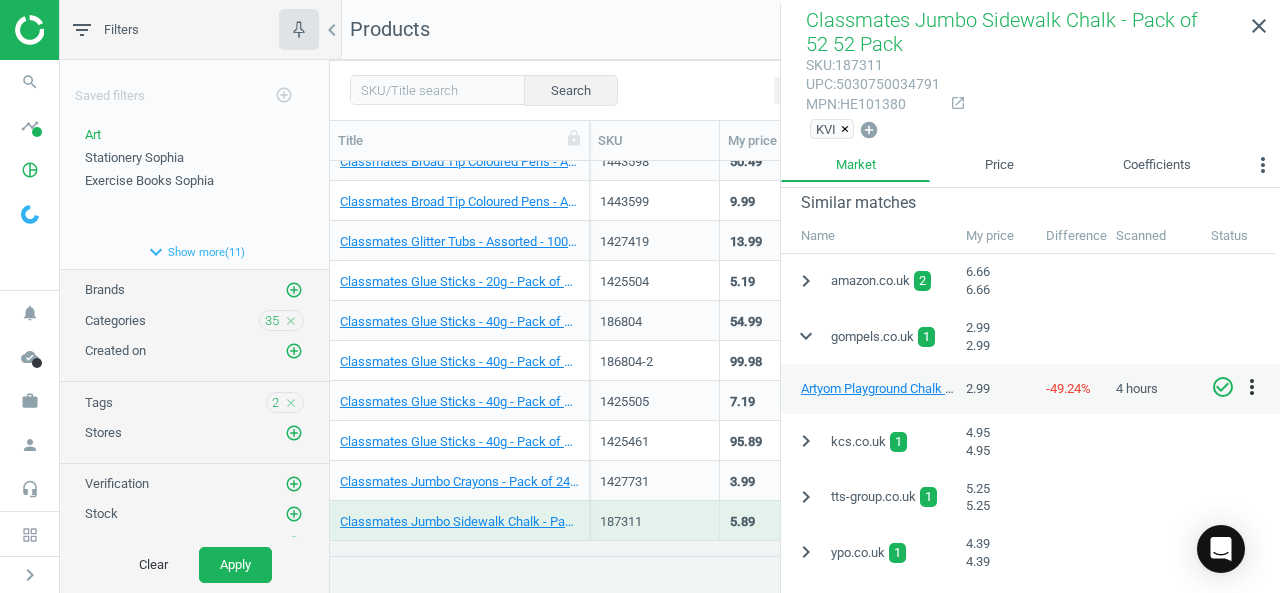 click on "check_circle_outline" at bounding box center (1223, 387) 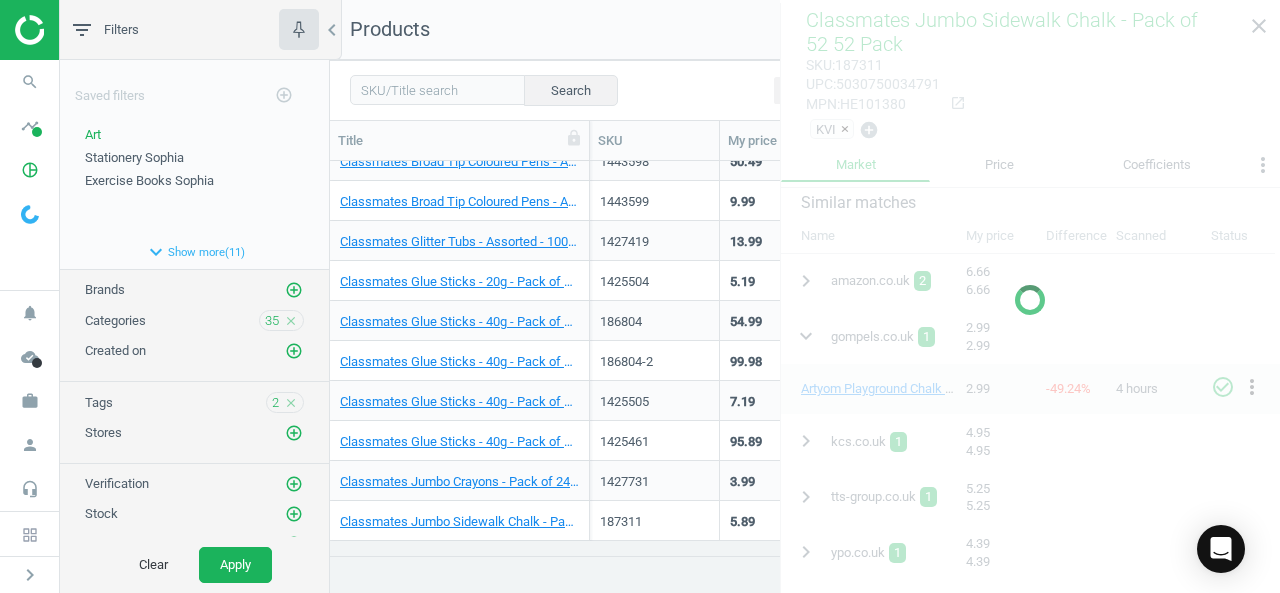 scroll, scrollTop: 700, scrollLeft: 0, axis: vertical 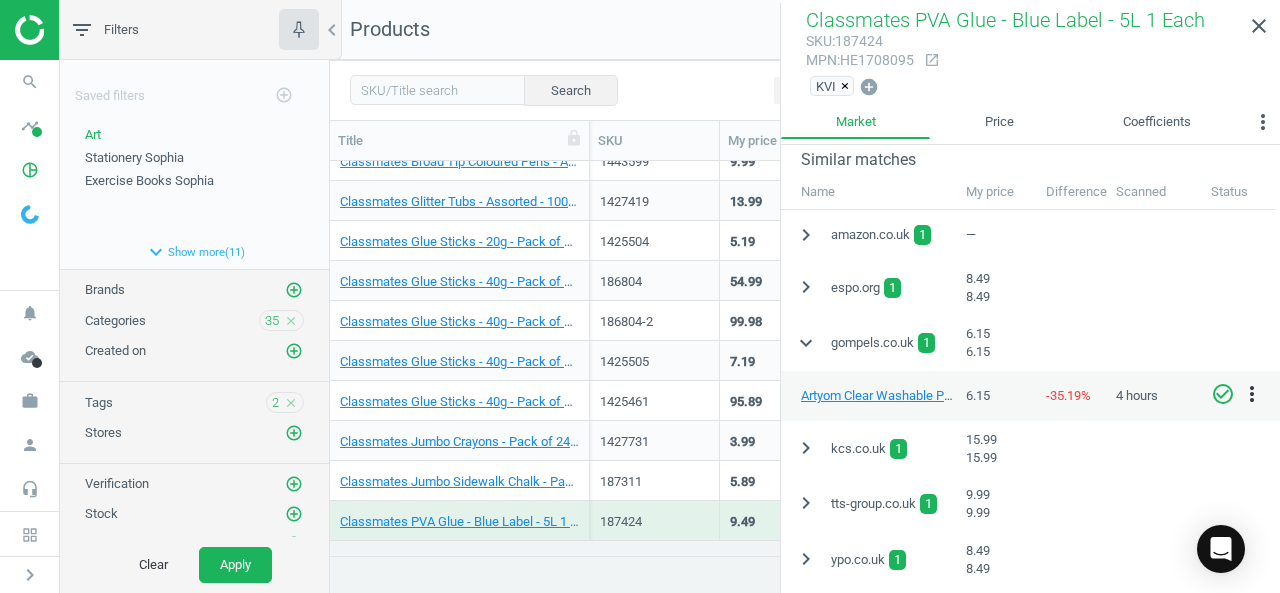 click on "check_circle_outline" at bounding box center (1223, 394) 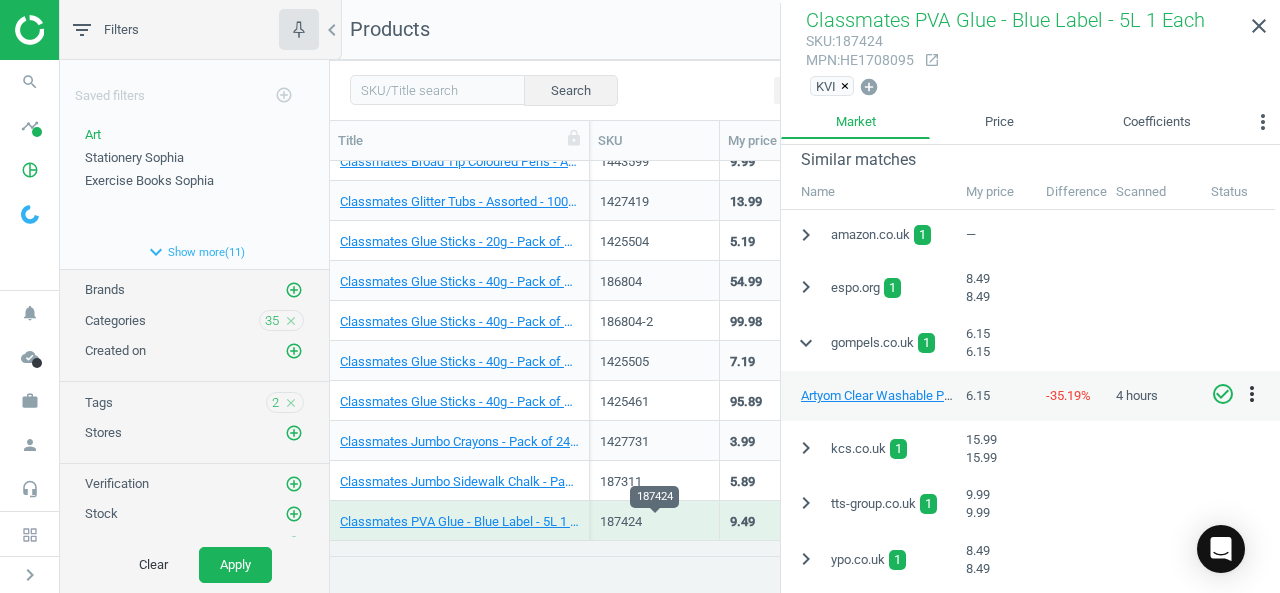 click on "187424" at bounding box center [654, 522] 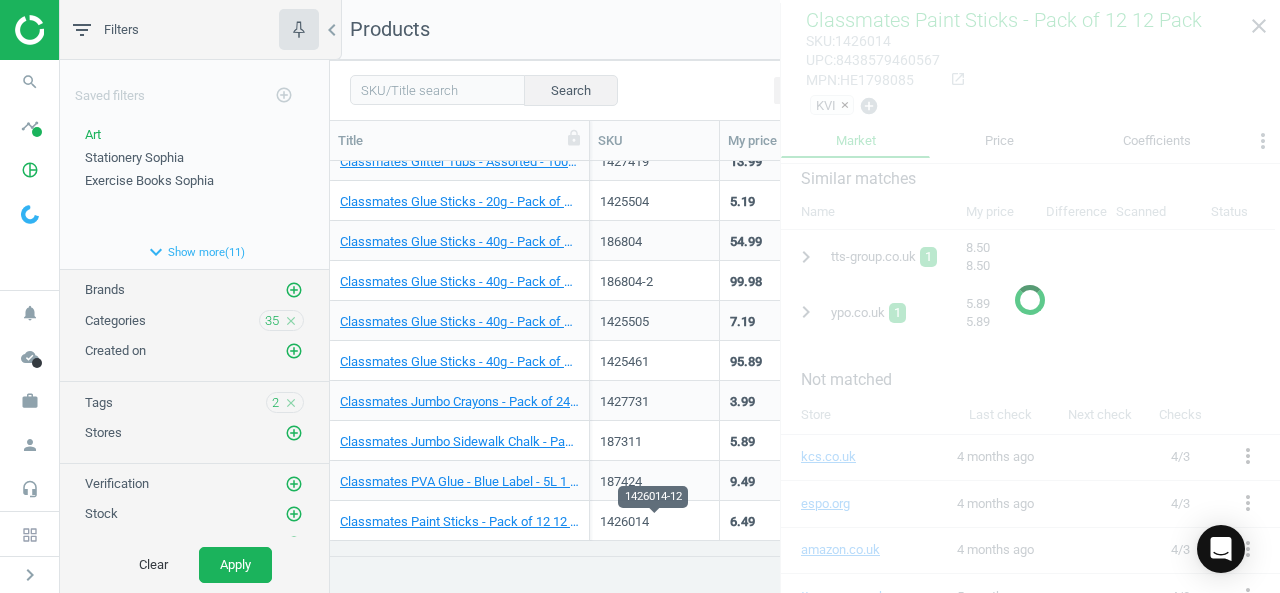 scroll, scrollTop: 780, scrollLeft: 0, axis: vertical 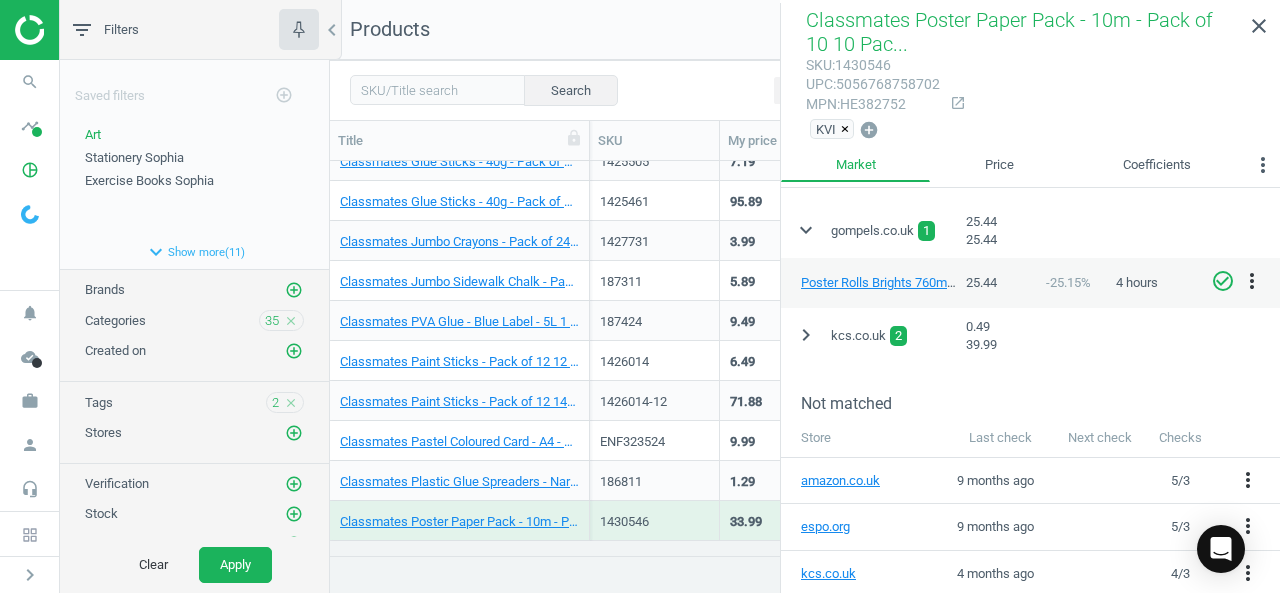 click on "check_circle_outline" at bounding box center [1223, 281] 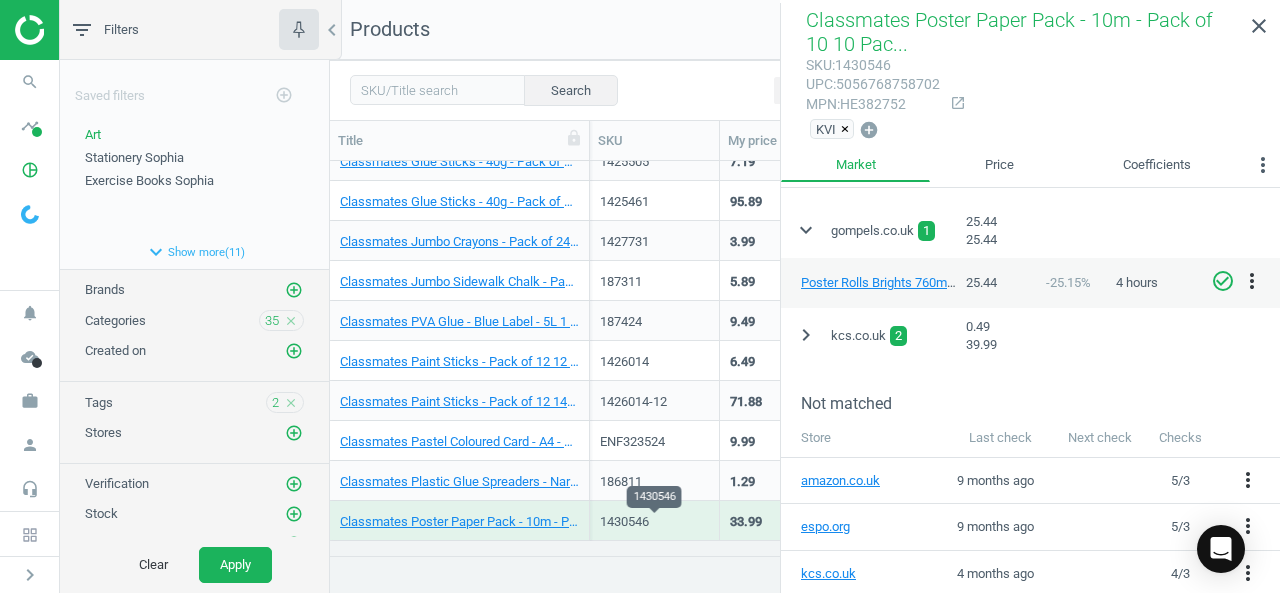 click on "1430546" at bounding box center [654, 522] 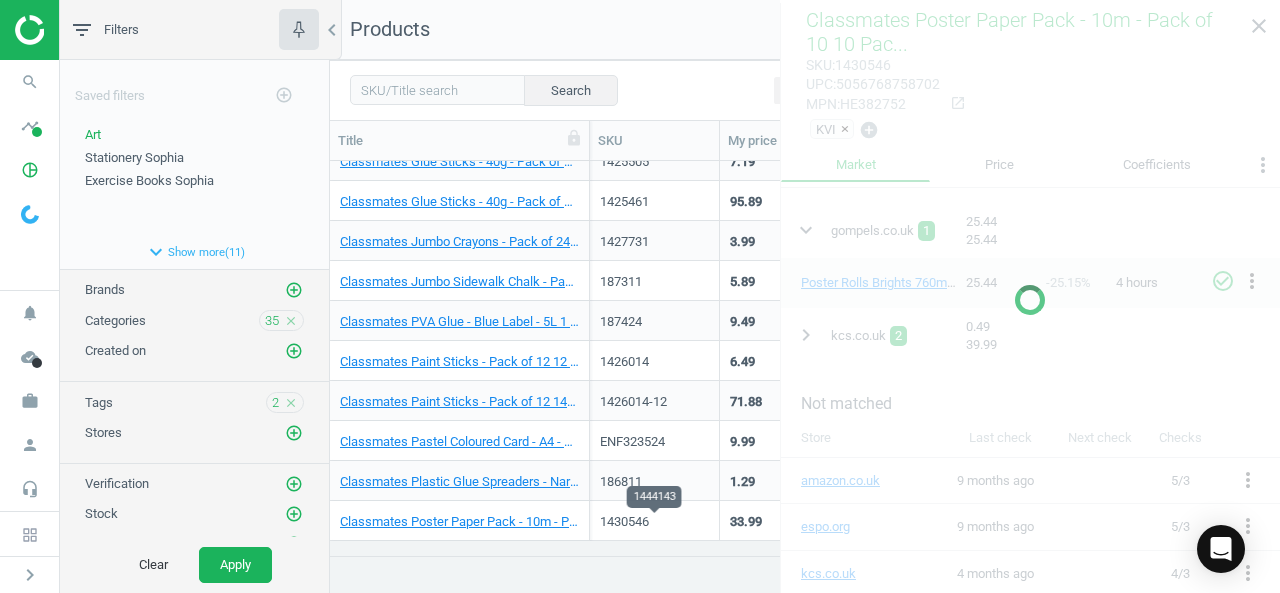 scroll, scrollTop: 940, scrollLeft: 0, axis: vertical 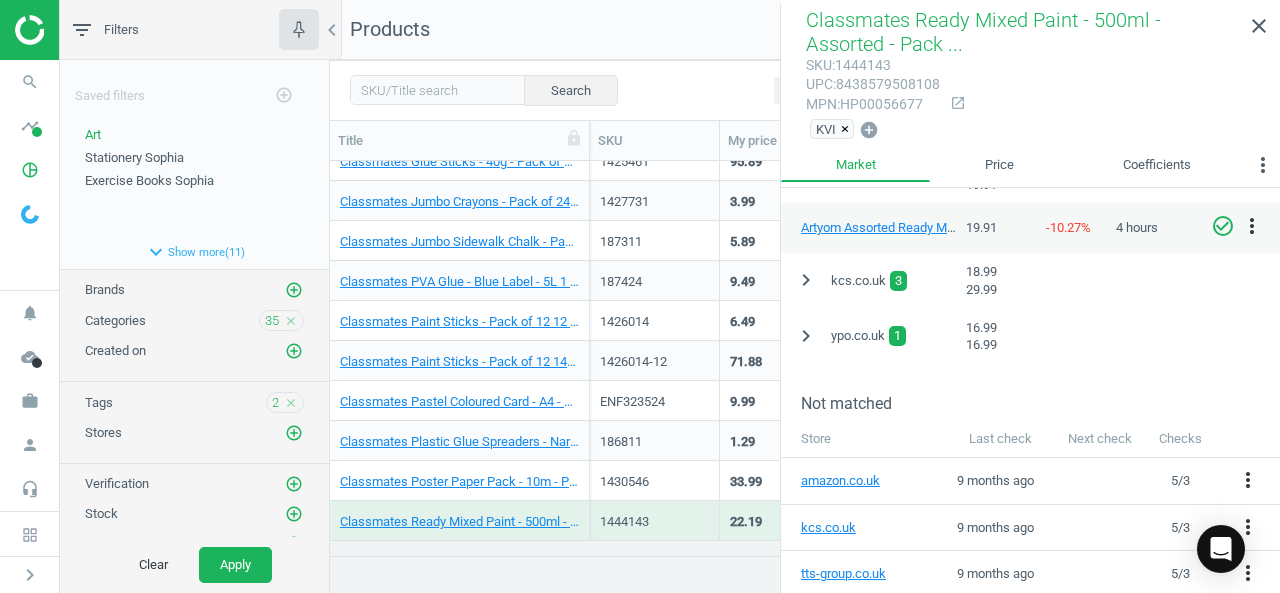 click on "check_circle_outline" at bounding box center (1223, 226) 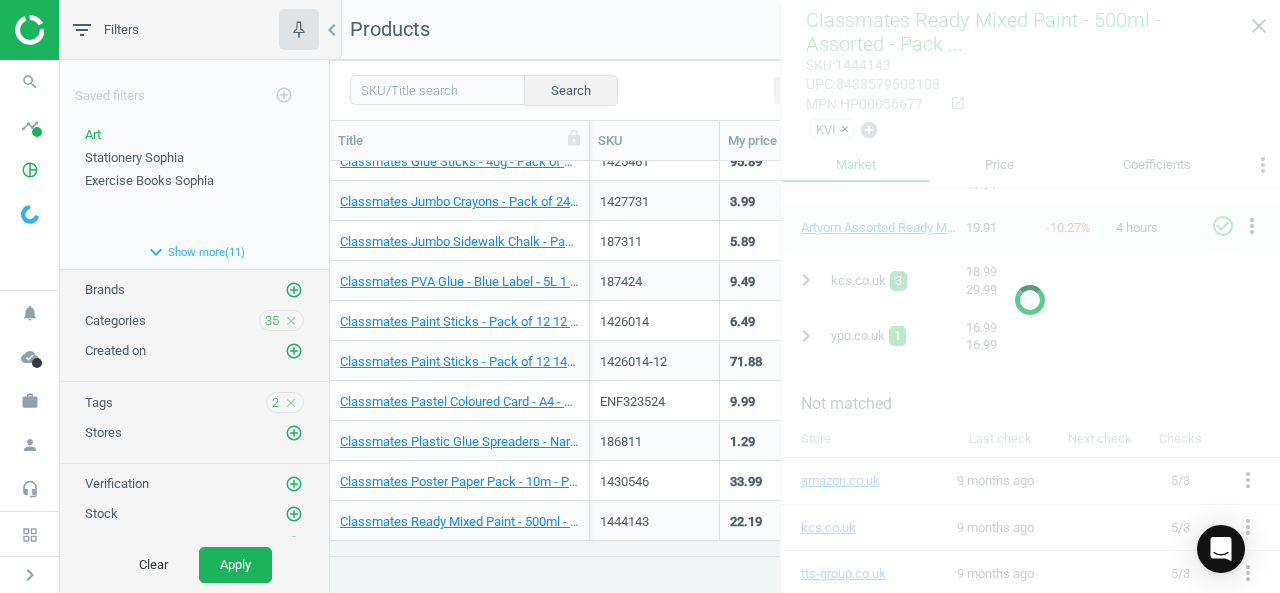 scroll, scrollTop: 980, scrollLeft: 0, axis: vertical 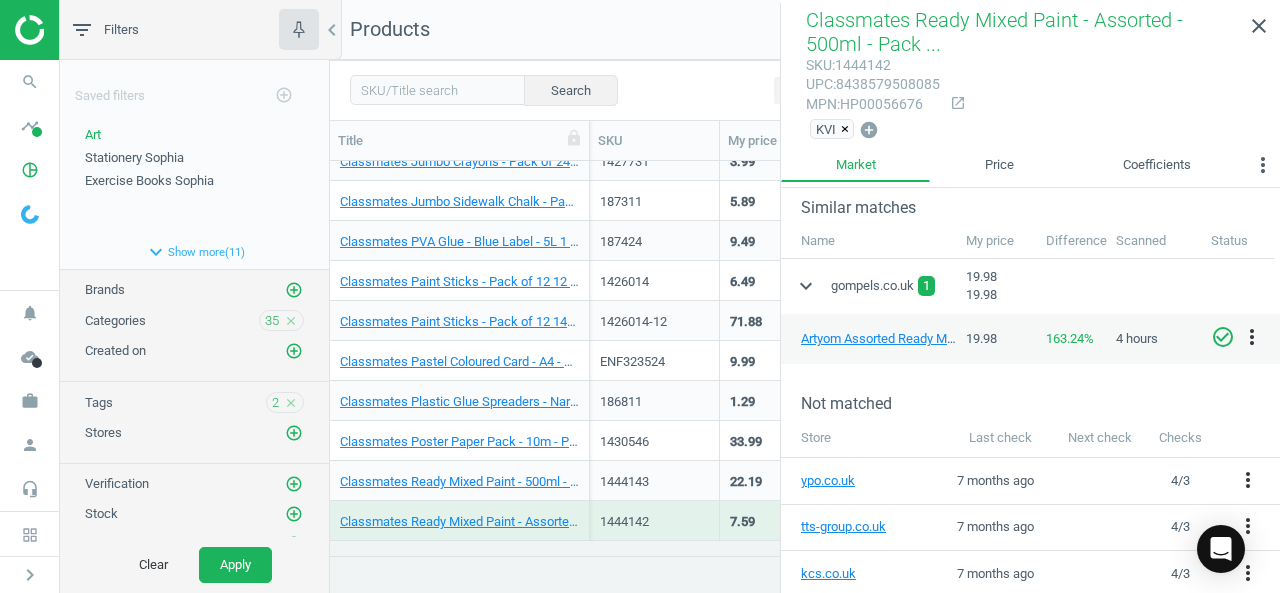 click on "check_circle_outline" at bounding box center [1223, 337] 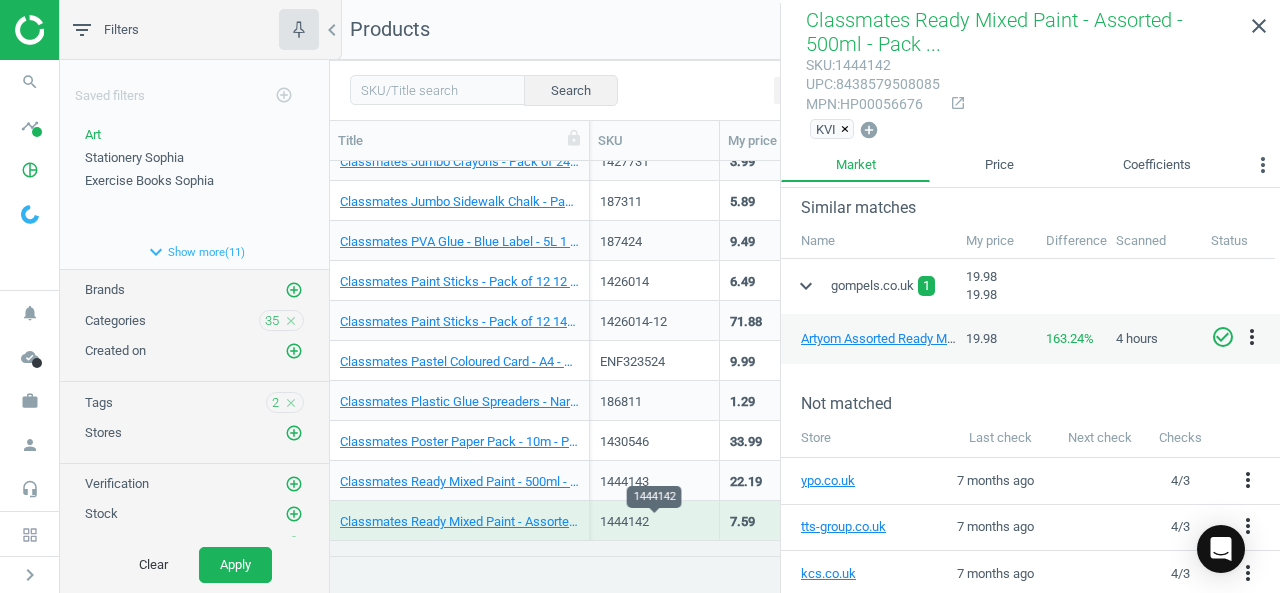 click on "1444142" at bounding box center [654, 522] 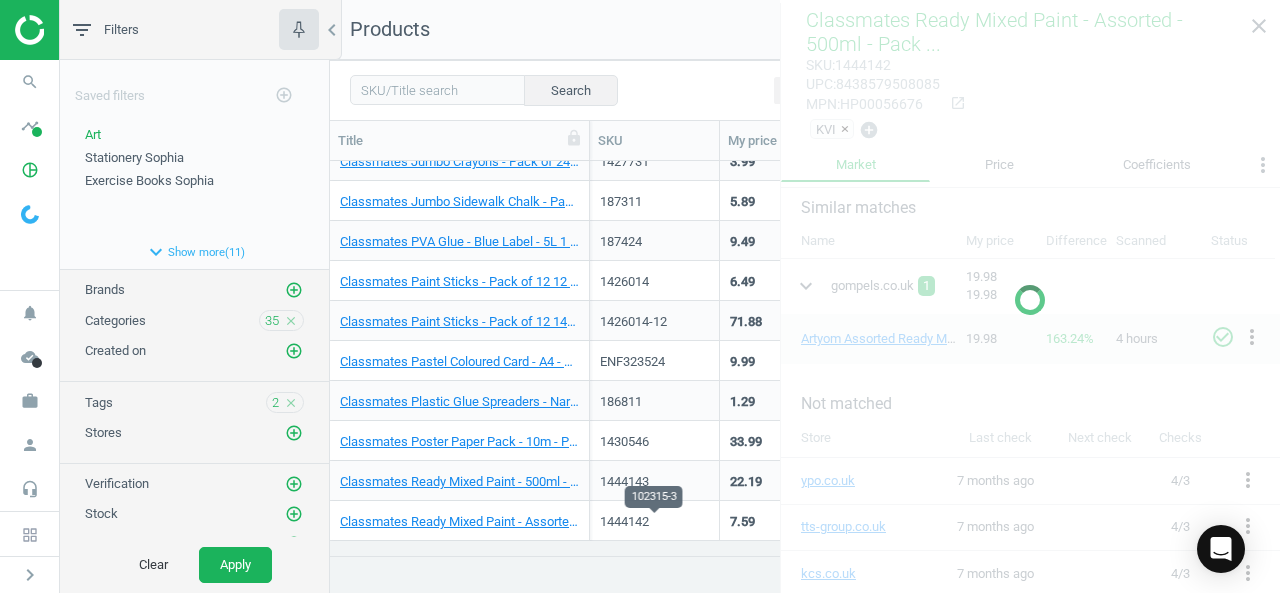 scroll, scrollTop: 1020, scrollLeft: 0, axis: vertical 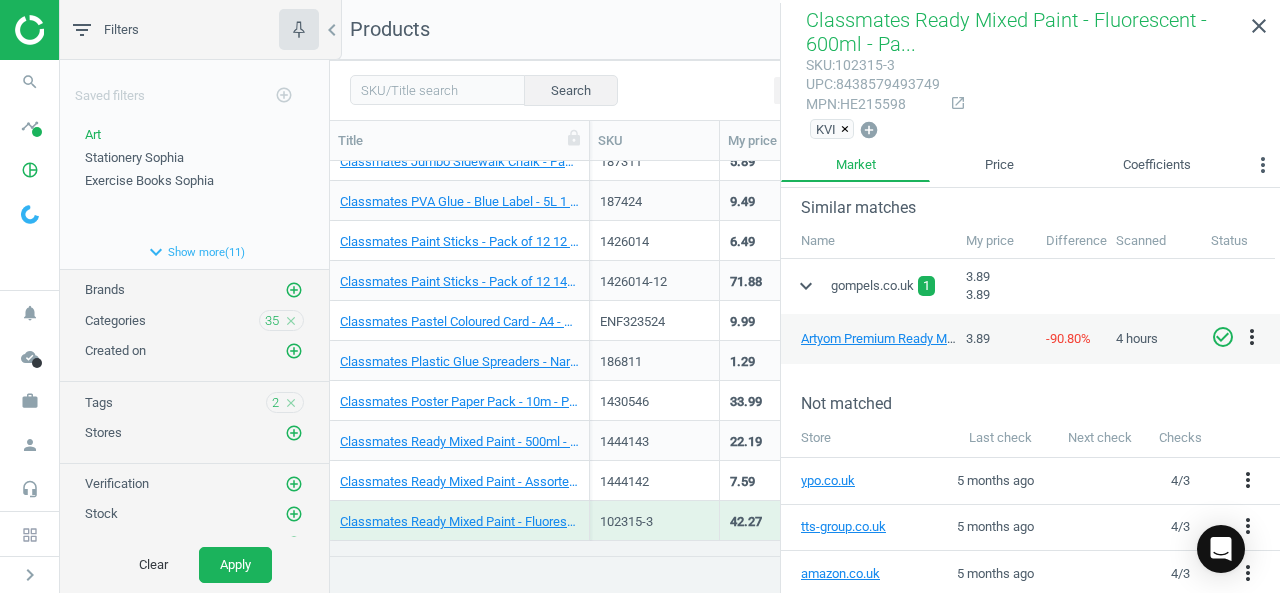 click on "check_circle_outline" at bounding box center (1223, 337) 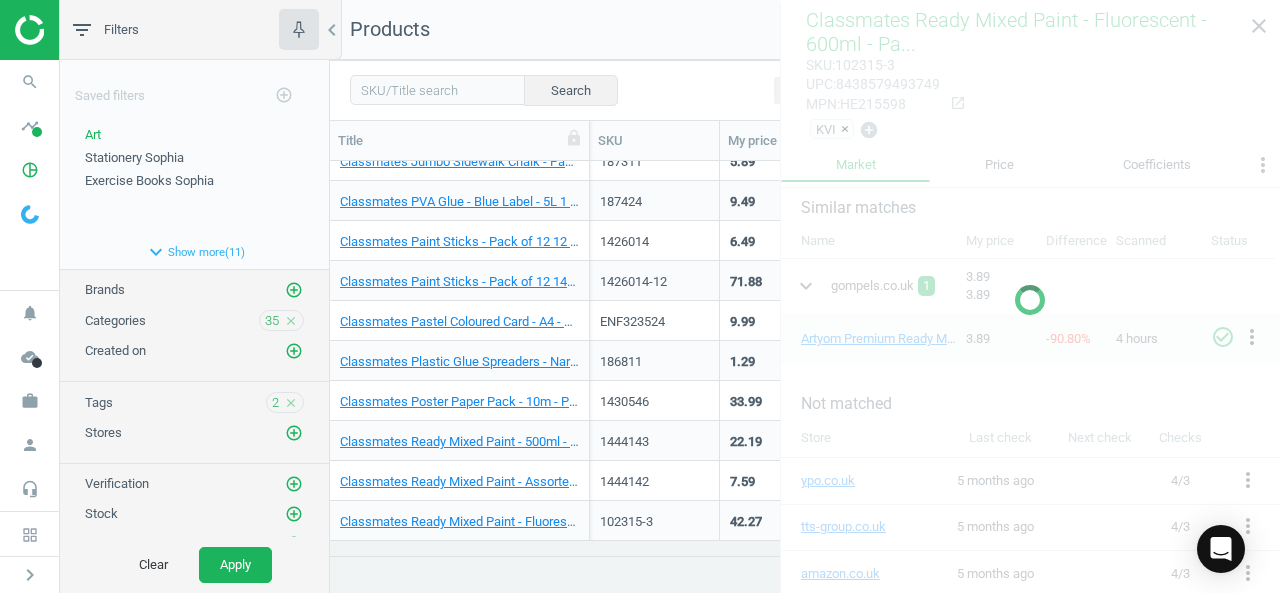 scroll, scrollTop: 1060, scrollLeft: 0, axis: vertical 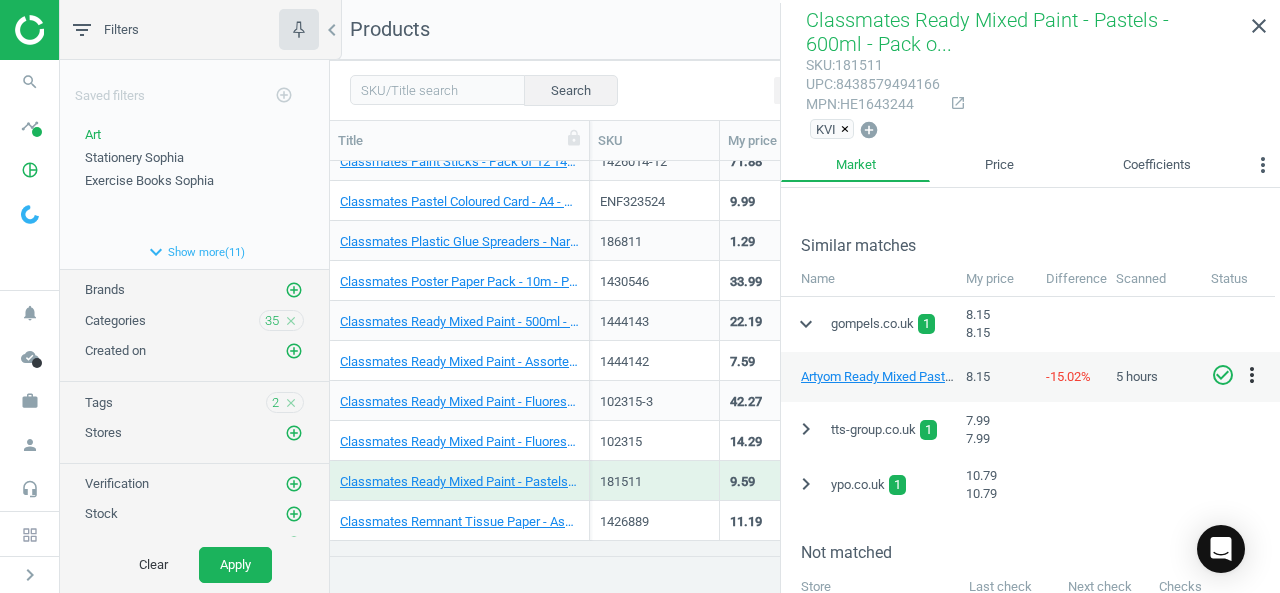 click on "check_circle_outline" at bounding box center (1223, 375) 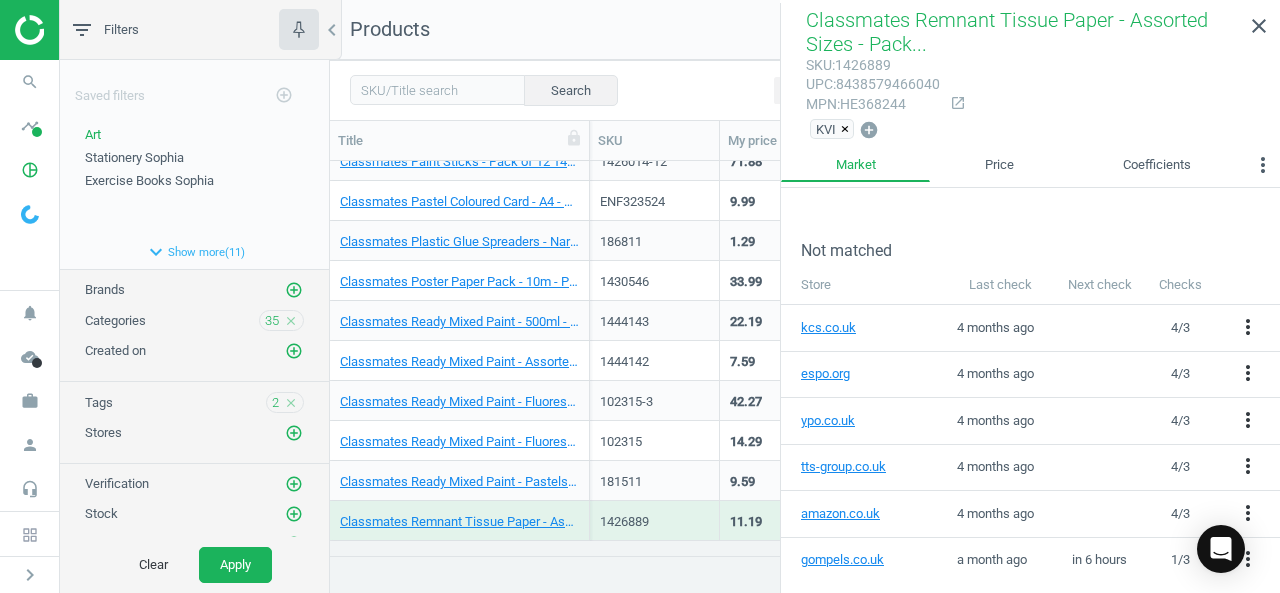 scroll, scrollTop: 391, scrollLeft: 0, axis: vertical 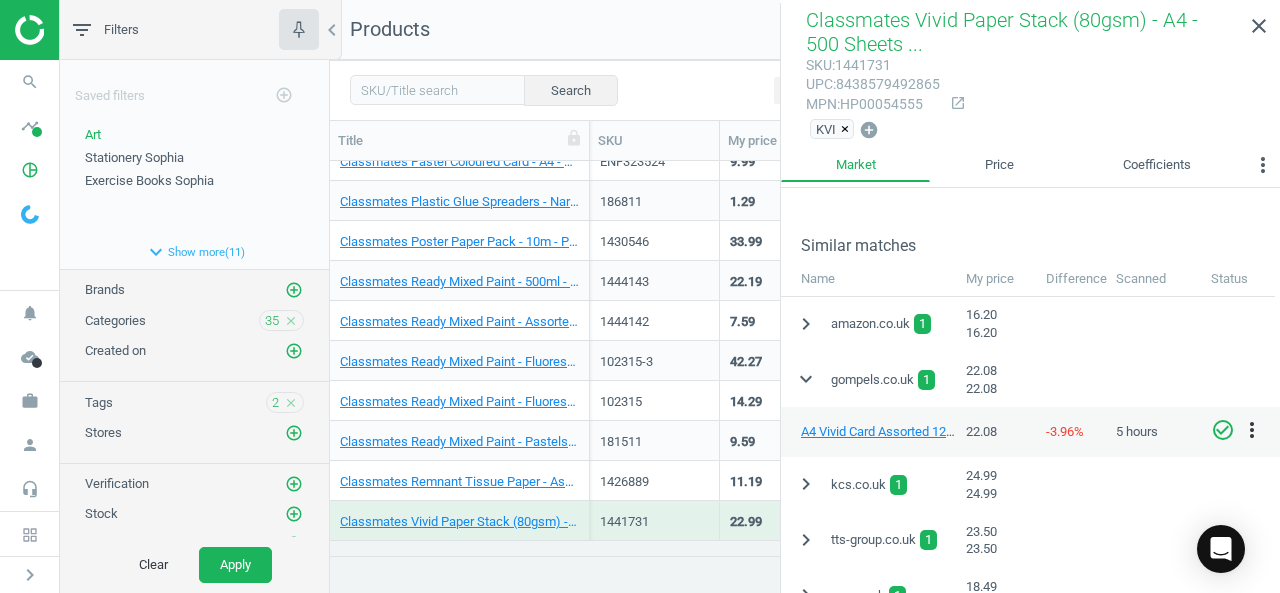 click on "check_circle_outline" at bounding box center (1223, 430) 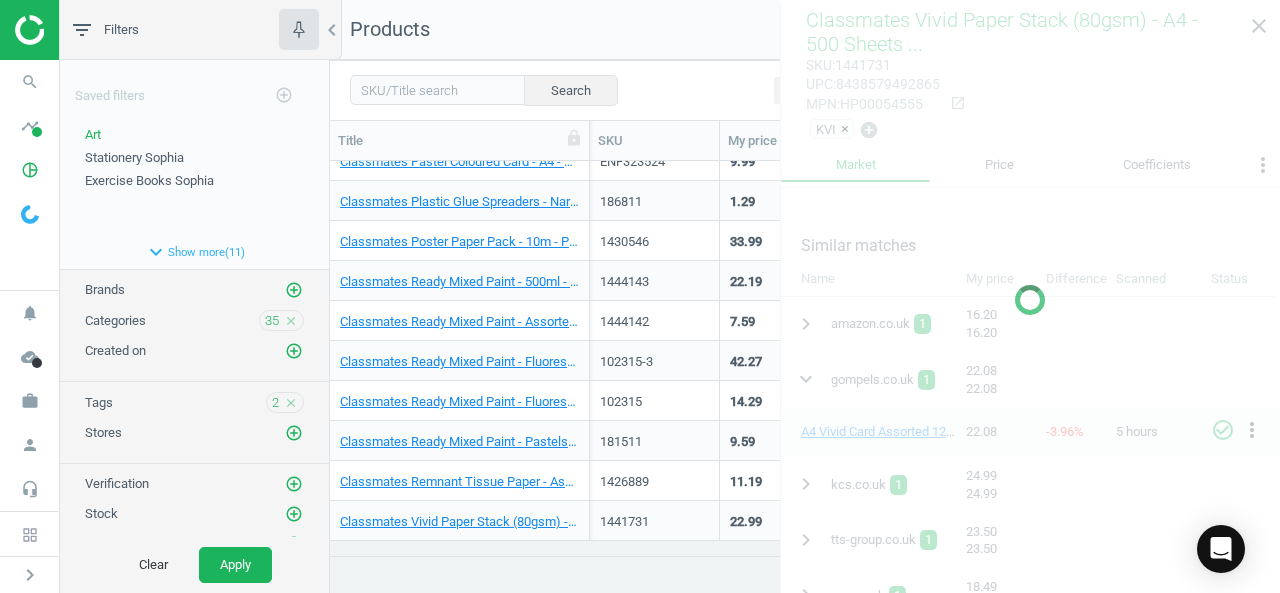 scroll, scrollTop: 1220, scrollLeft: 0, axis: vertical 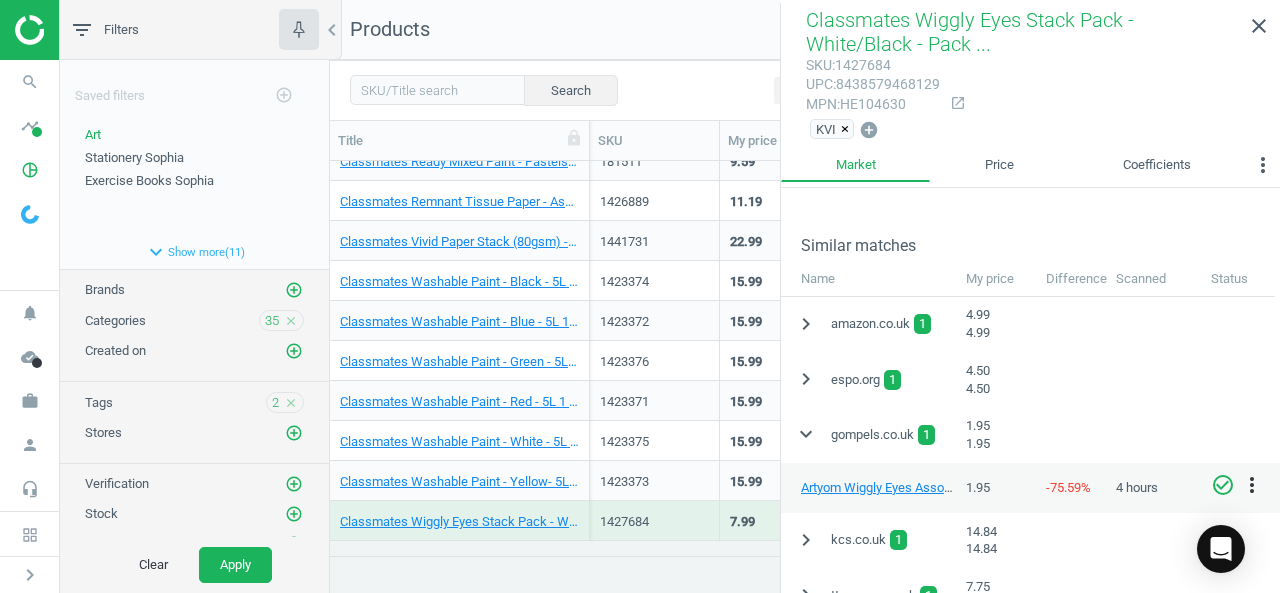 click on "check_circle_outline" at bounding box center (1223, 485) 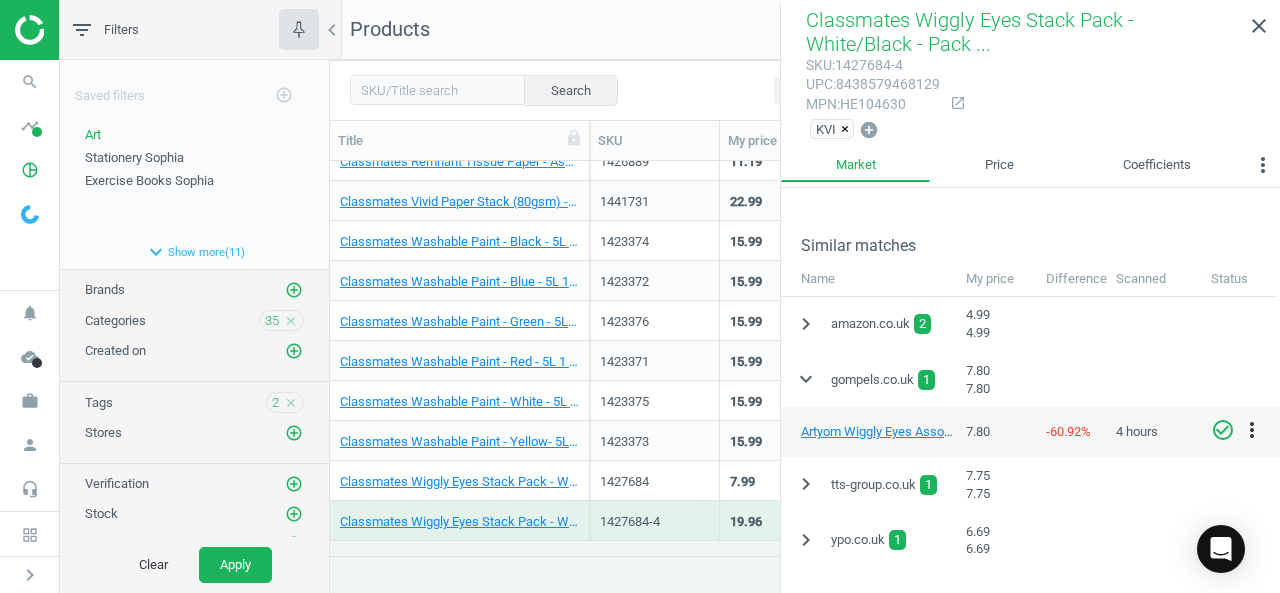 click on "check_circle_outline" at bounding box center [1223, 430] 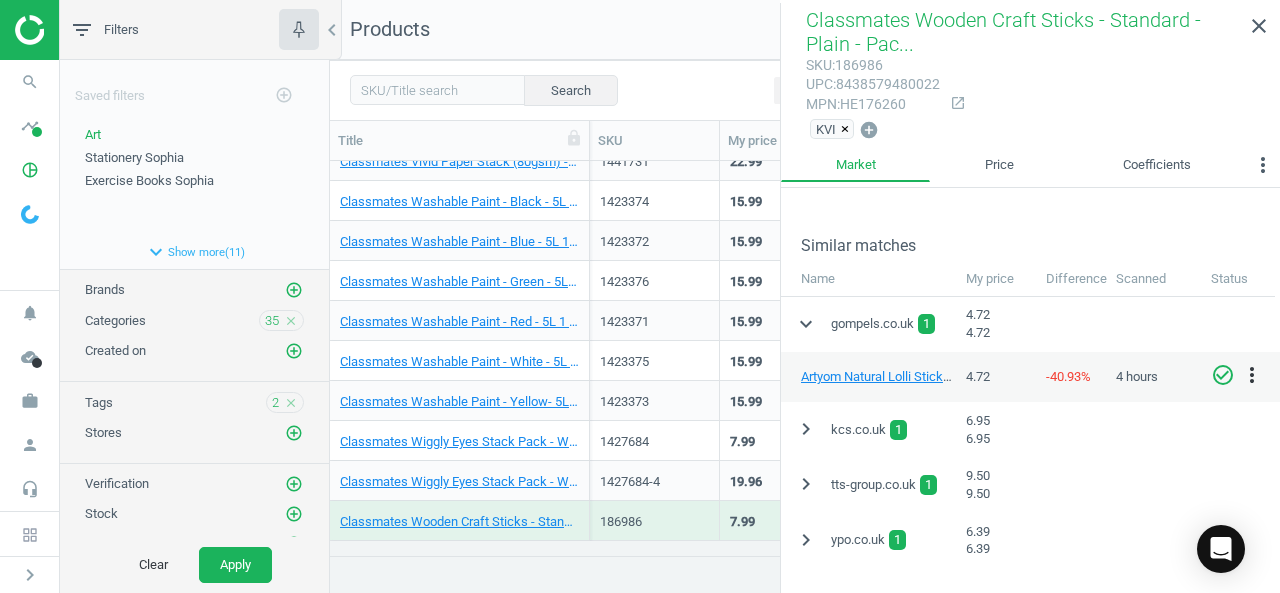 click on "check_circle_outline" at bounding box center (1223, 375) 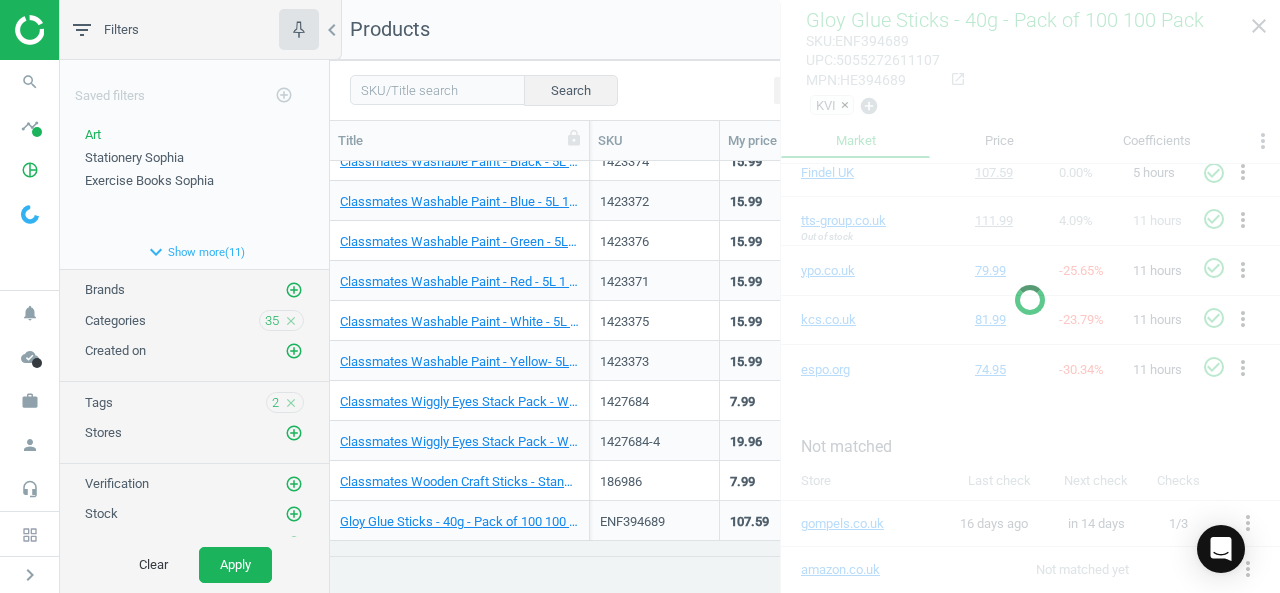 scroll, scrollTop: 1620, scrollLeft: 0, axis: vertical 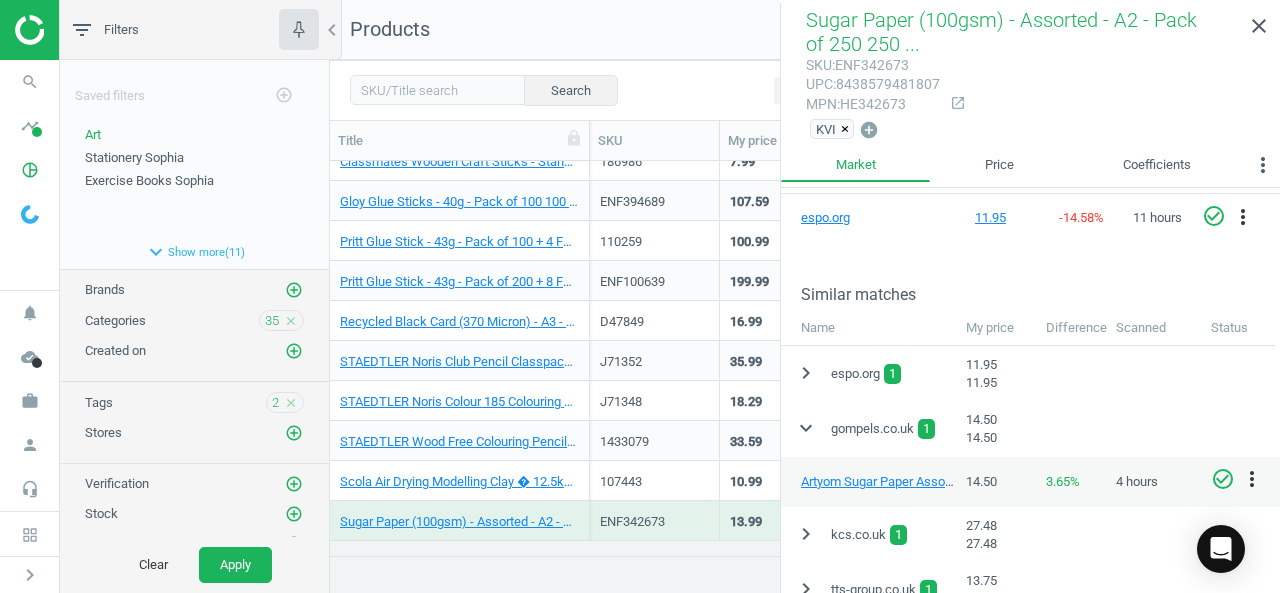 click on "check_circle_outline" at bounding box center (1223, 479) 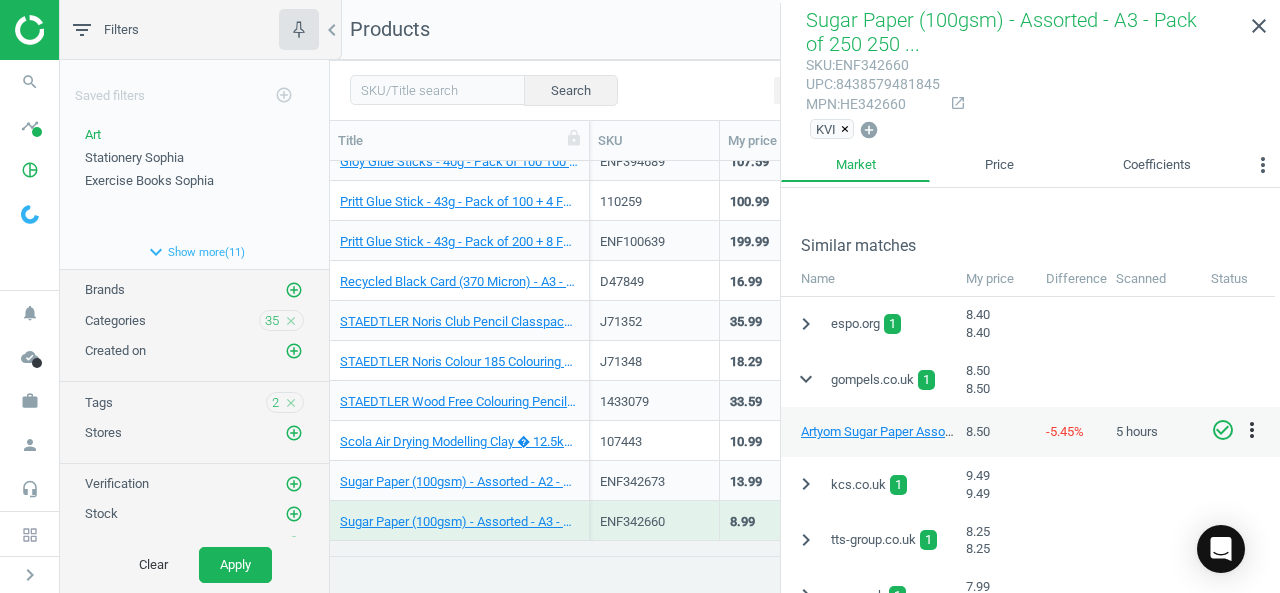 click on "check_circle_outline" at bounding box center [1223, 430] 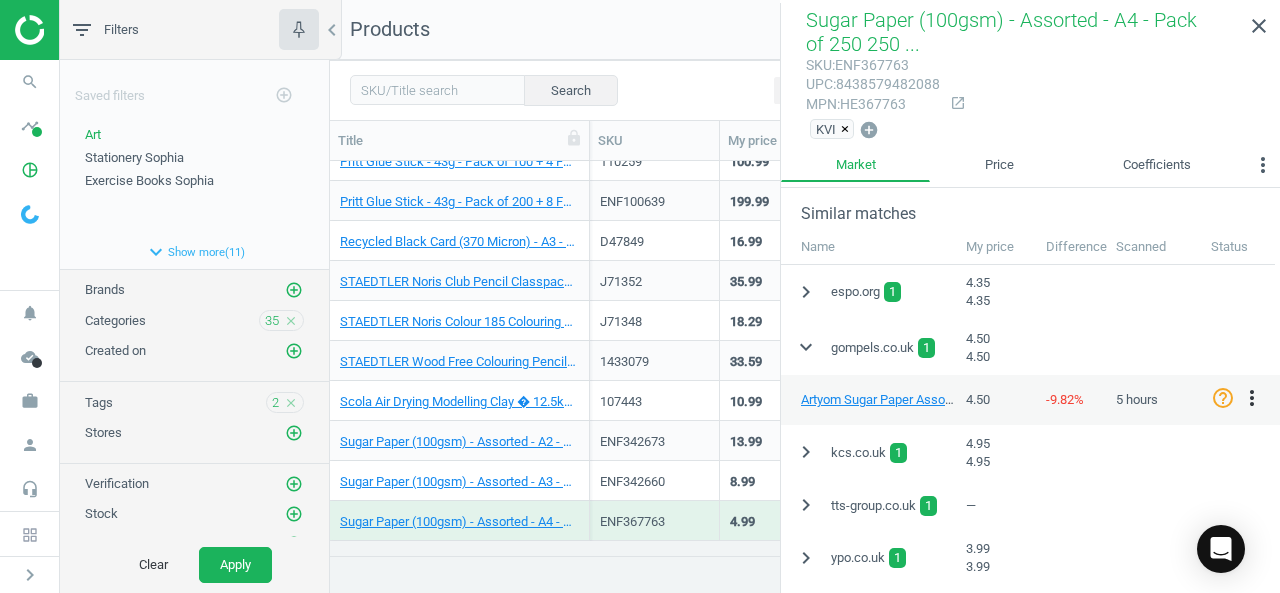 scroll, scrollTop: 543, scrollLeft: 0, axis: vertical 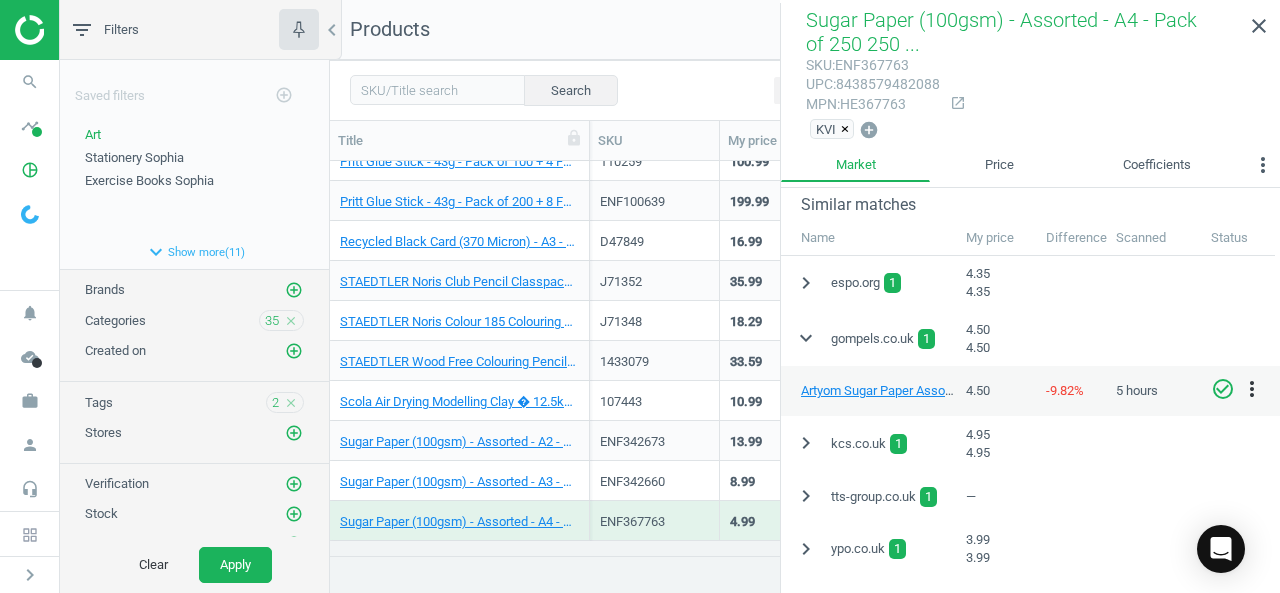 click on "check_circle_outline" at bounding box center (1223, 389) 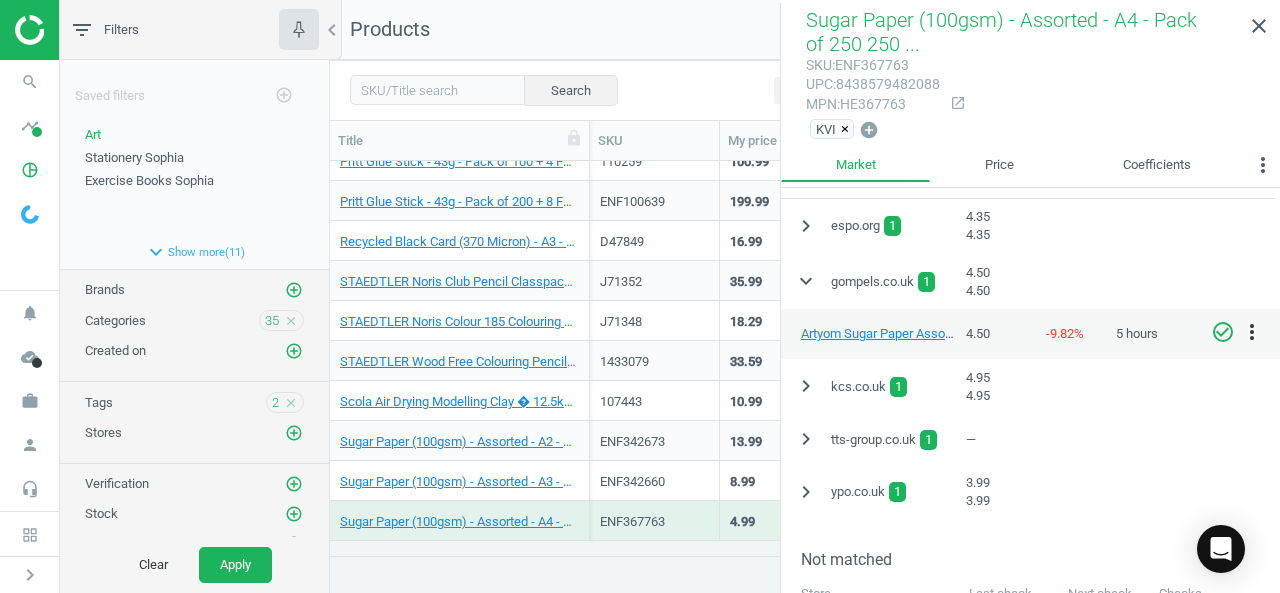 scroll, scrollTop: 598, scrollLeft: 0, axis: vertical 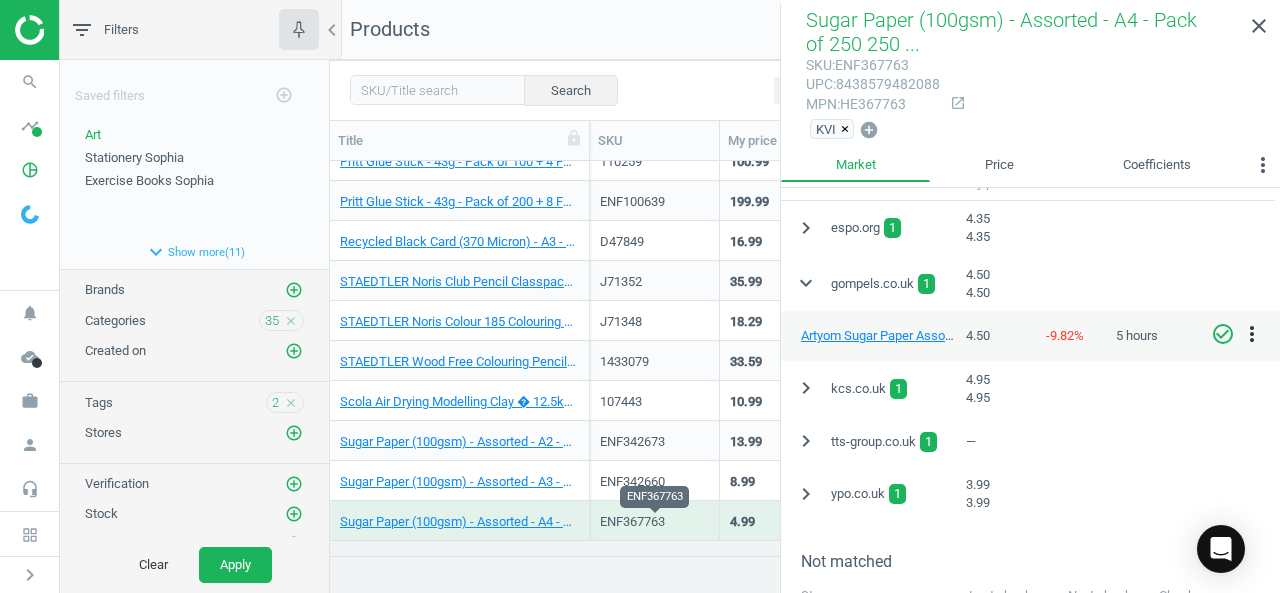 click on "ENF367763" at bounding box center [654, 522] 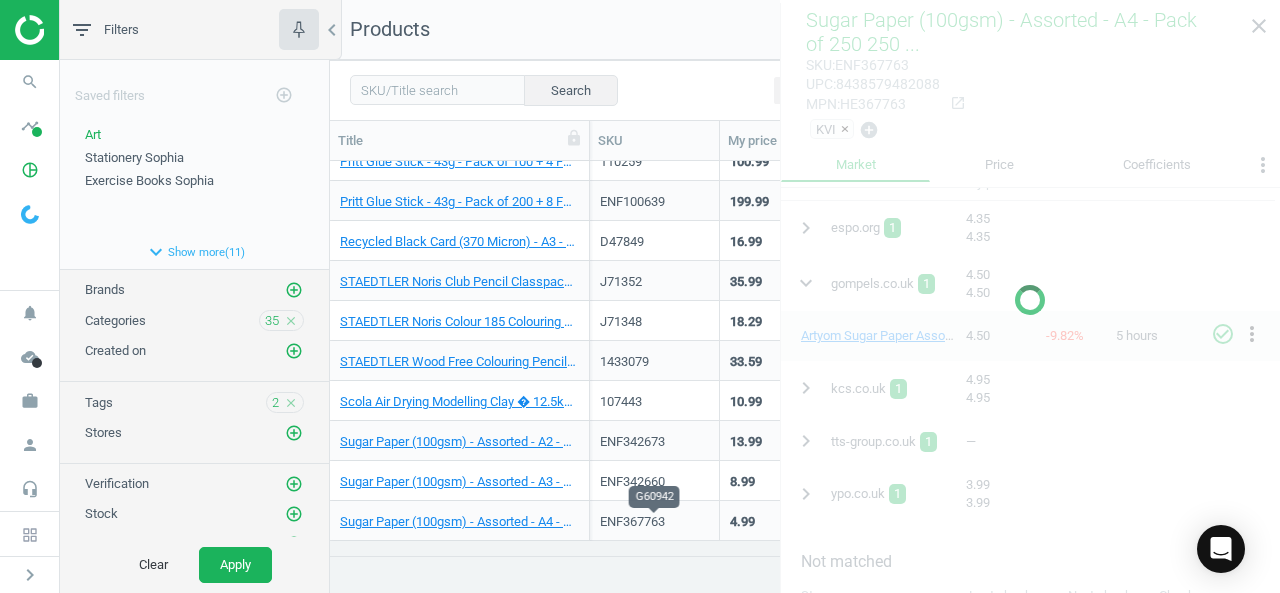 scroll, scrollTop: 2020, scrollLeft: 0, axis: vertical 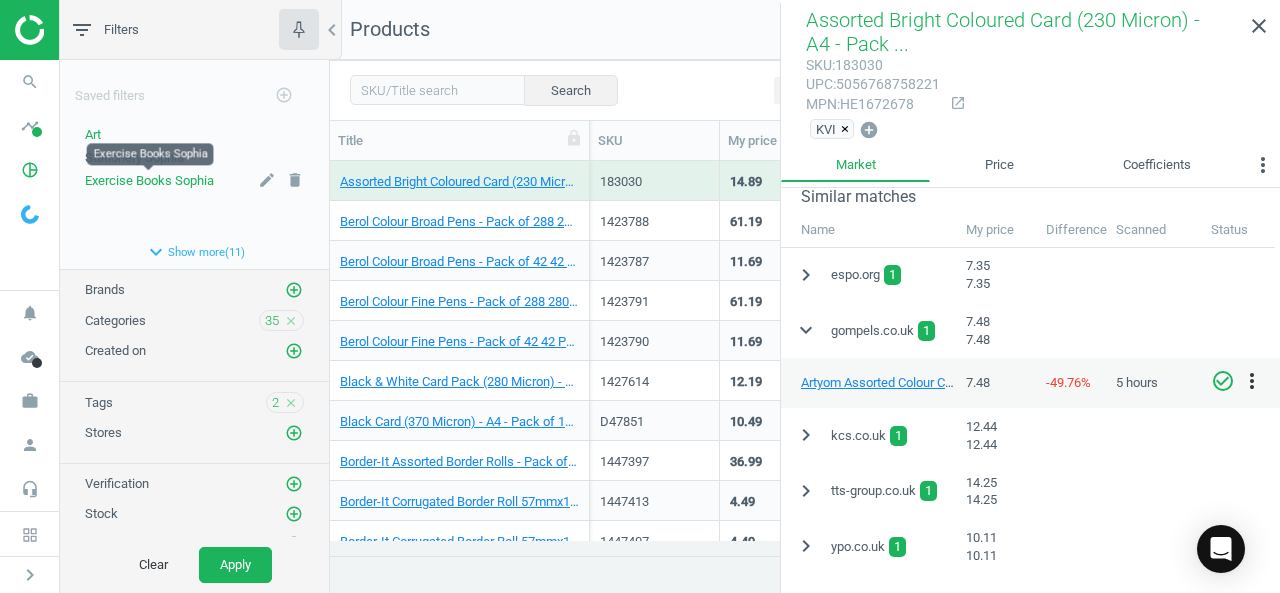click on "Exercise Books Sophia" at bounding box center [149, 180] 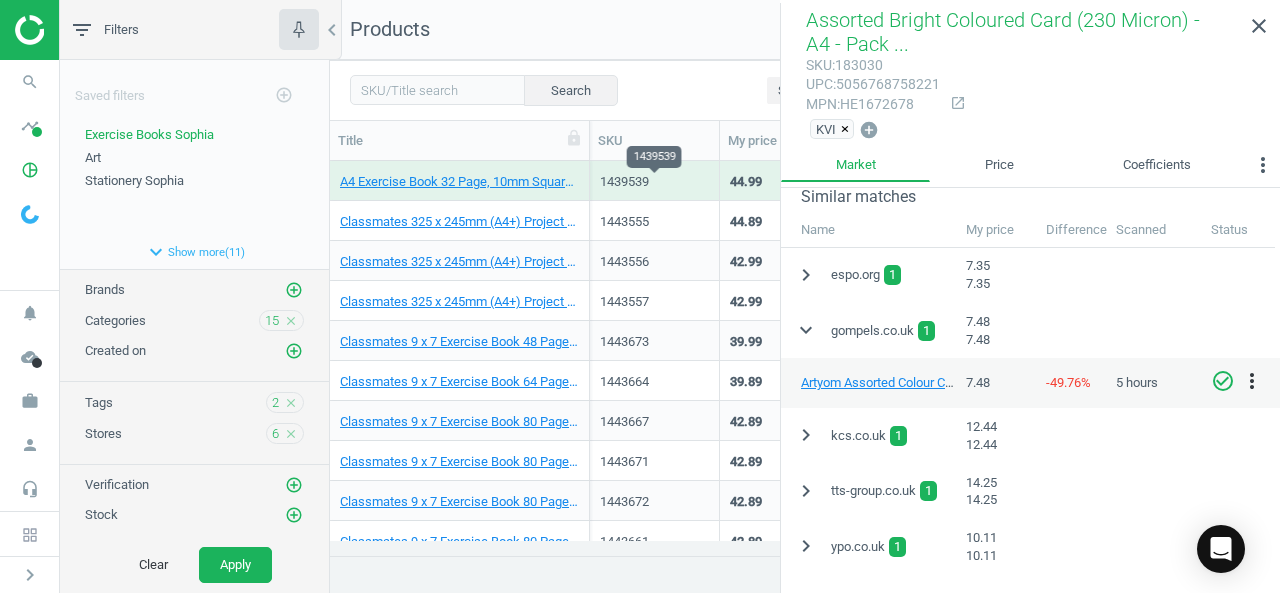 click on "1439539" at bounding box center (654, 182) 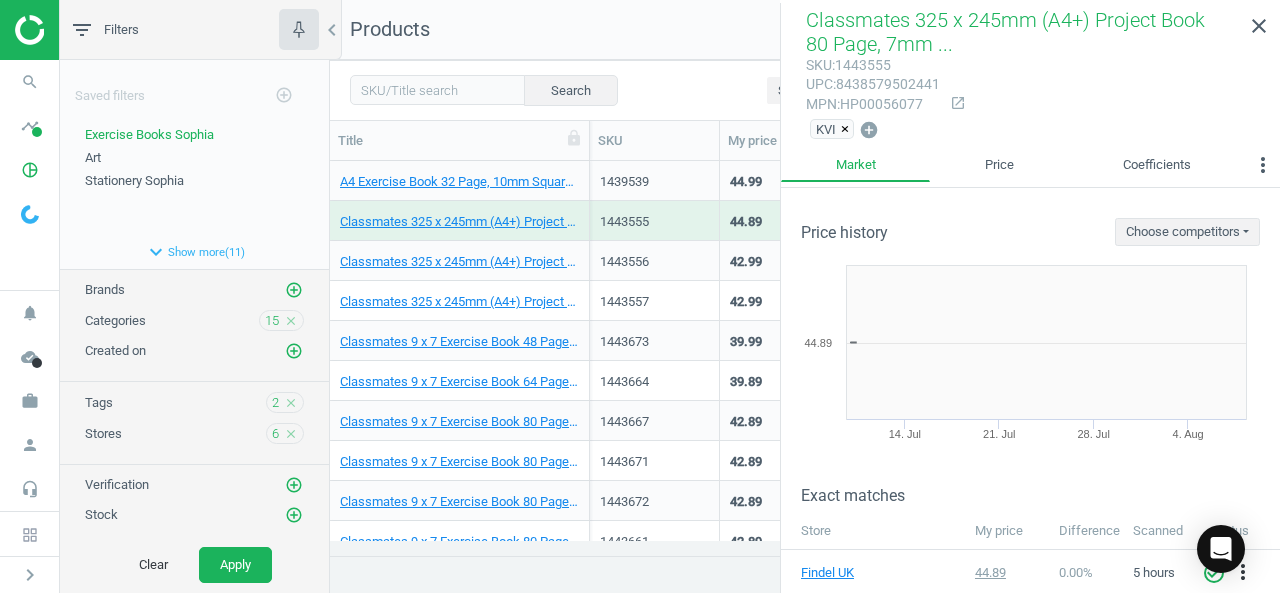 scroll, scrollTop: 0, scrollLeft: 0, axis: both 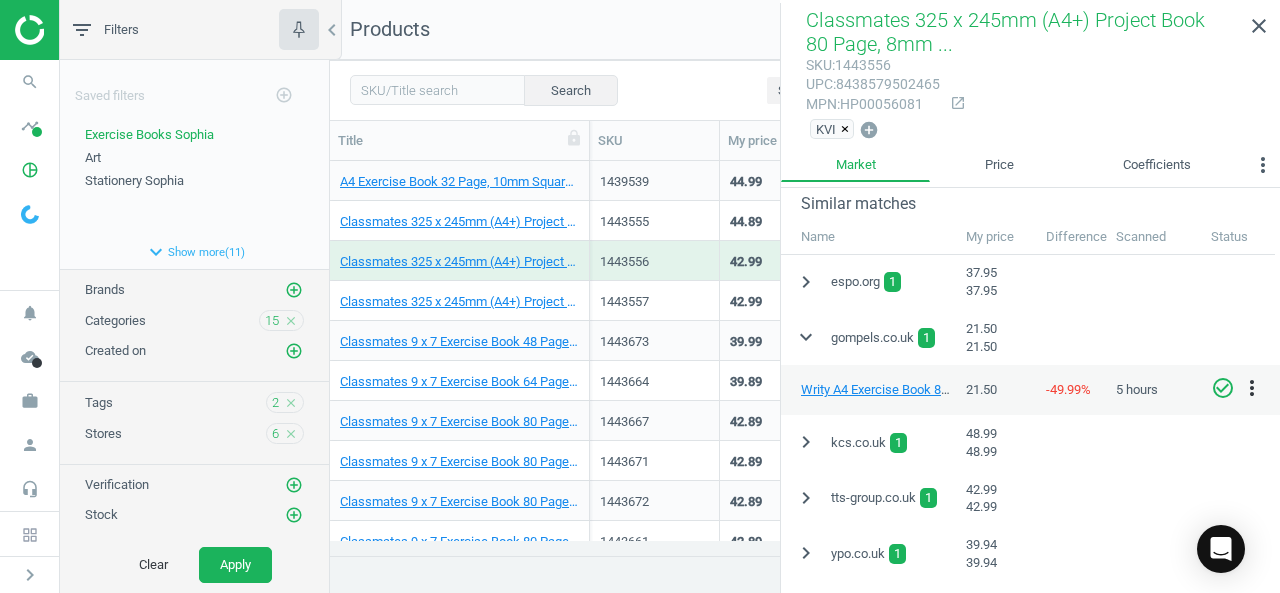 click on "check_circle_outline" at bounding box center (1223, 388) 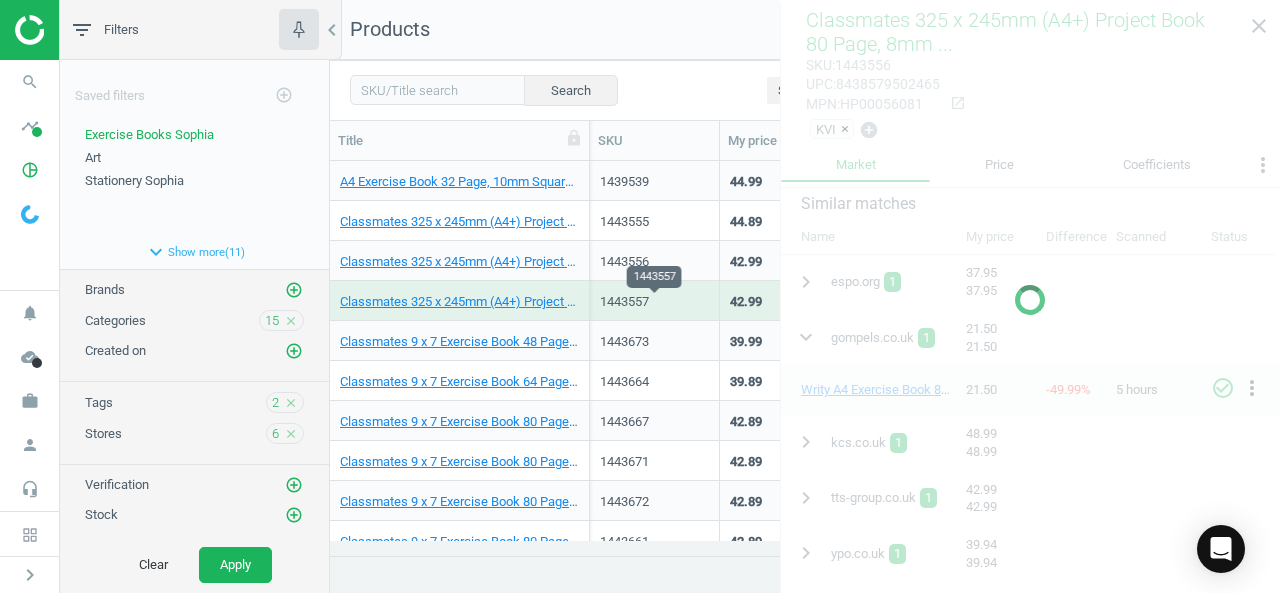 drag, startPoint x: 658, startPoint y: 315, endPoint x: 698, endPoint y: 308, distance: 40.60788 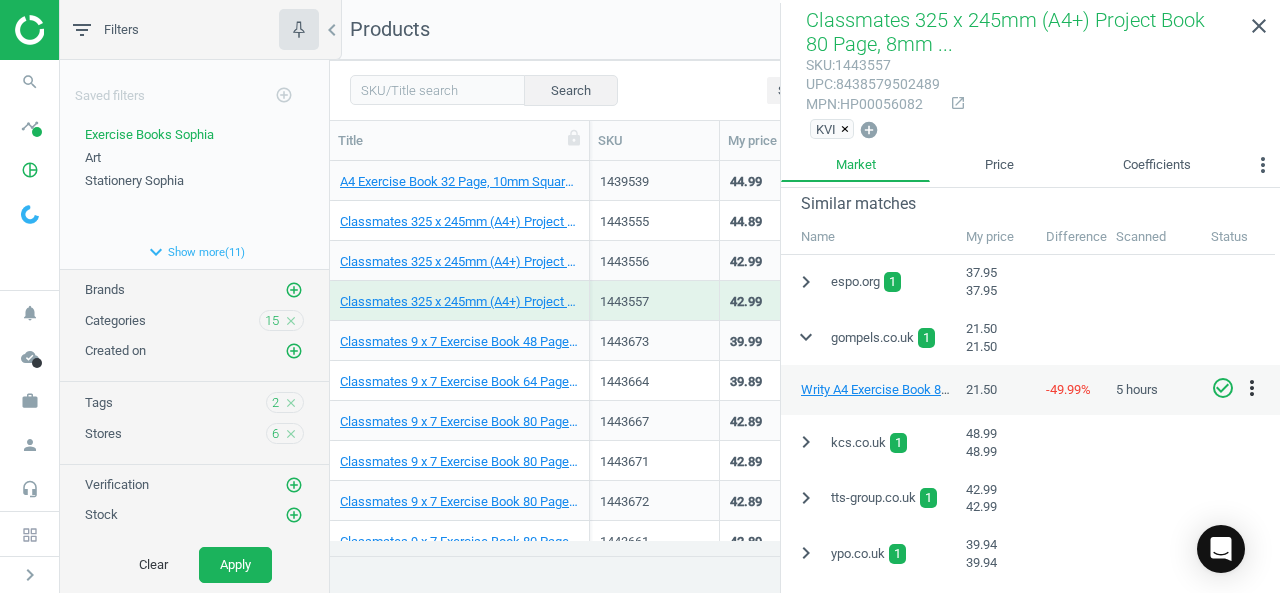 click on "check_circle_outline" at bounding box center [1223, 388] 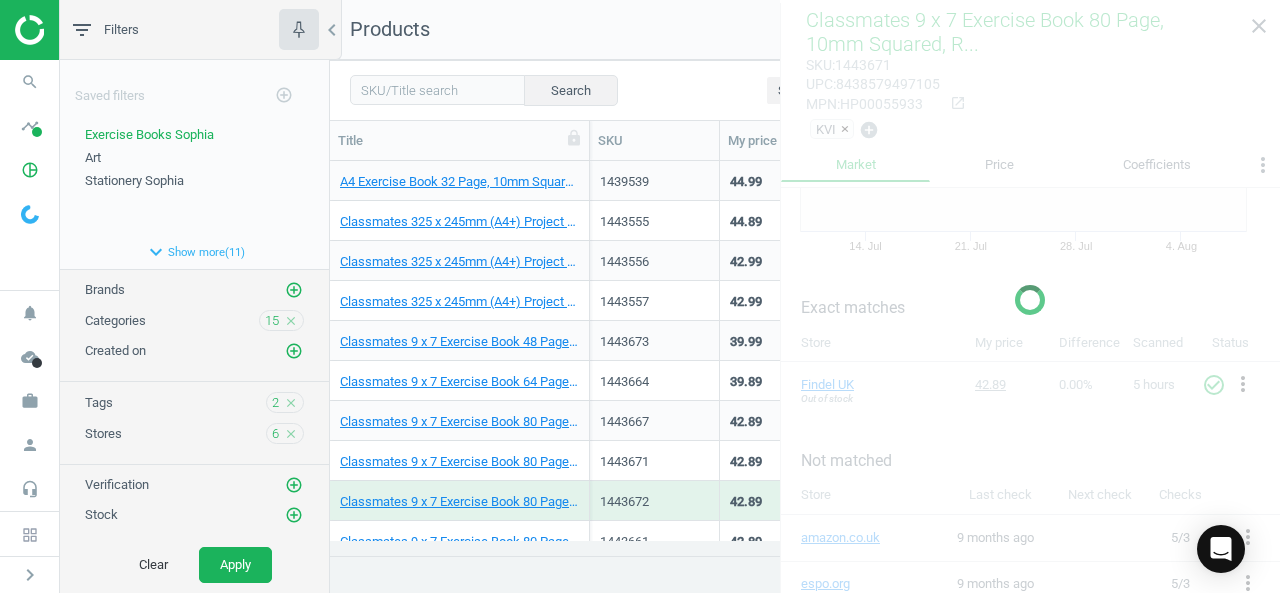 scroll, scrollTop: 390, scrollLeft: 0, axis: vertical 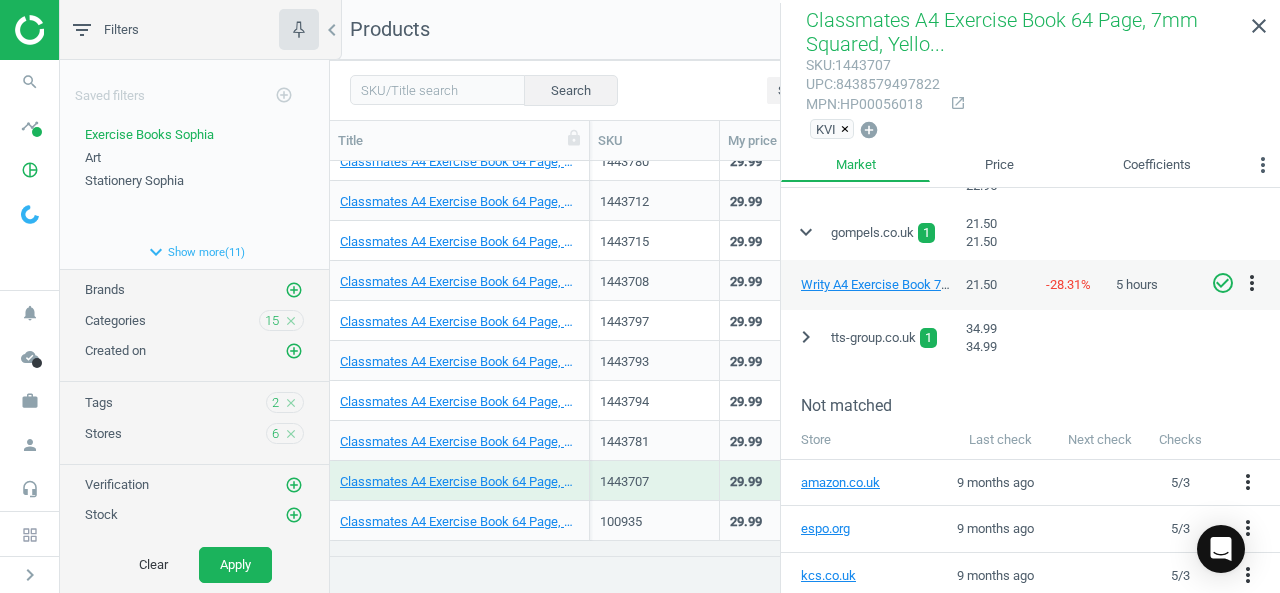 click on "check_circle_outline" at bounding box center [1223, 283] 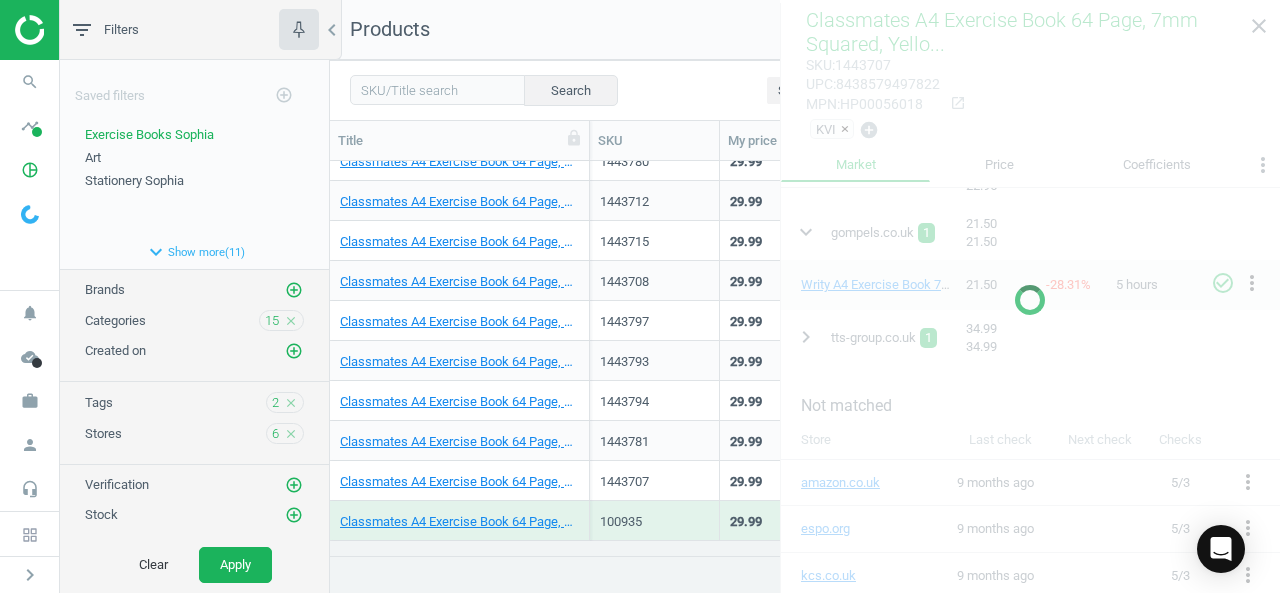 scroll, scrollTop: 500, scrollLeft: 0, axis: vertical 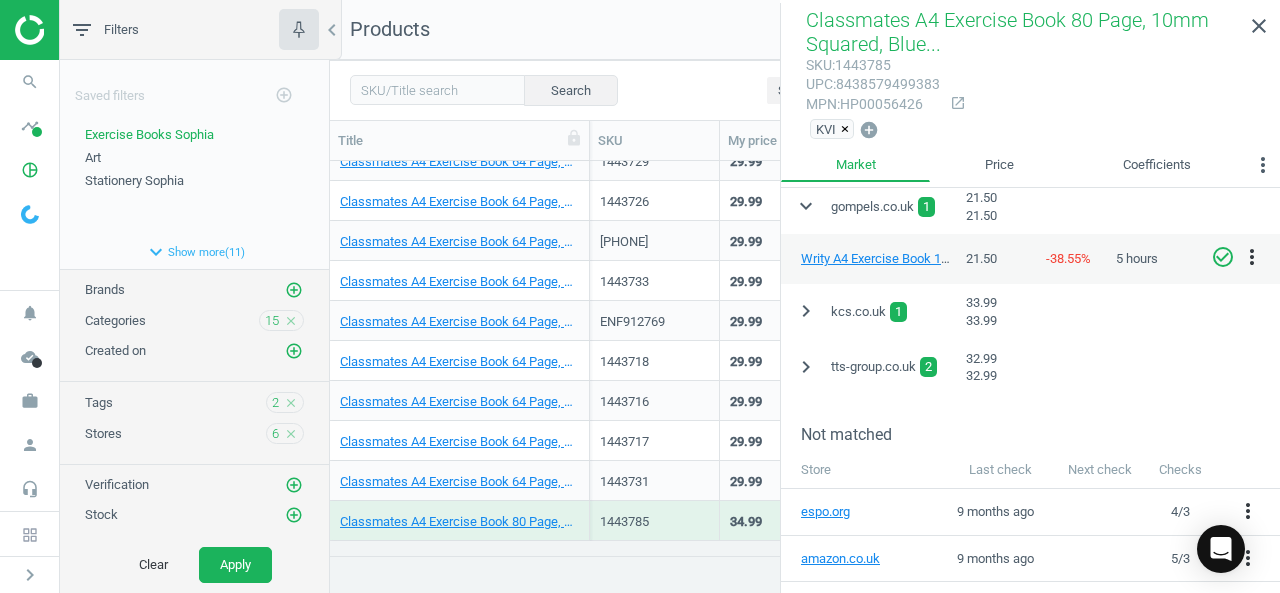 click on "check_circle_outline" at bounding box center [1223, 257] 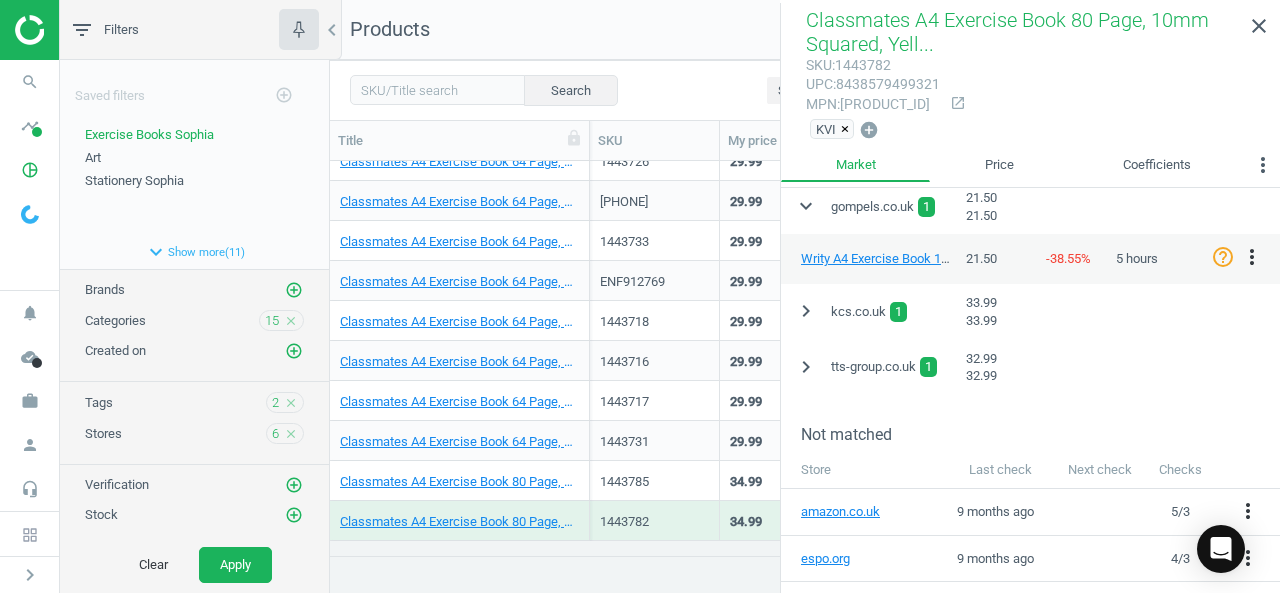 click on "help_outline" at bounding box center (1223, 257) 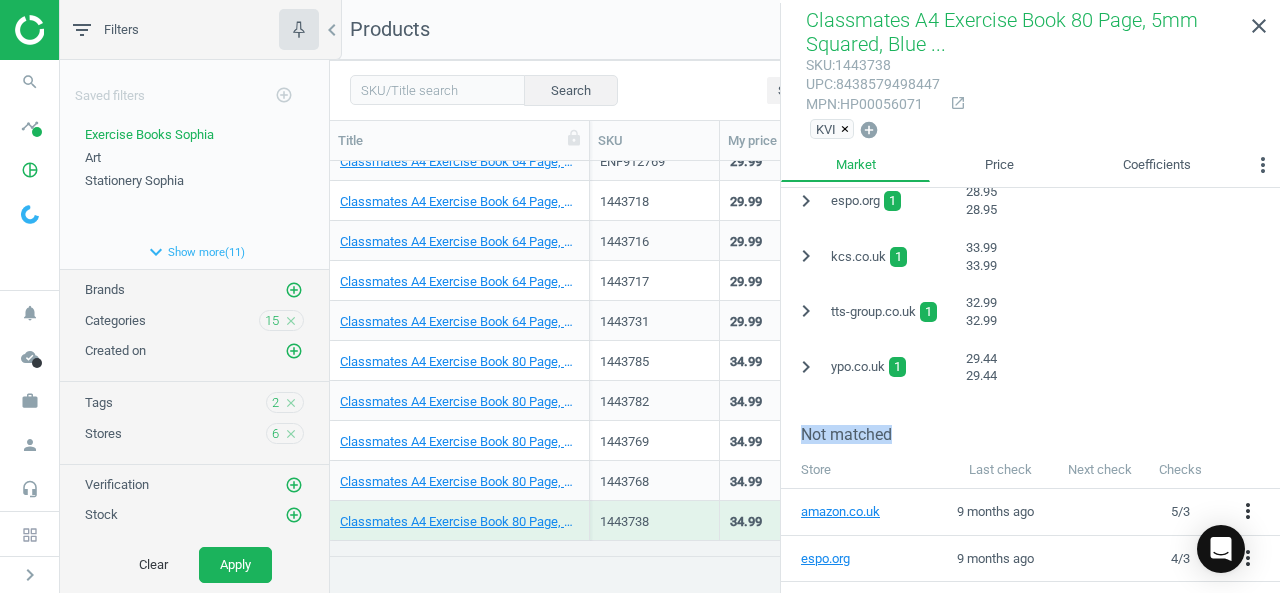 drag, startPoint x: 1262, startPoint y: 415, endPoint x: 1266, endPoint y: 378, distance: 37.215588 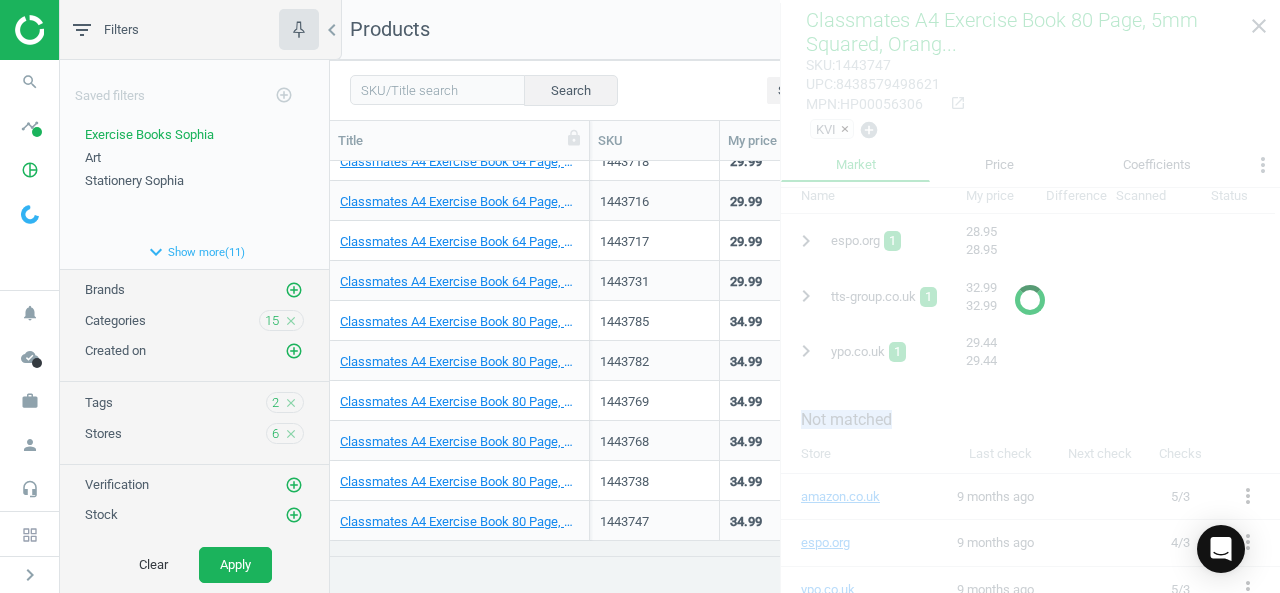 scroll, scrollTop: 4340, scrollLeft: 0, axis: vertical 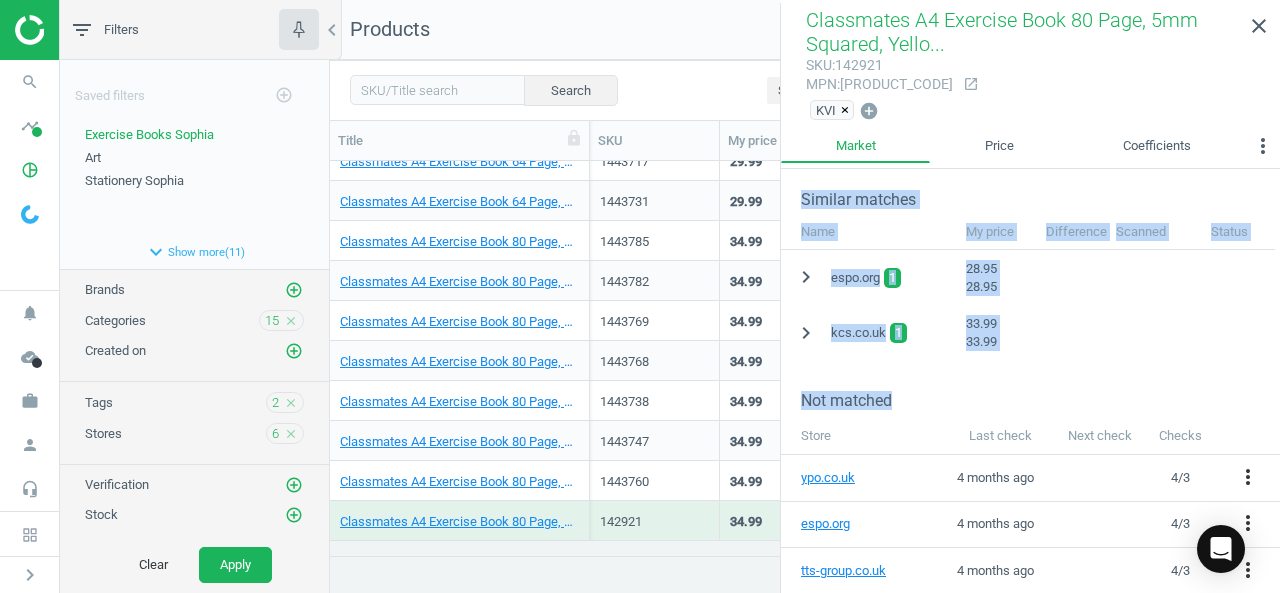 click on "chevron_right espo.org 1 28.95     28.95" at bounding box center (1030, 277) 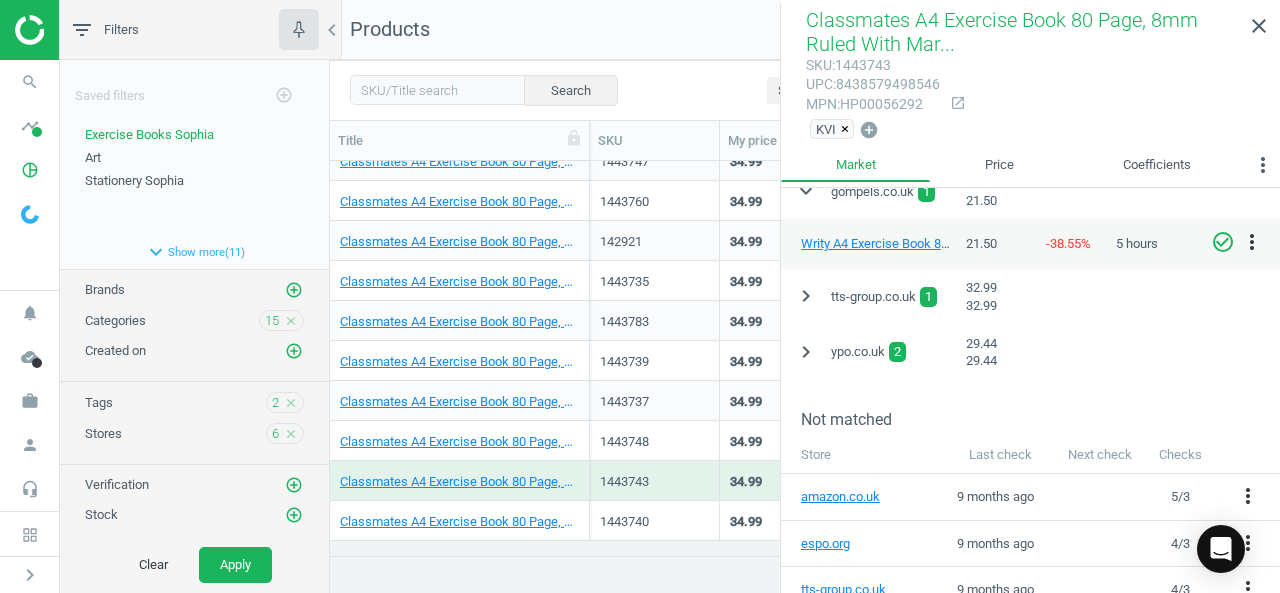 click on "check_circle_outline" at bounding box center [1223, 242] 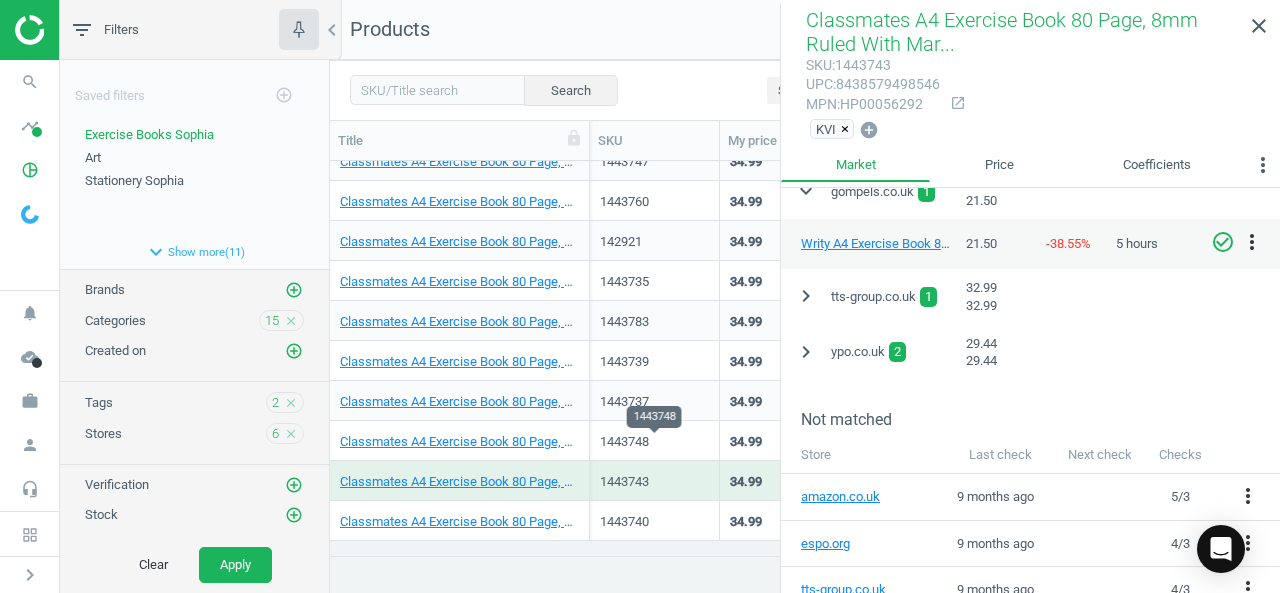 click on "1443748" at bounding box center [654, 442] 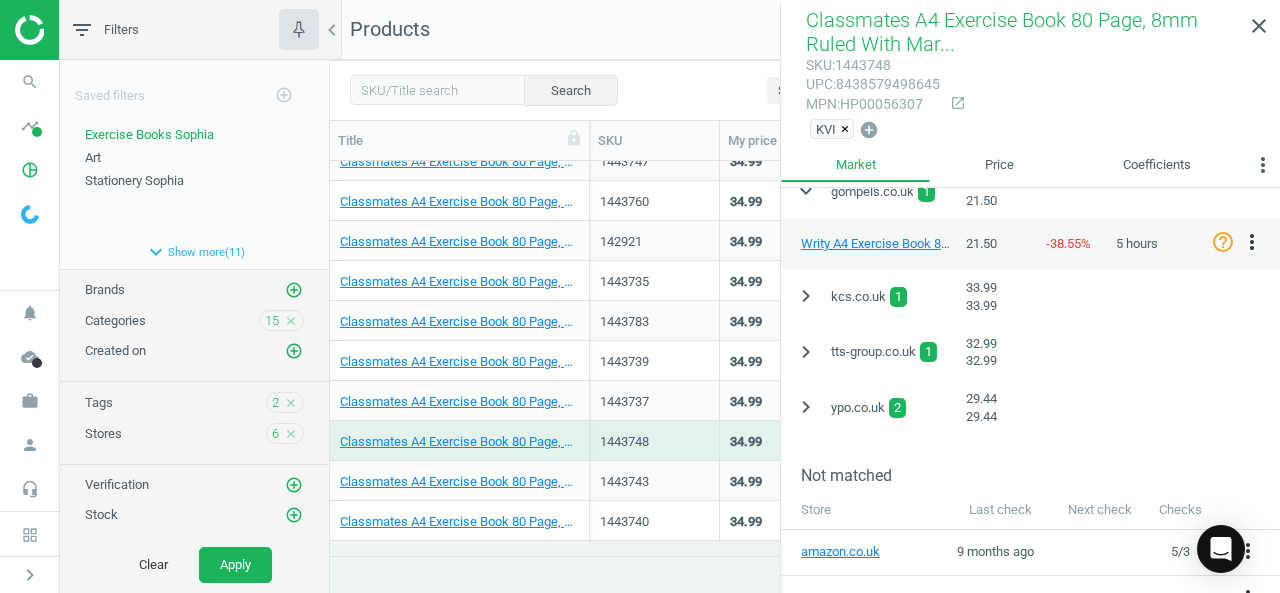 scroll, scrollTop: 696, scrollLeft: 0, axis: vertical 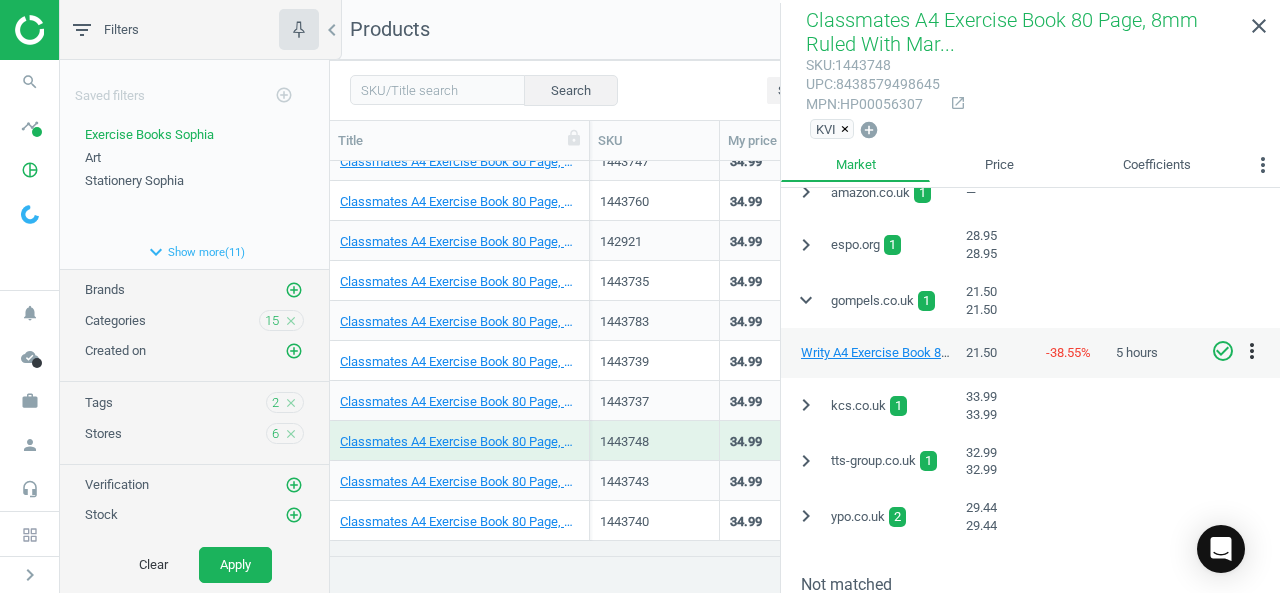 click on "check_circle_outline" at bounding box center [1223, 351] 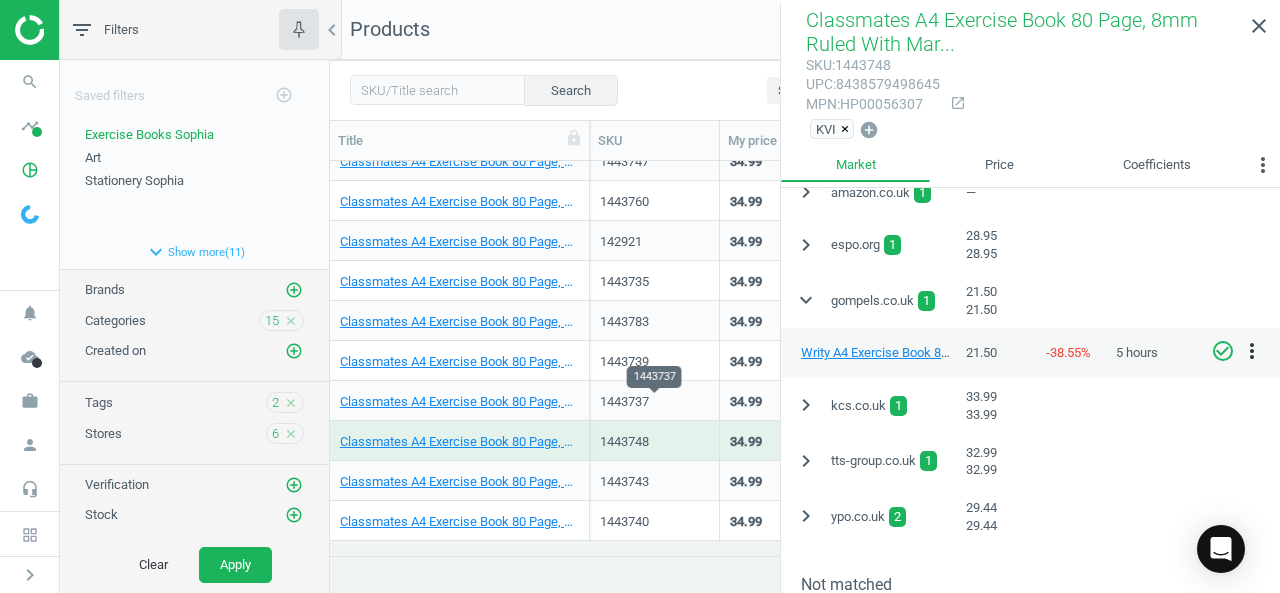 click on "1443737" at bounding box center [654, 402] 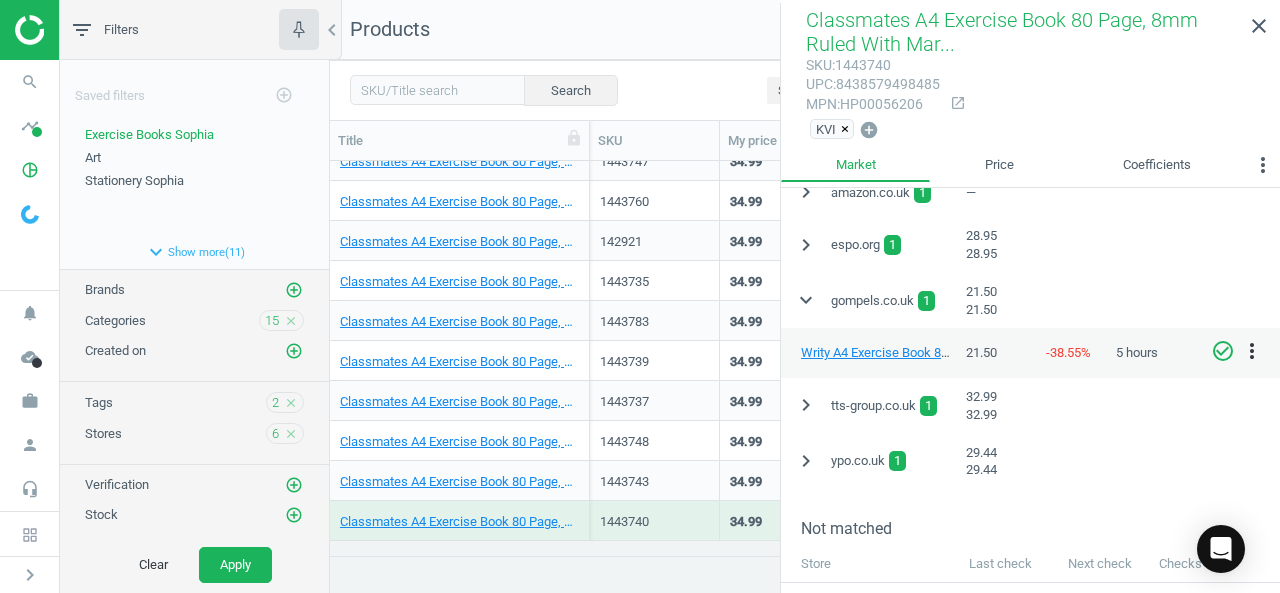 click on "check_circle_outline" at bounding box center [1223, 351] 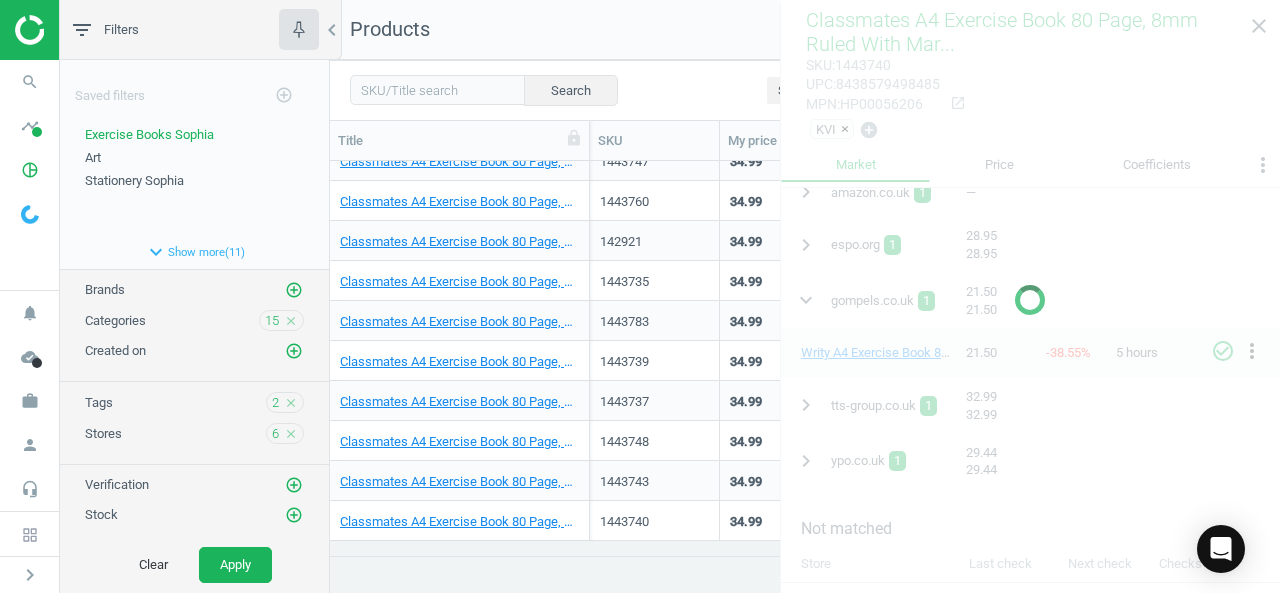 scroll, scrollTop: 4700, scrollLeft: 0, axis: vertical 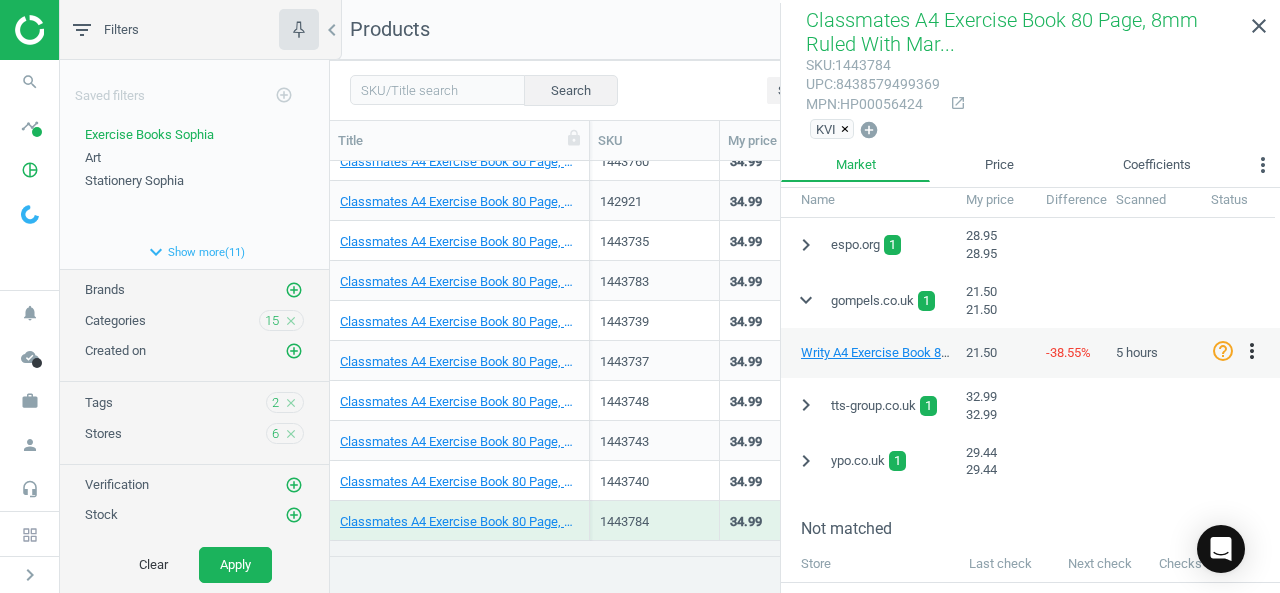 click on "help_outline" at bounding box center [1223, 351] 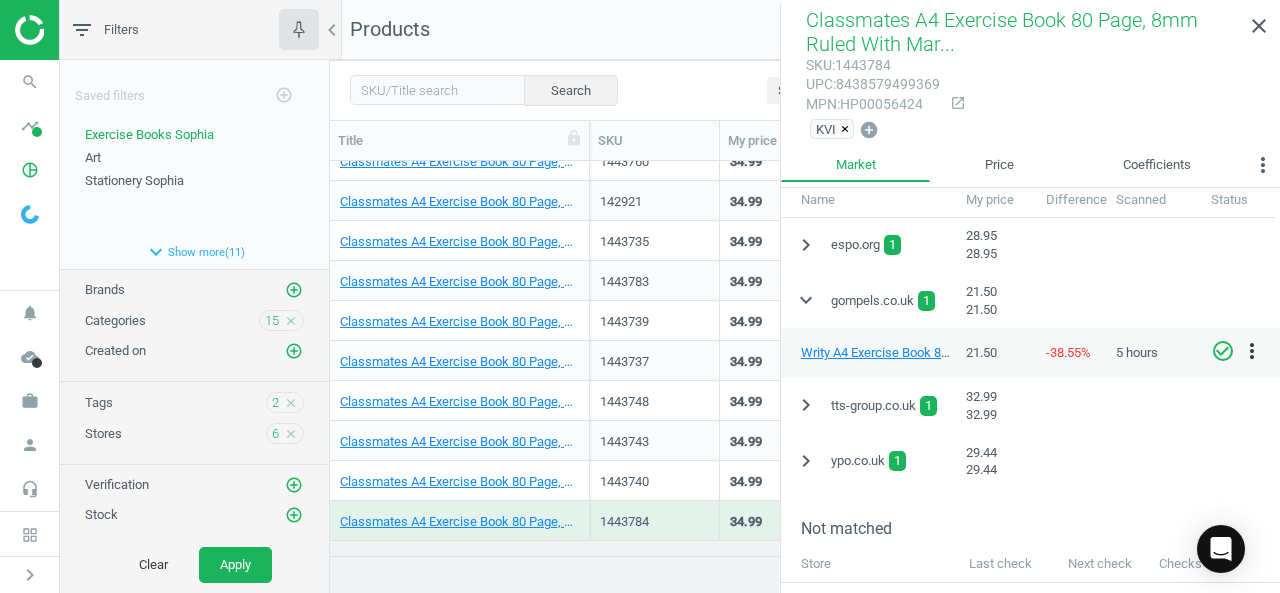scroll, scrollTop: 4740, scrollLeft: 0, axis: vertical 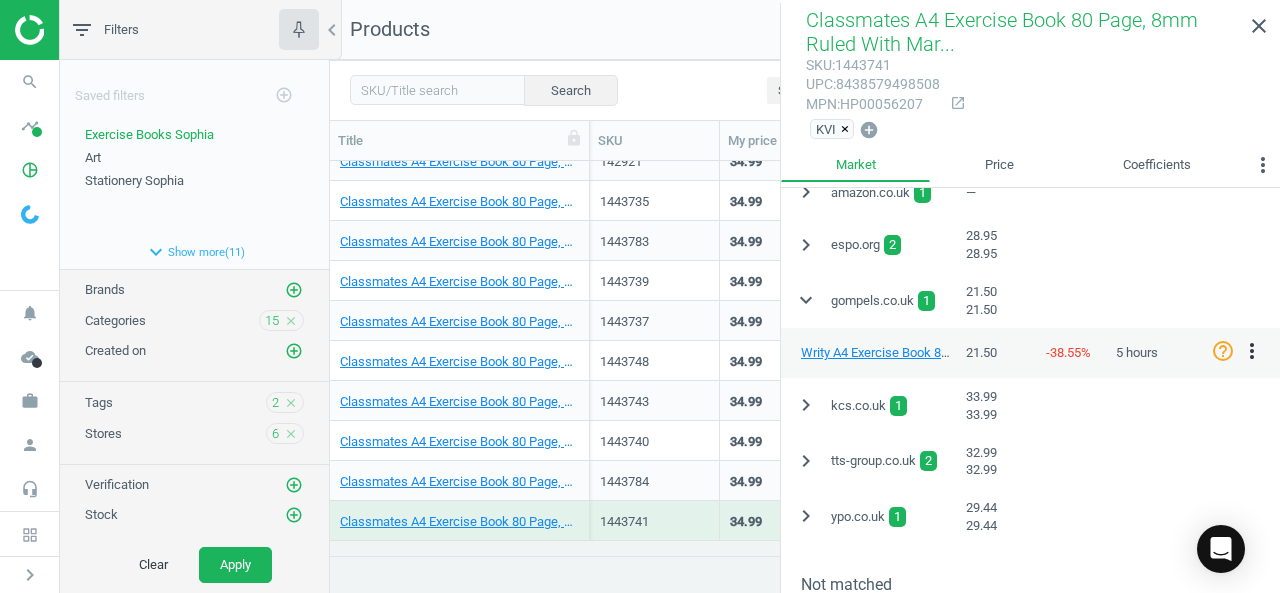 click on "help_outline" at bounding box center (1223, 351) 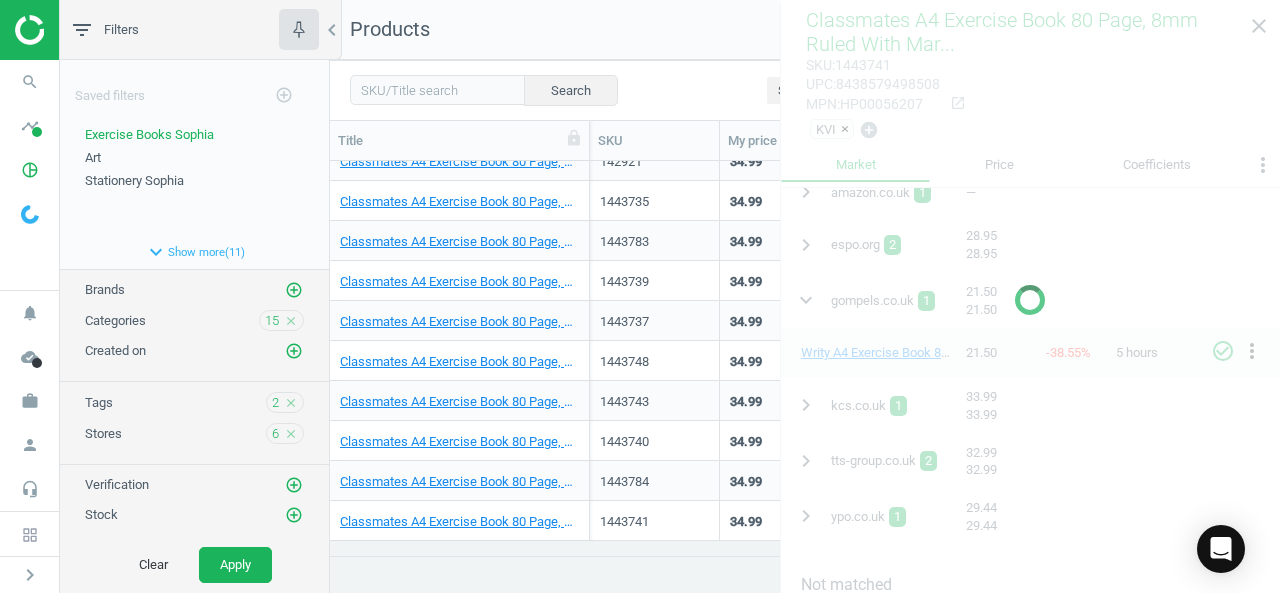 scroll, scrollTop: 4780, scrollLeft: 0, axis: vertical 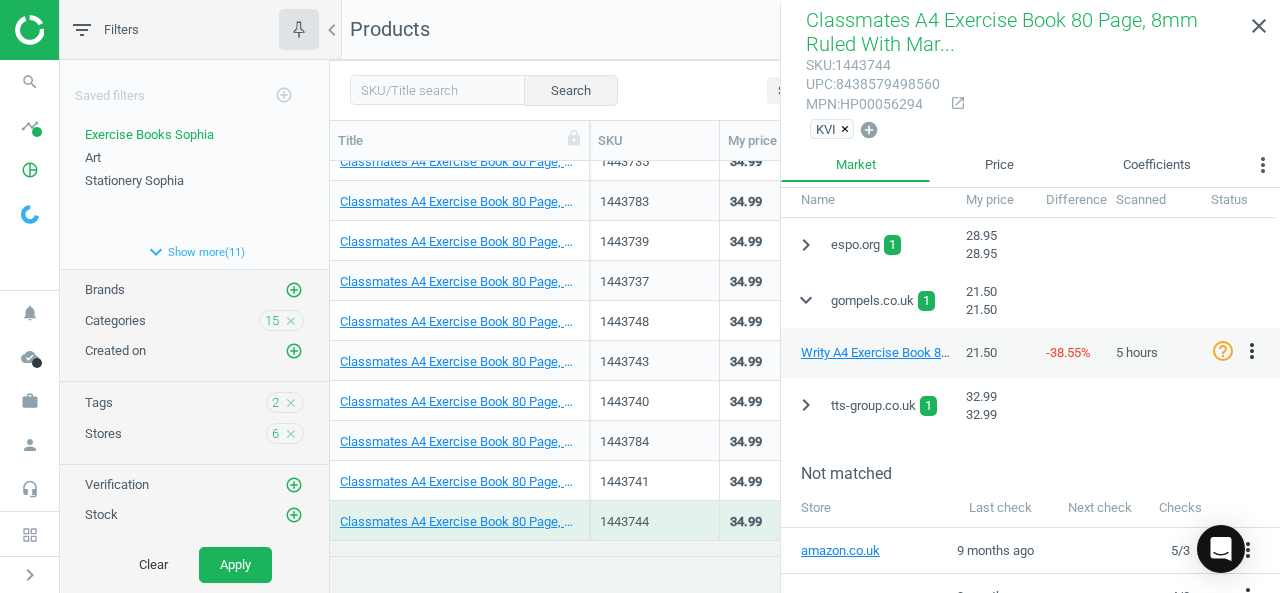 click on "help_outline" at bounding box center (1223, 351) 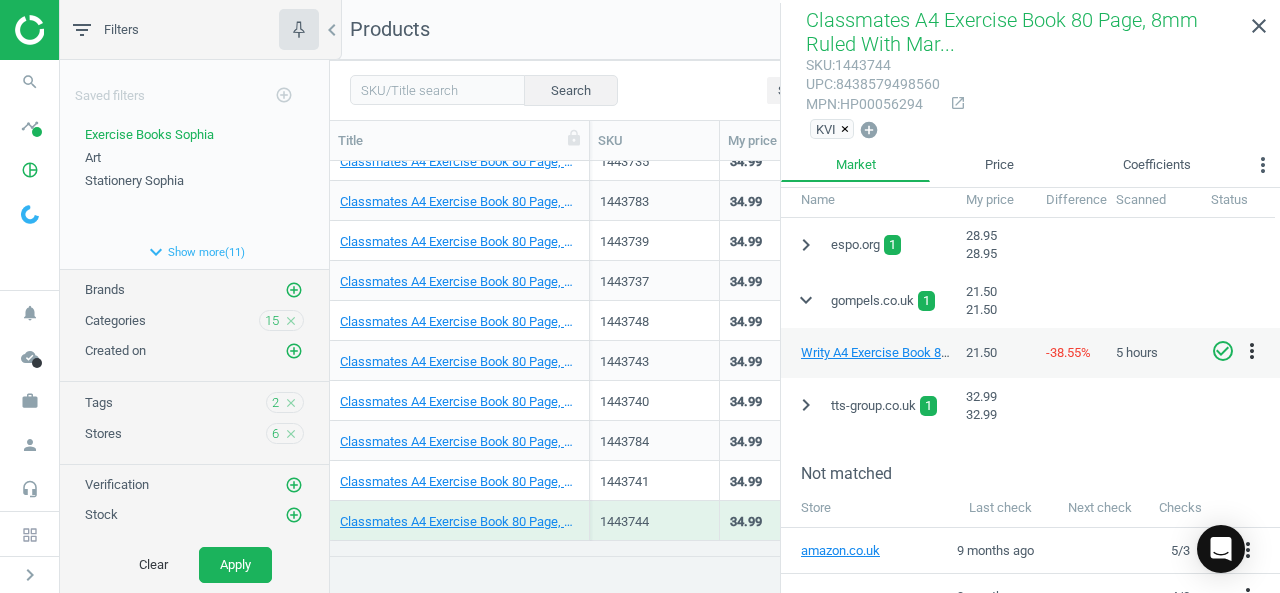 scroll, scrollTop: 4820, scrollLeft: 0, axis: vertical 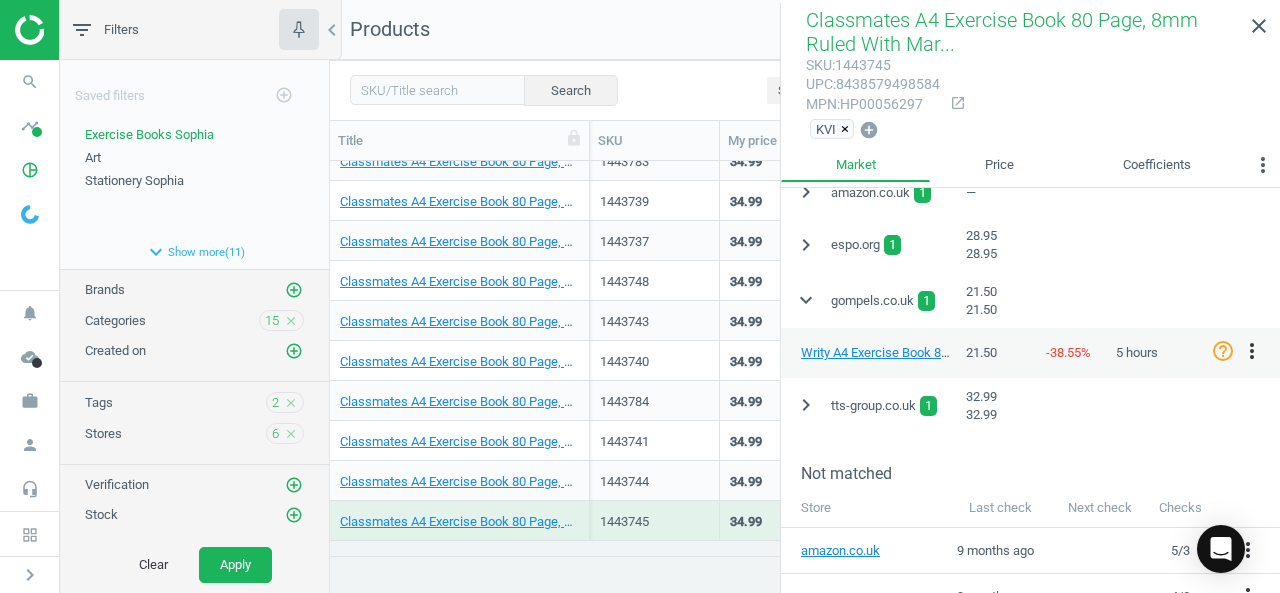click on "help_outline" at bounding box center (1223, 351) 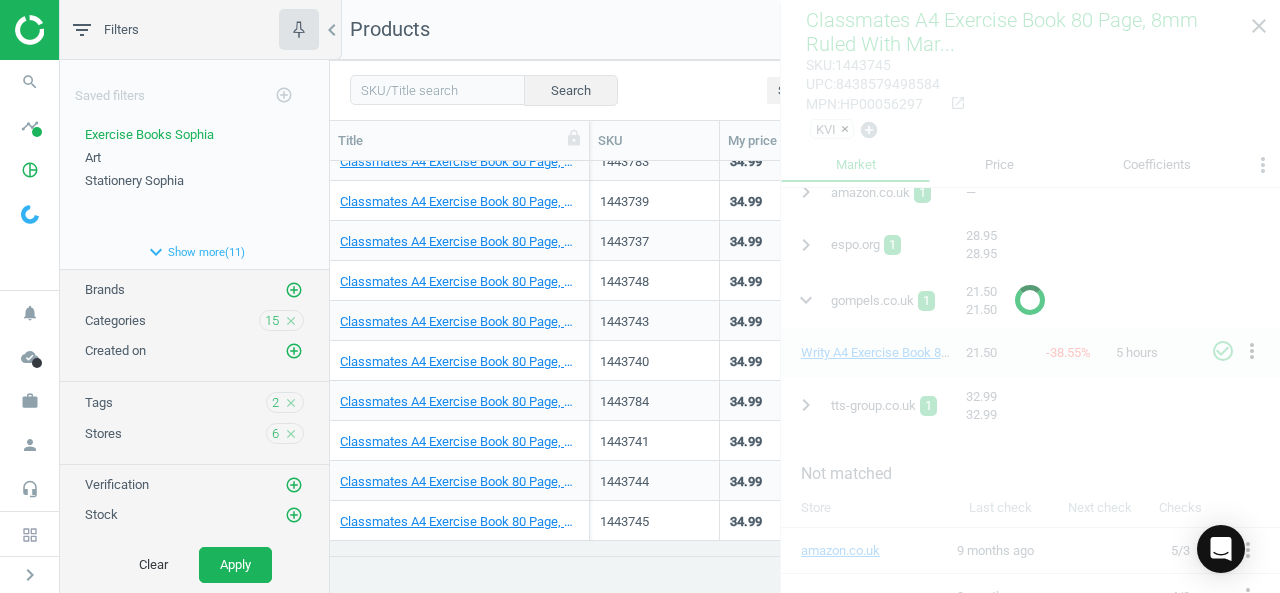 scroll, scrollTop: 4860, scrollLeft: 0, axis: vertical 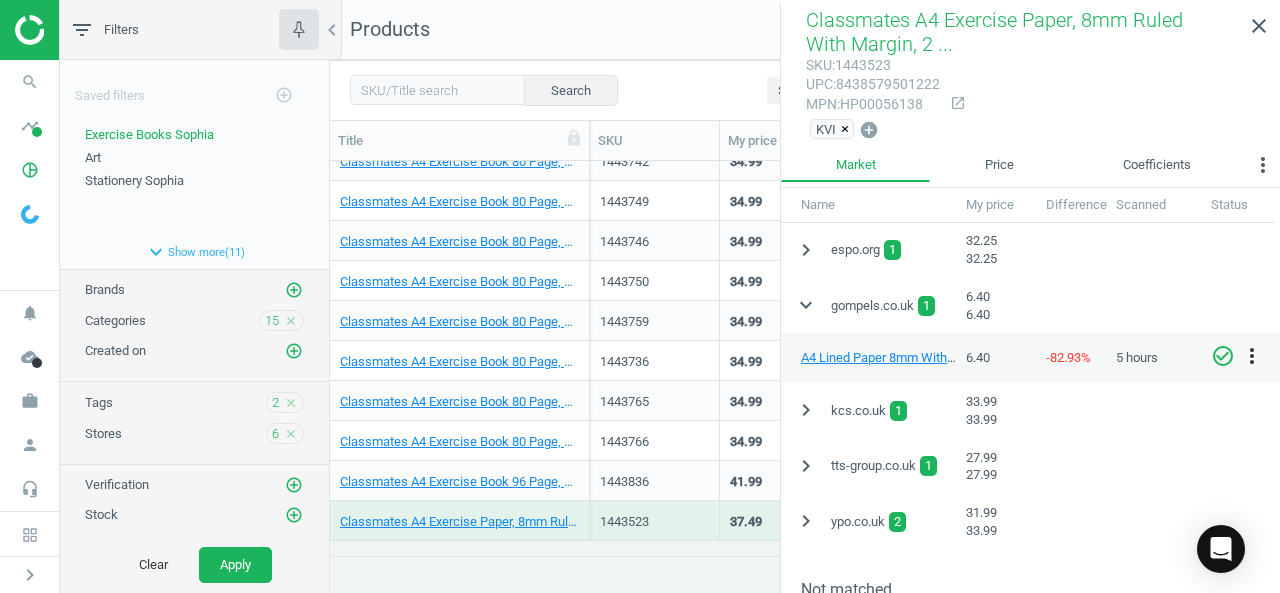 click on "check_circle_outline" at bounding box center (1223, 356) 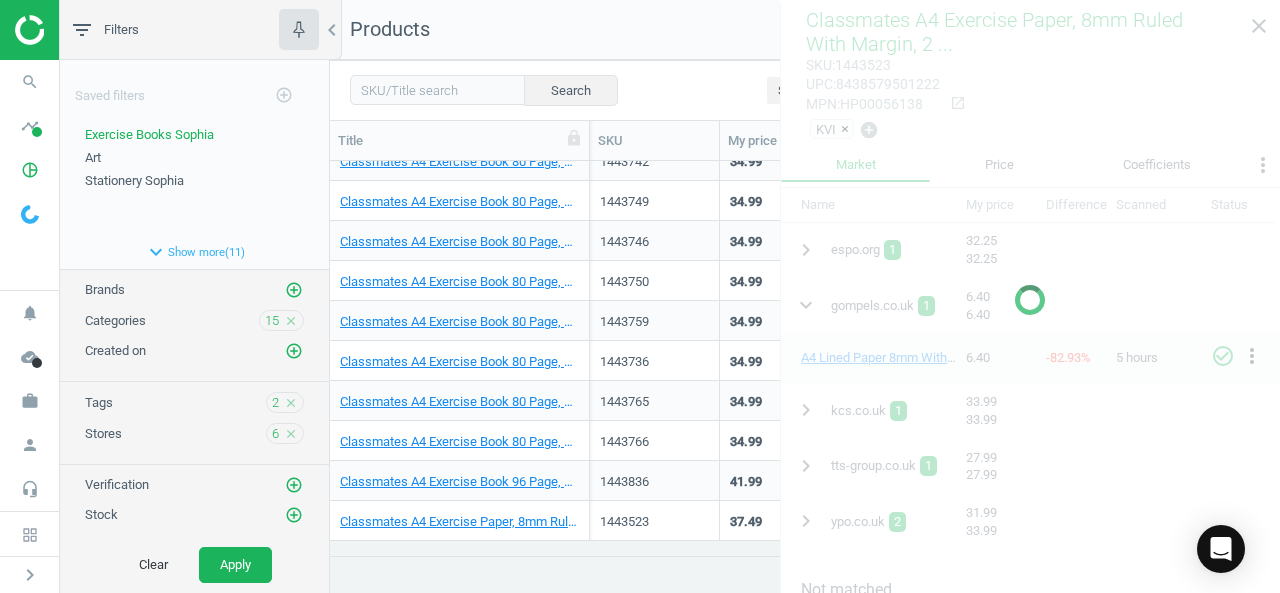 scroll, scrollTop: 5340, scrollLeft: 0, axis: vertical 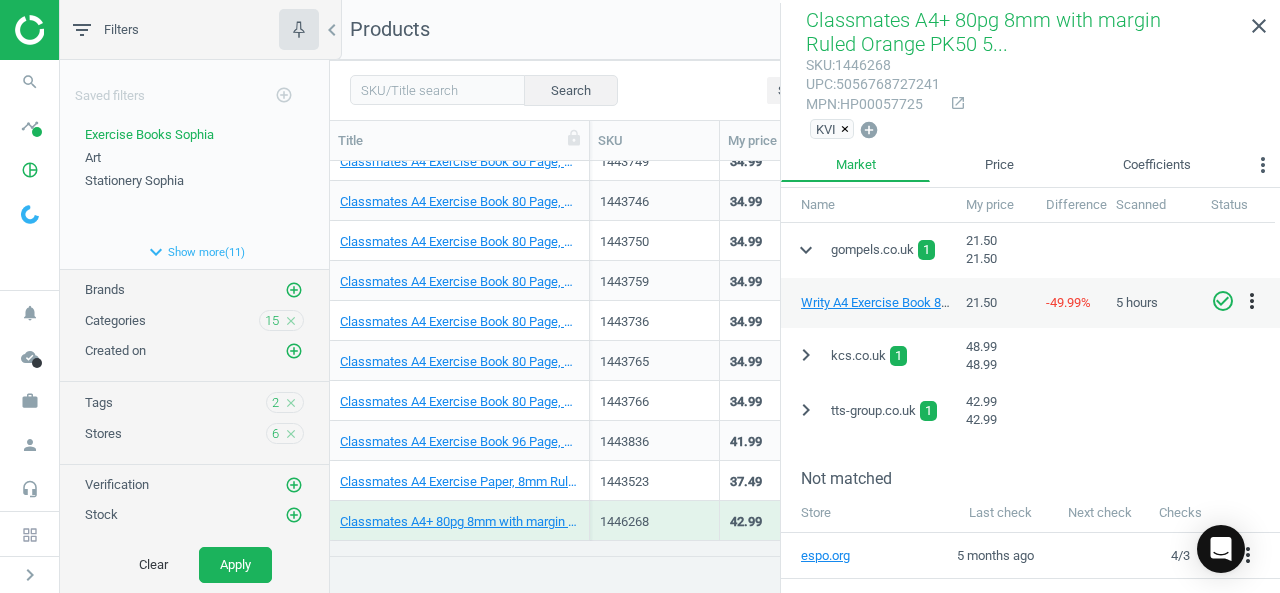 click on "check_circle_outline" at bounding box center [1223, 301] 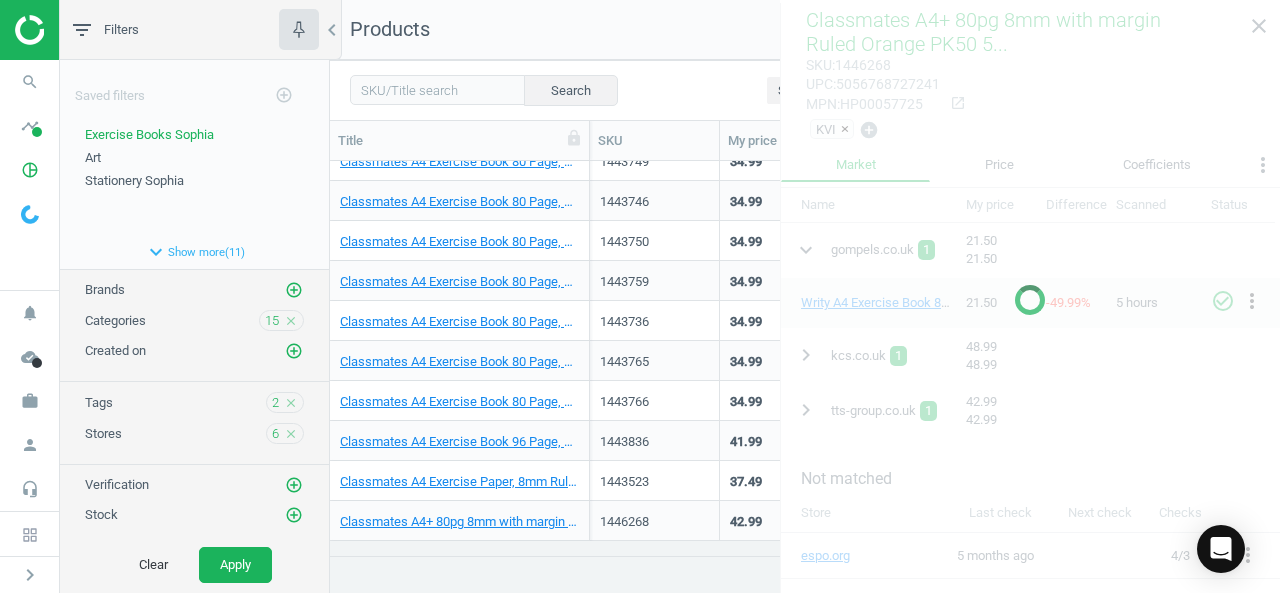 scroll, scrollTop: 5380, scrollLeft: 0, axis: vertical 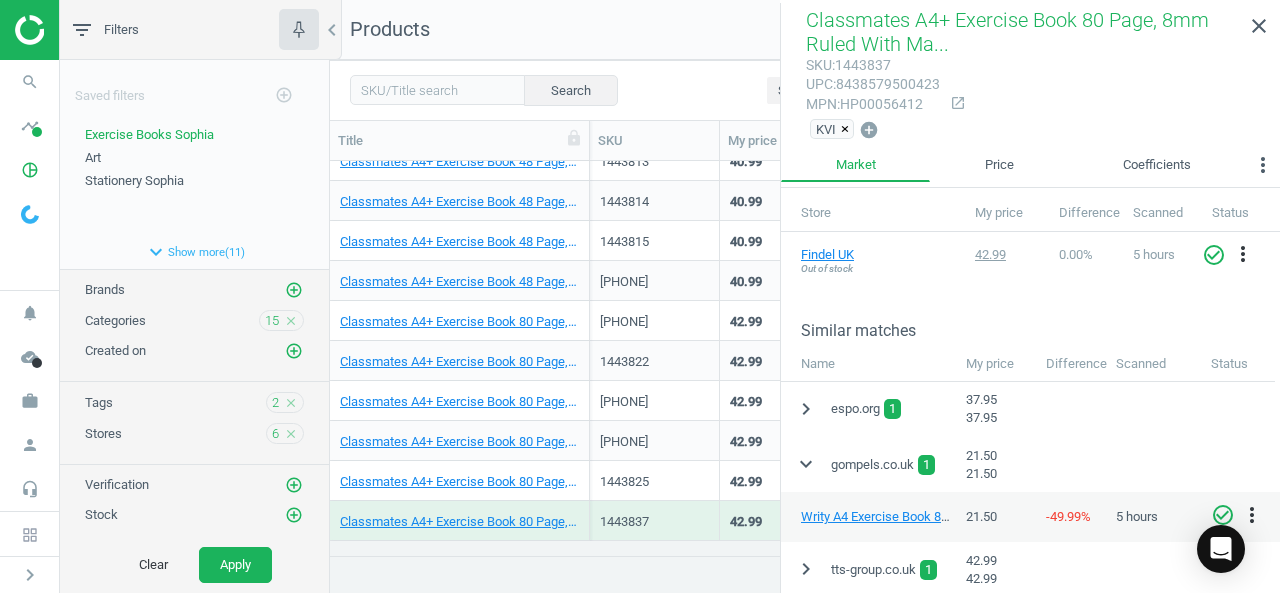 click on "check_circle_outline" at bounding box center [1223, 515] 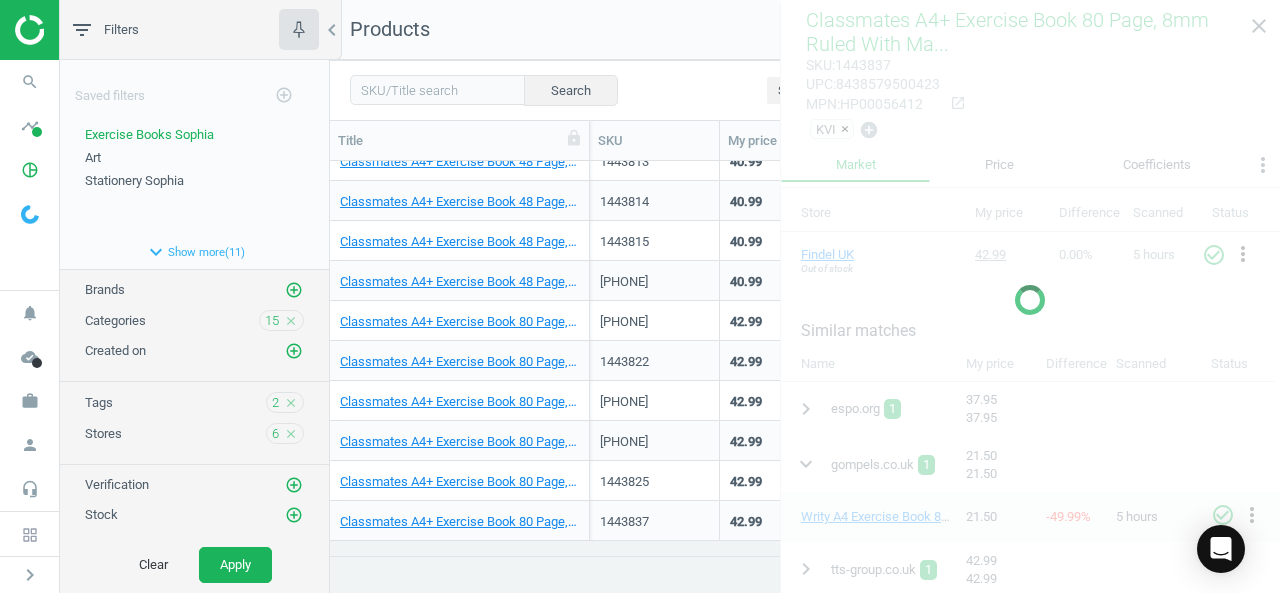 scroll, scrollTop: 6500, scrollLeft: 0, axis: vertical 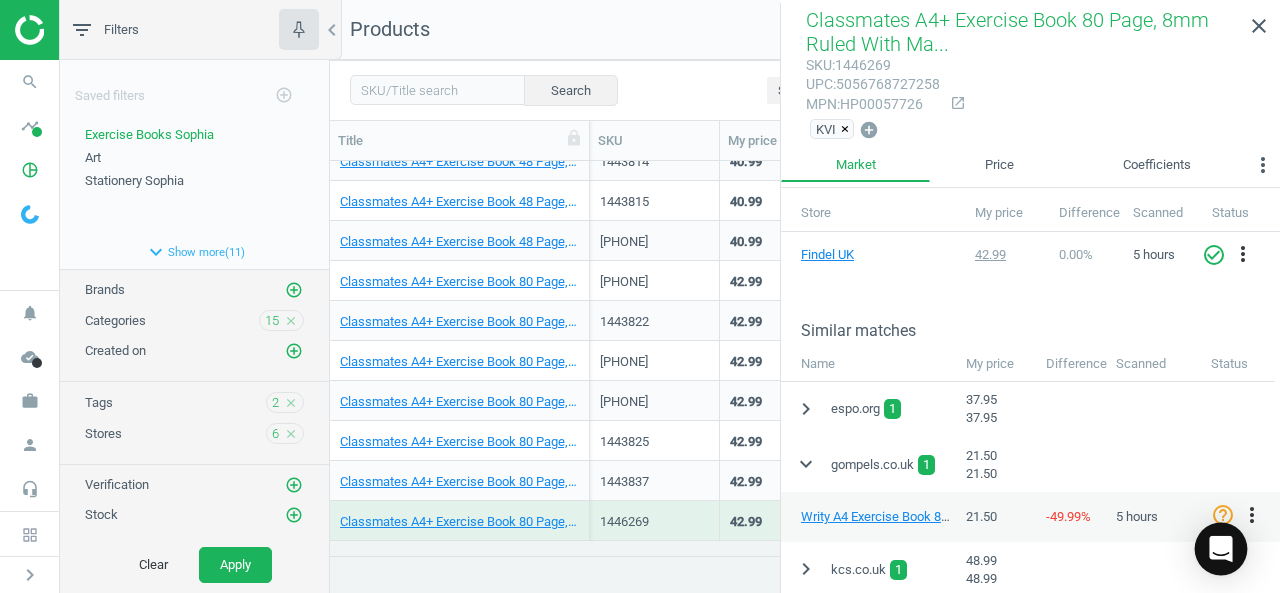 click on "Group 2
Created with Sketch.
ic/cloud_download/grey600
Created with Sketch.
gray
Created with Sketch.
green
Created with Sketch." at bounding box center [640, 296] 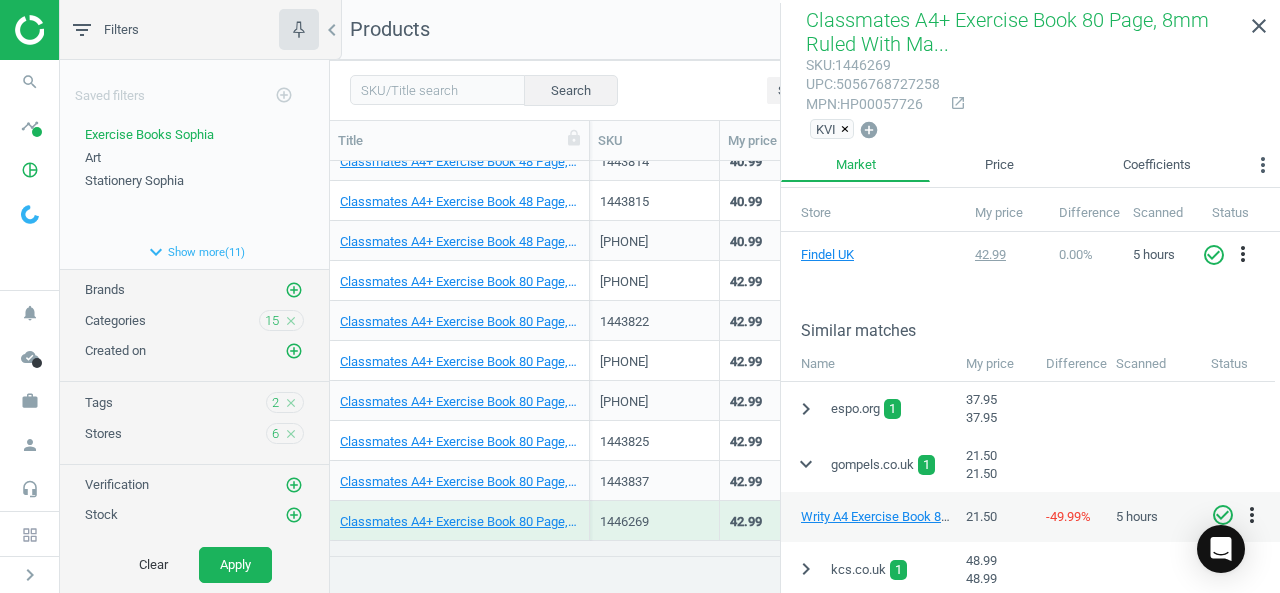 click on "check_circle_outline" at bounding box center [1223, 515] 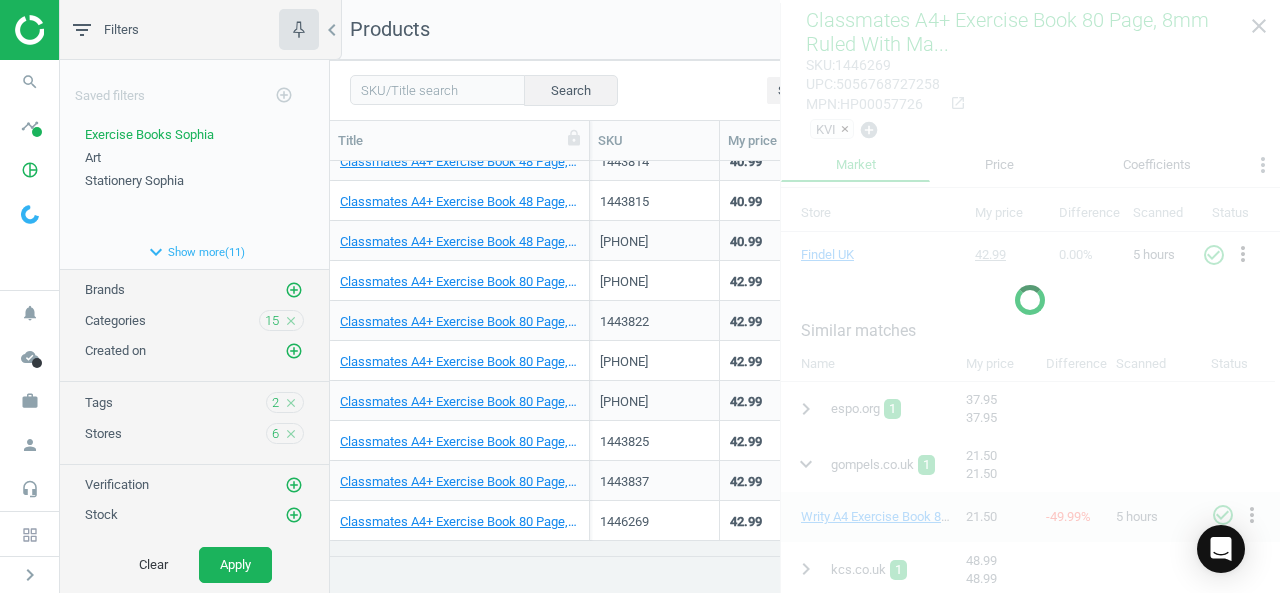 scroll, scrollTop: 6540, scrollLeft: 0, axis: vertical 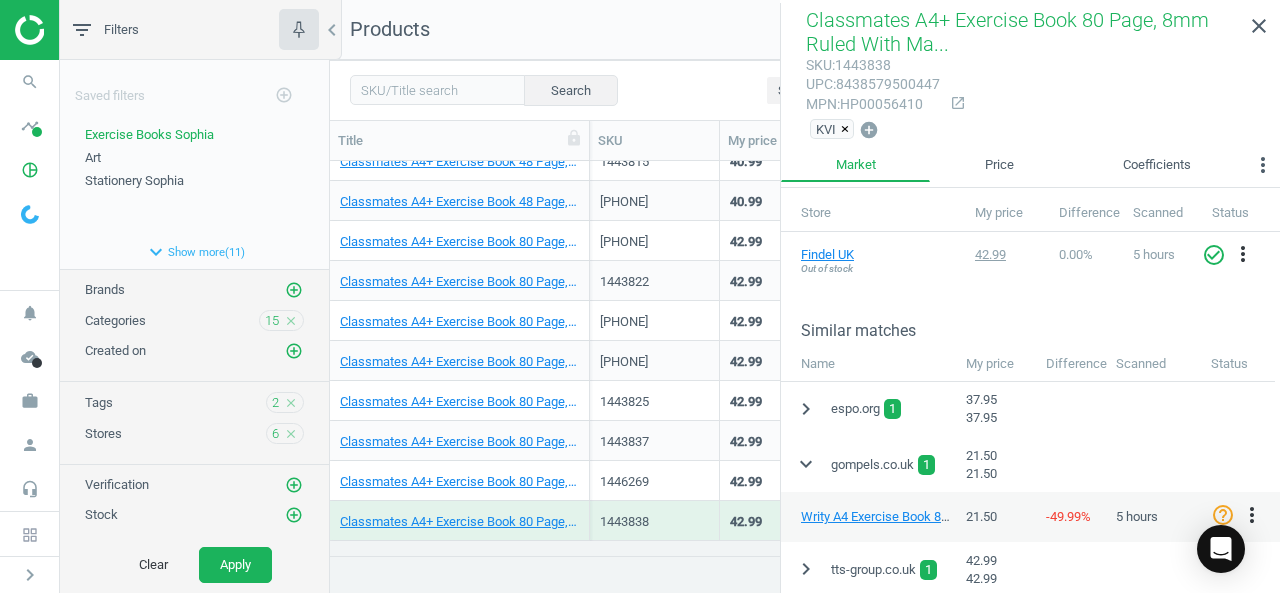 click on "help_outline" at bounding box center (1223, 515) 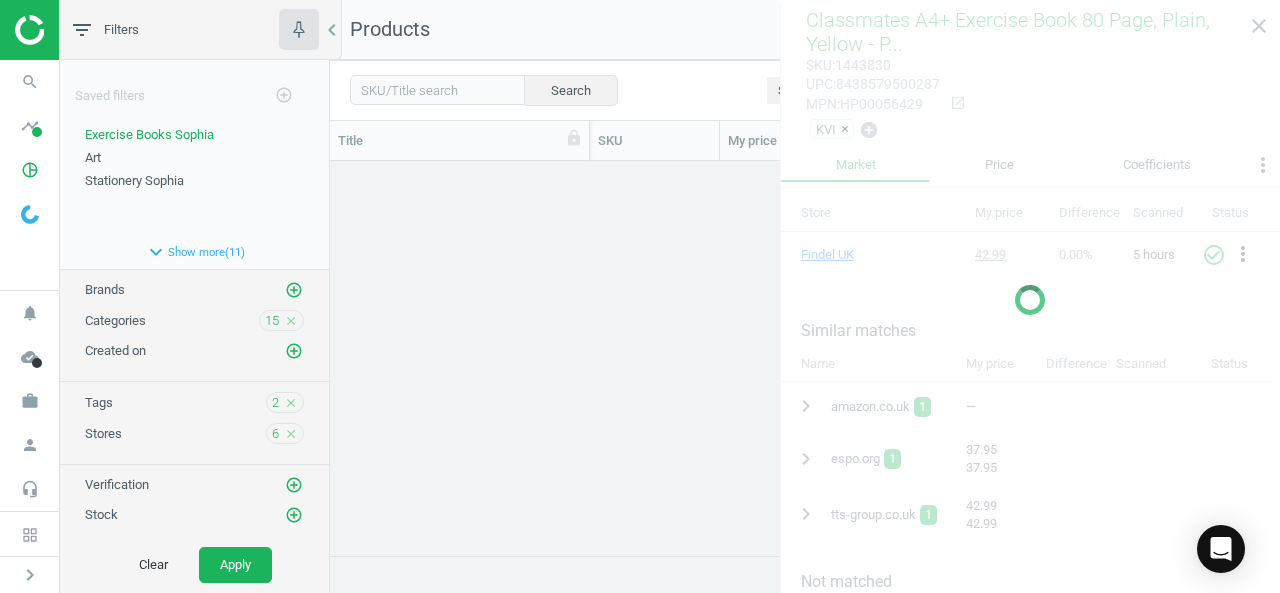 scroll, scrollTop: 0, scrollLeft: 0, axis: both 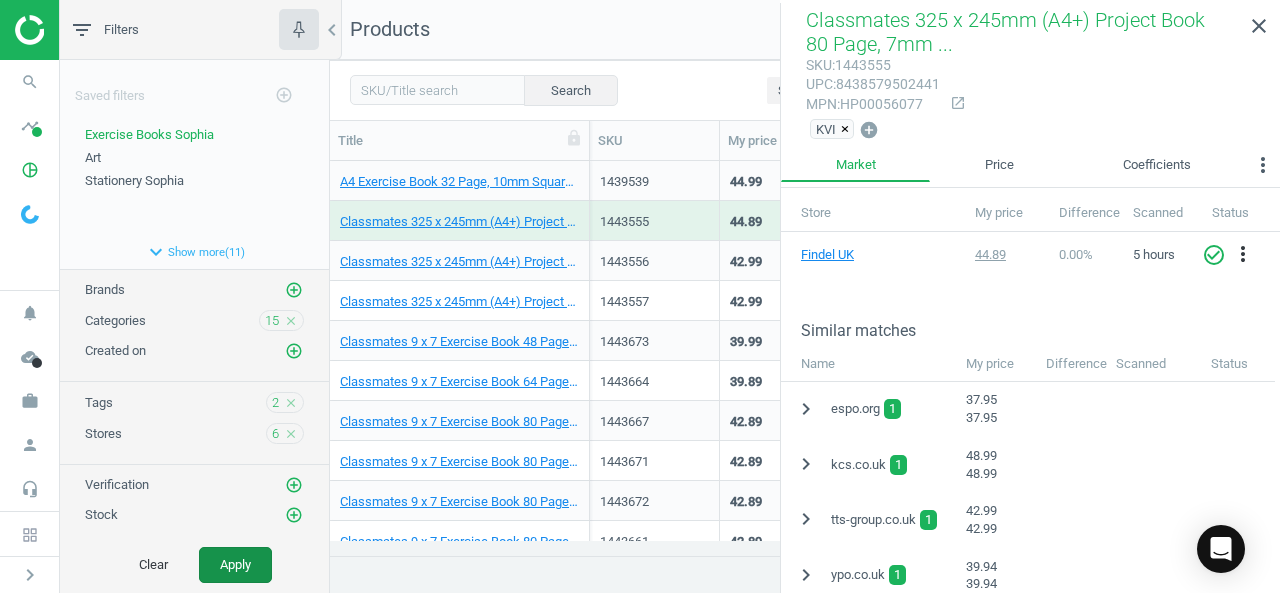 click on "Apply" at bounding box center (235, 565) 